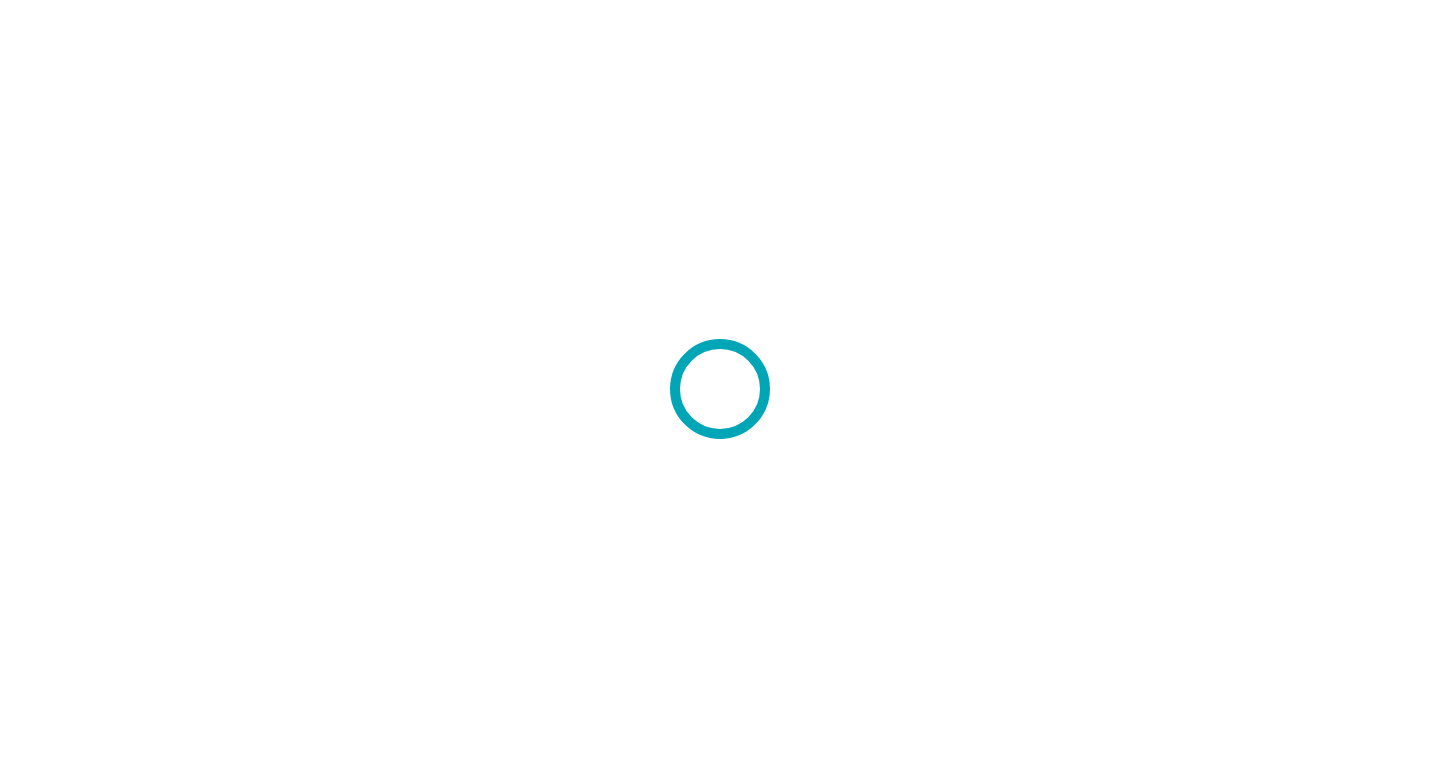 scroll, scrollTop: 0, scrollLeft: 0, axis: both 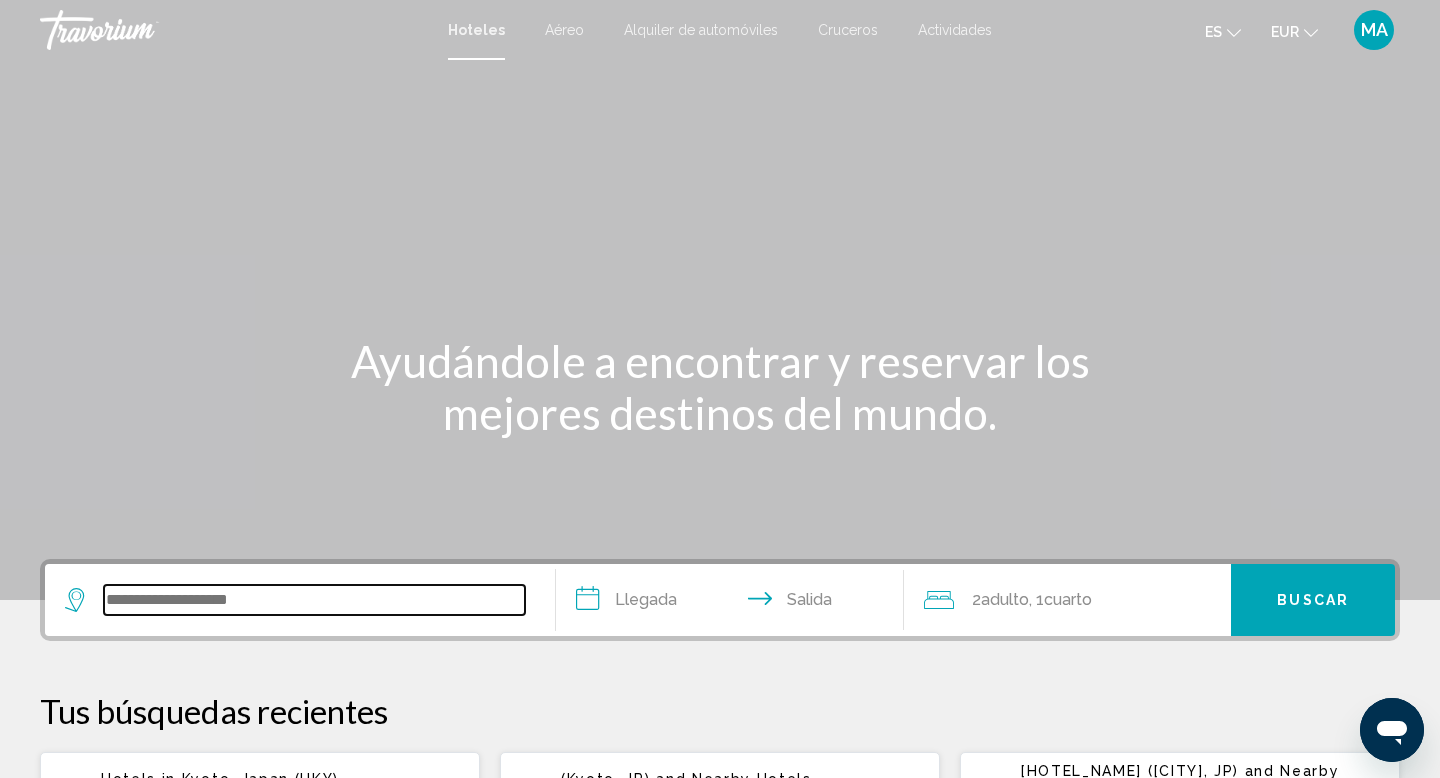 click at bounding box center (314, 600) 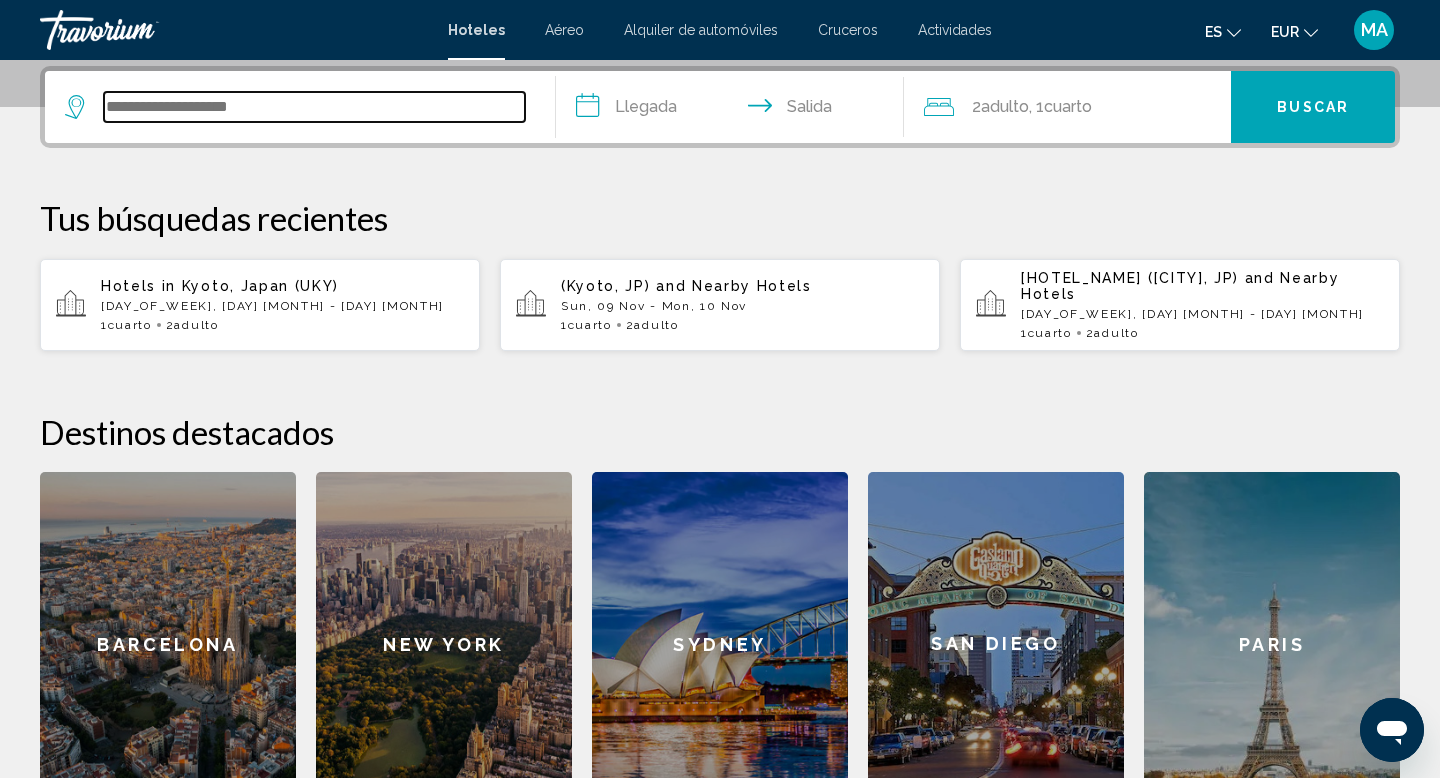 scroll, scrollTop: 494, scrollLeft: 0, axis: vertical 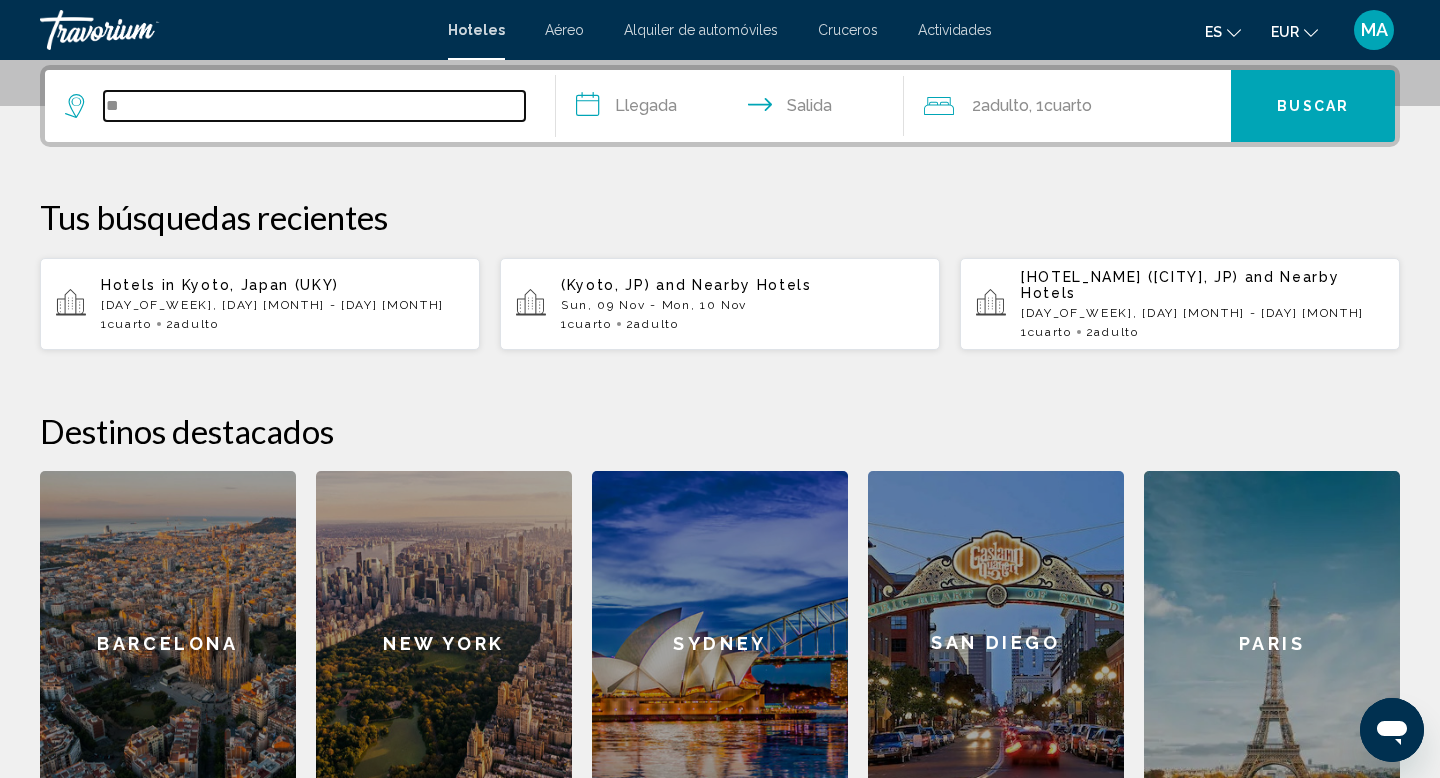 type on "*" 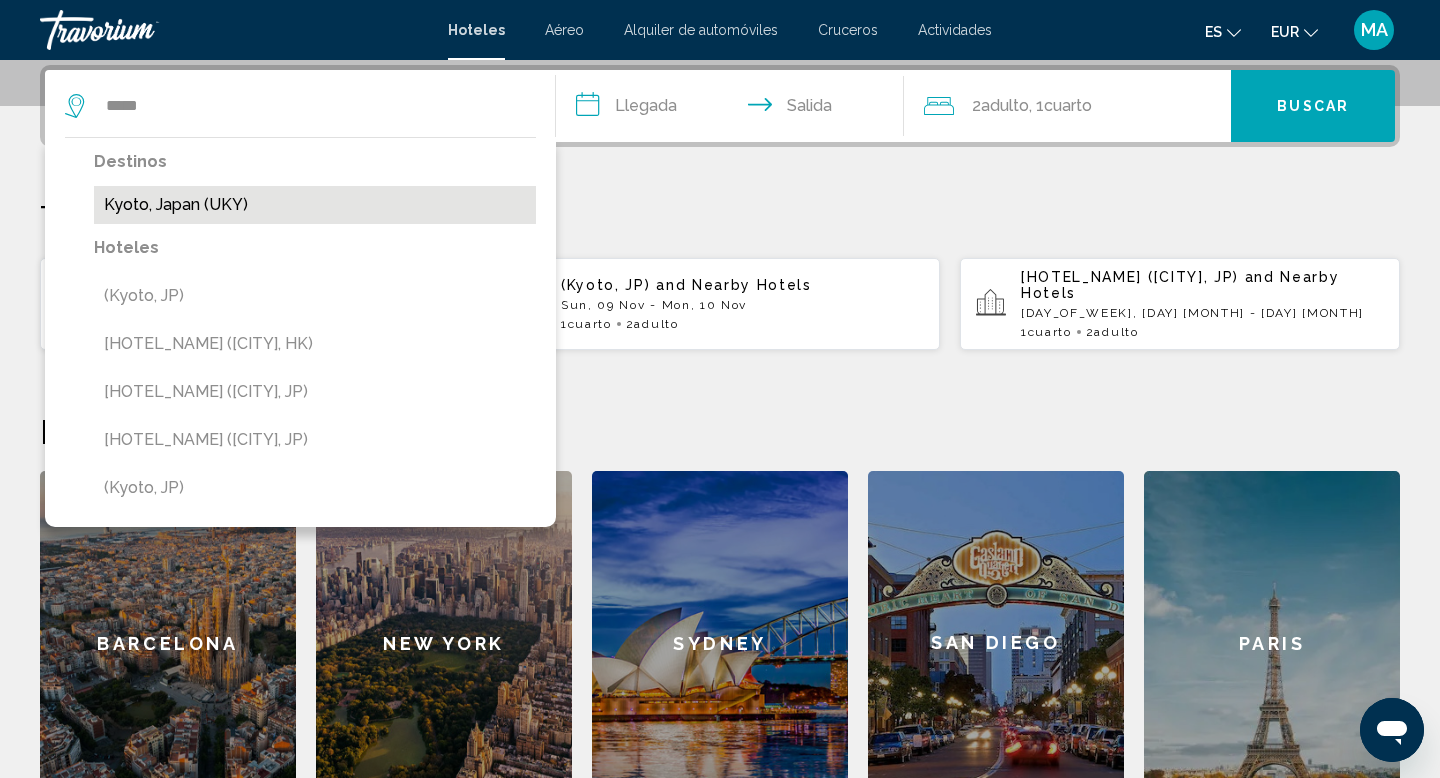 click on "Kyoto, Japan (UKY)" at bounding box center (315, 205) 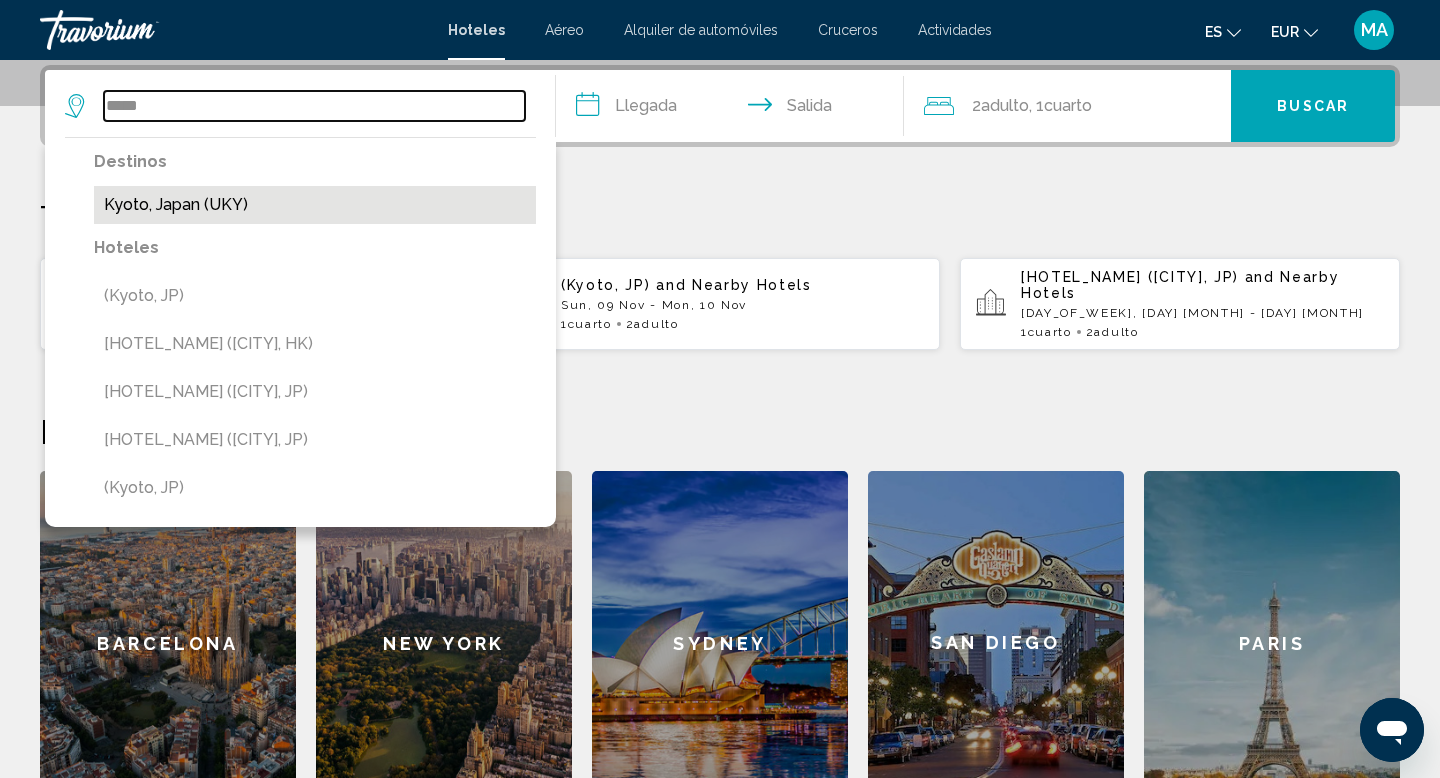 type on "**********" 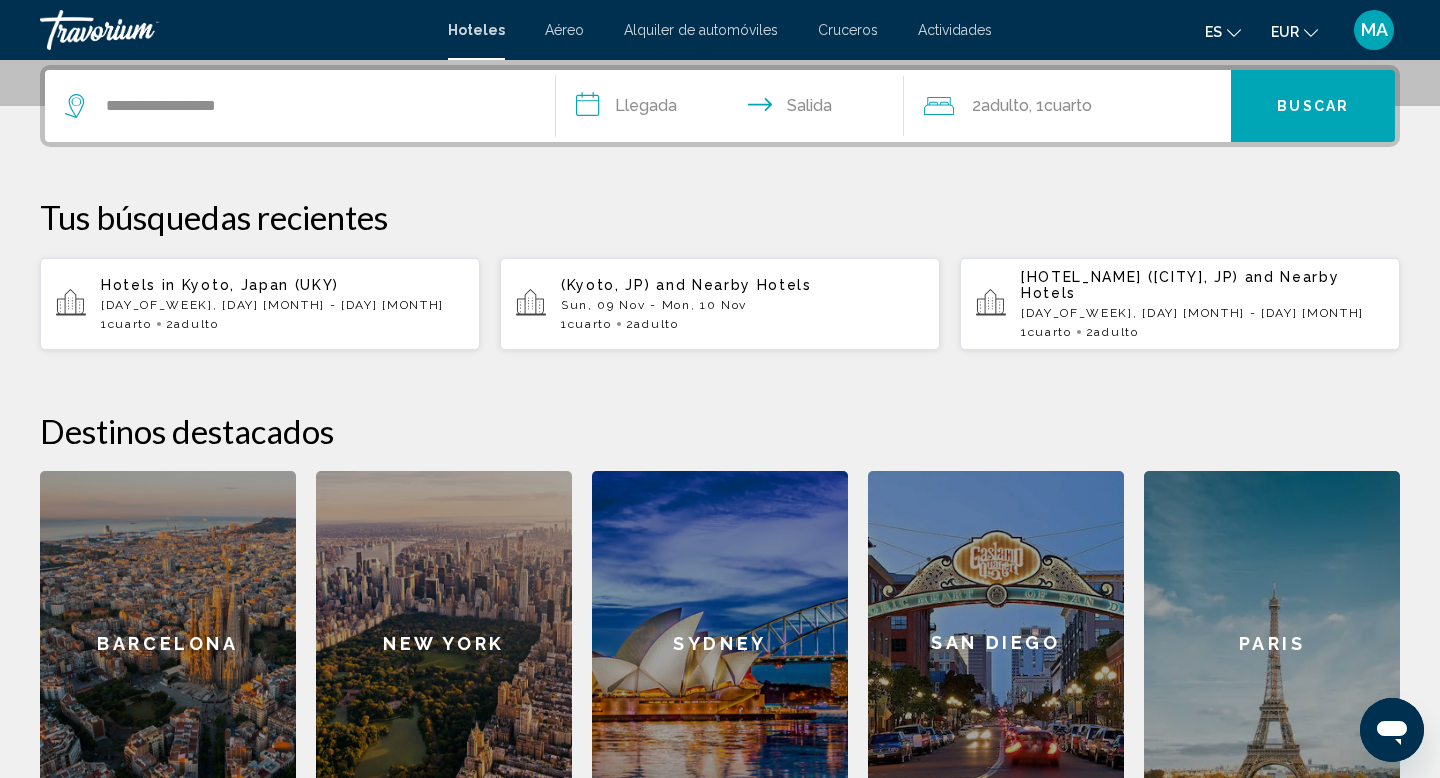click on "**********" at bounding box center [734, 109] 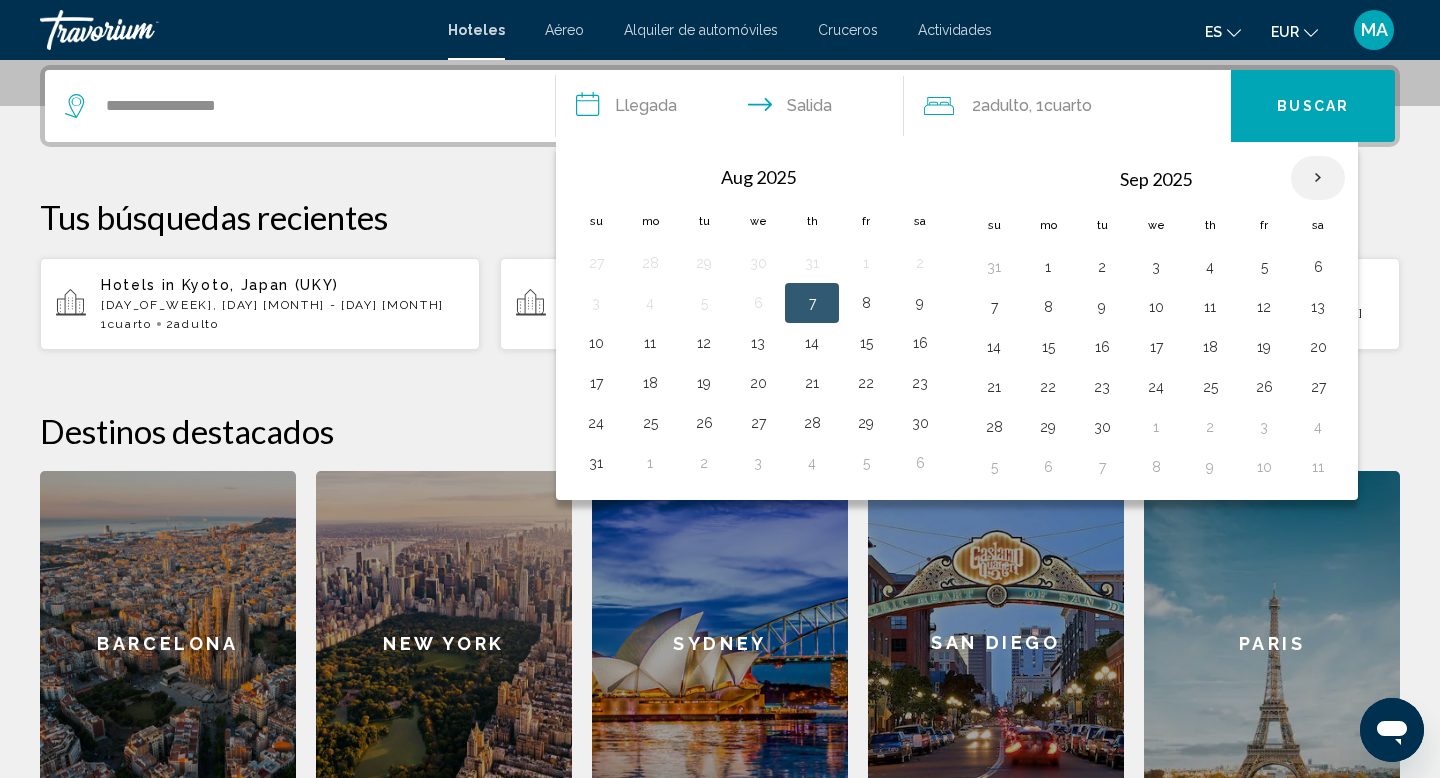 click at bounding box center (1318, 178) 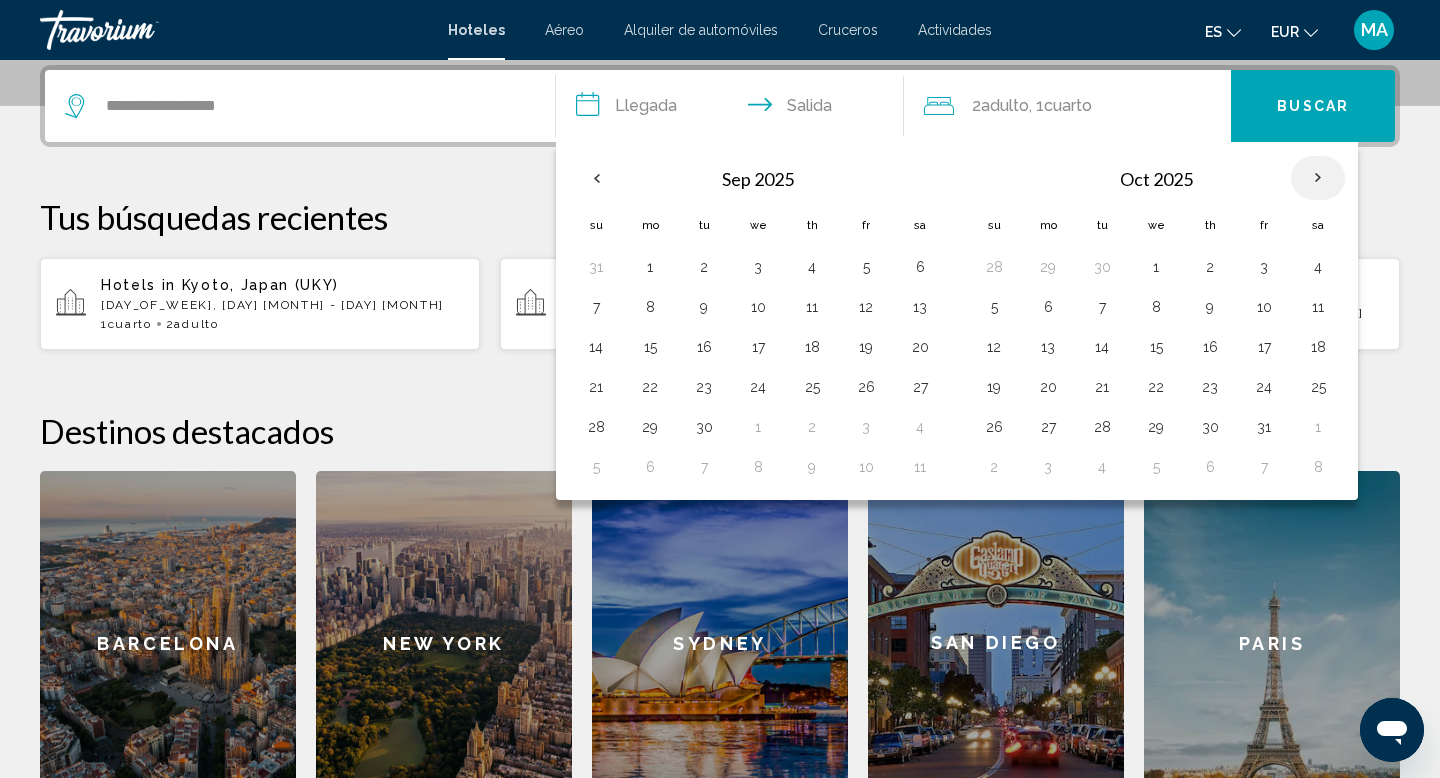 click at bounding box center (1318, 178) 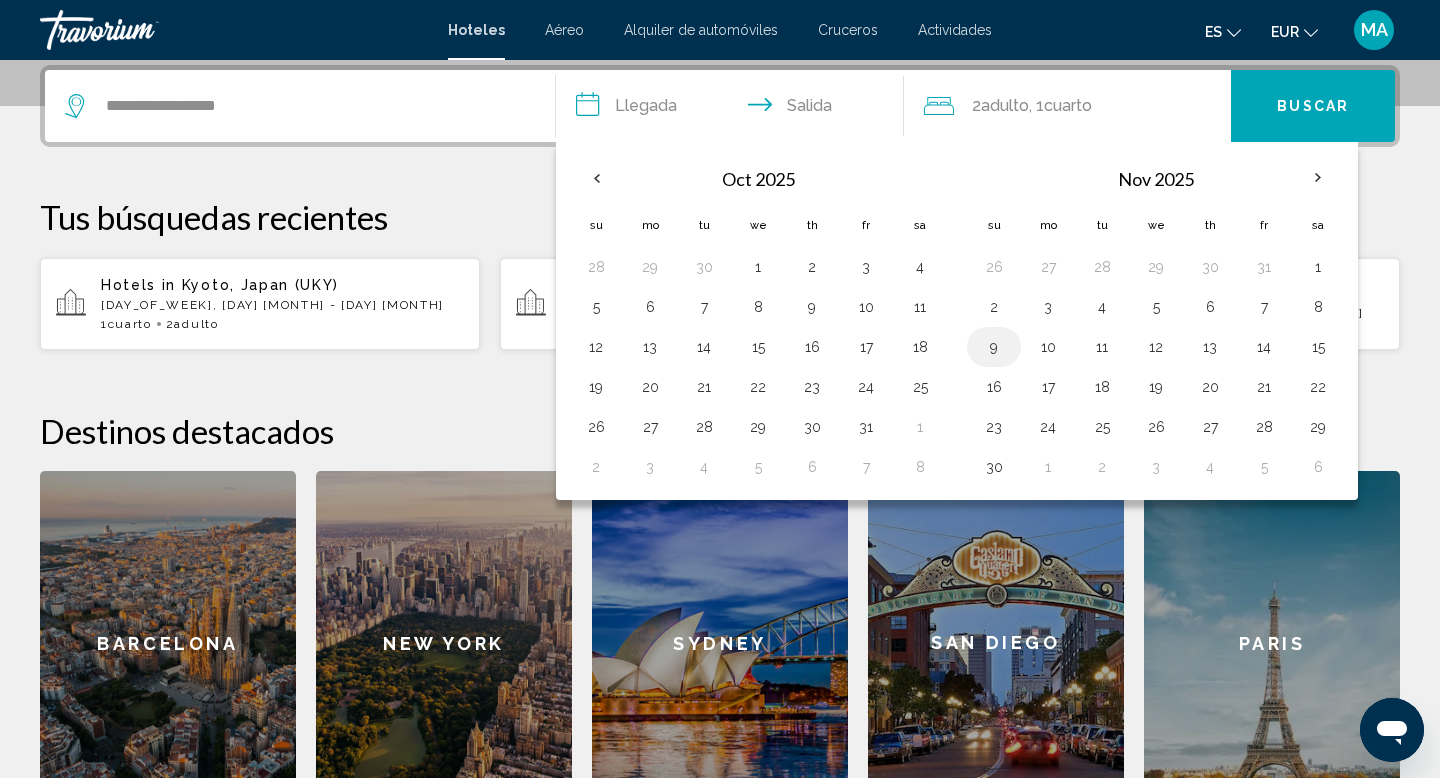 click on "9" at bounding box center [994, 347] 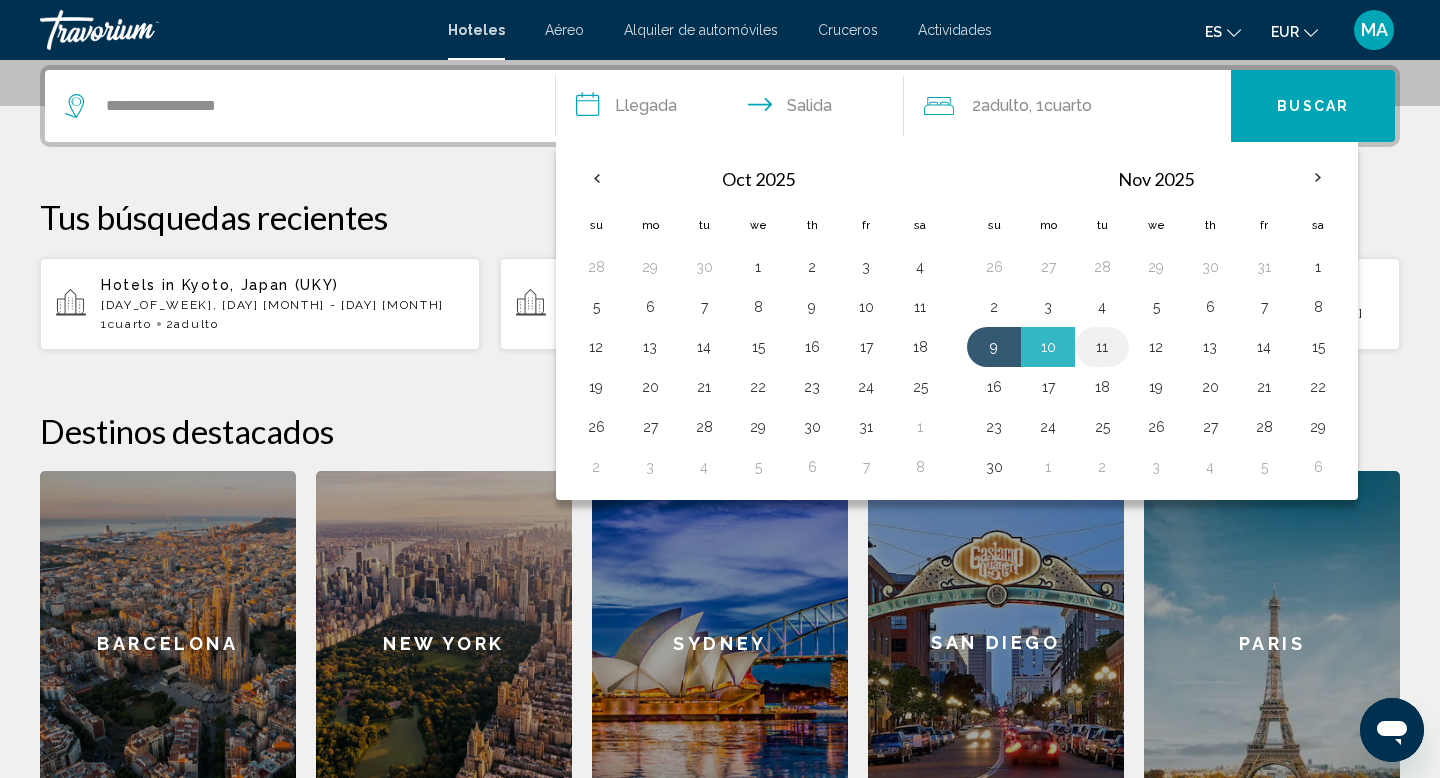 click on "11" at bounding box center (1102, 347) 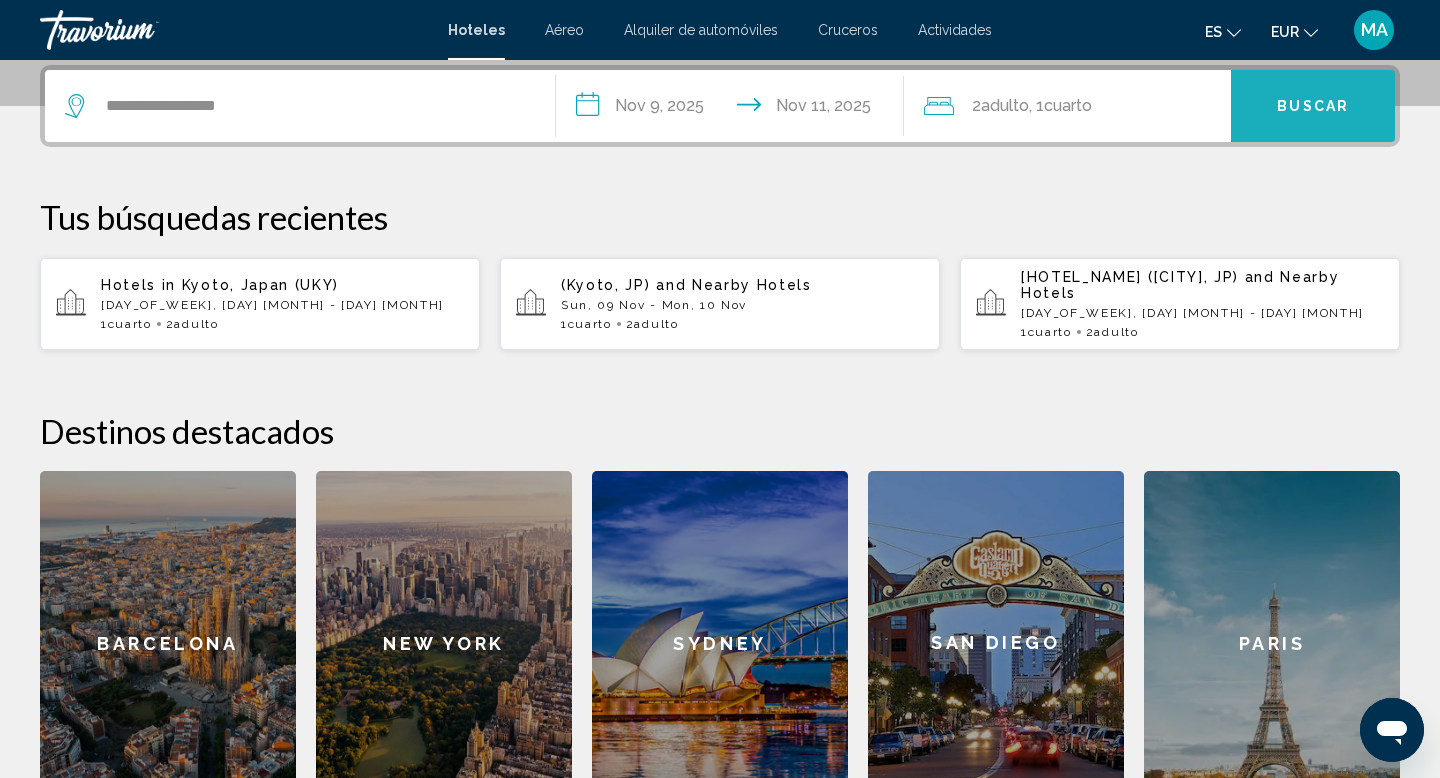 click on "Buscar" at bounding box center (1313, 106) 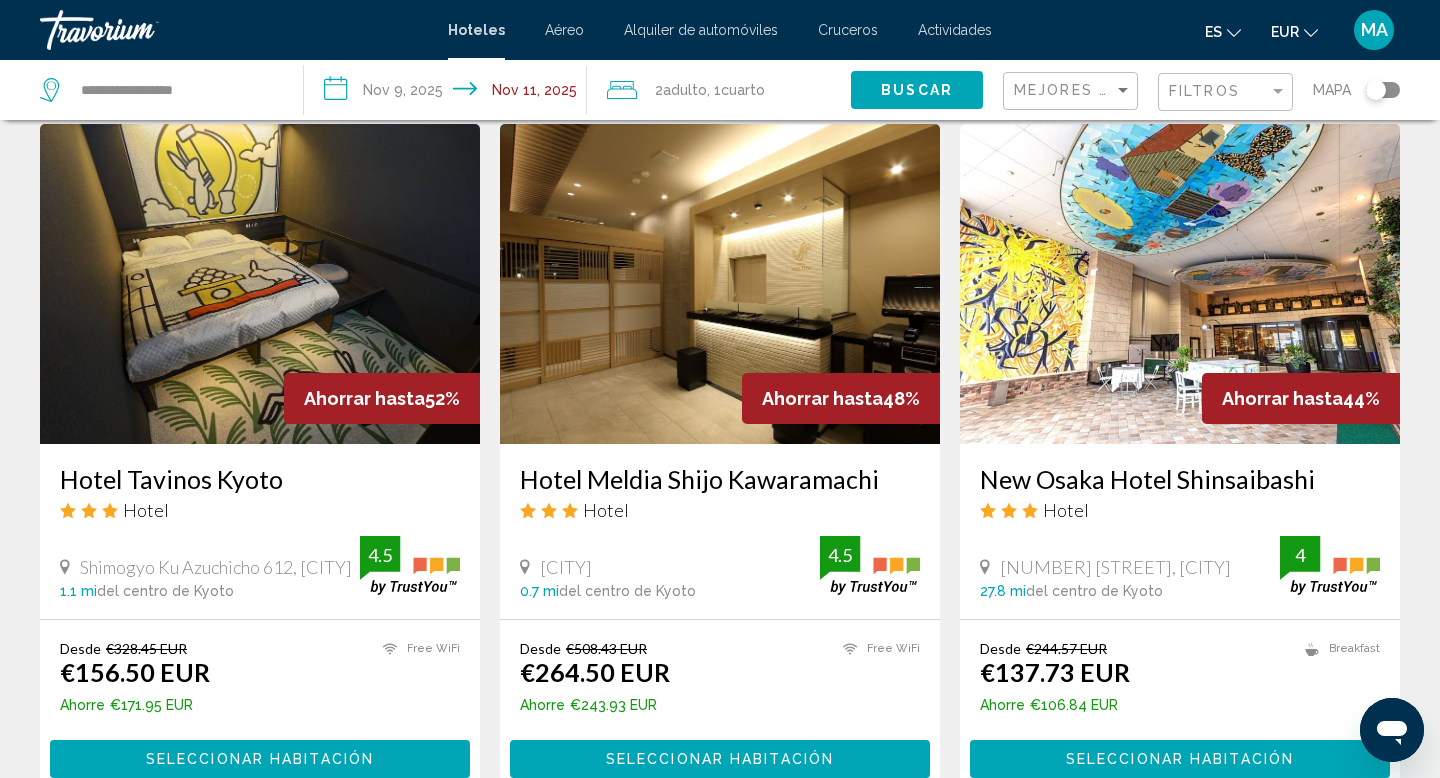 scroll, scrollTop: 821, scrollLeft: 0, axis: vertical 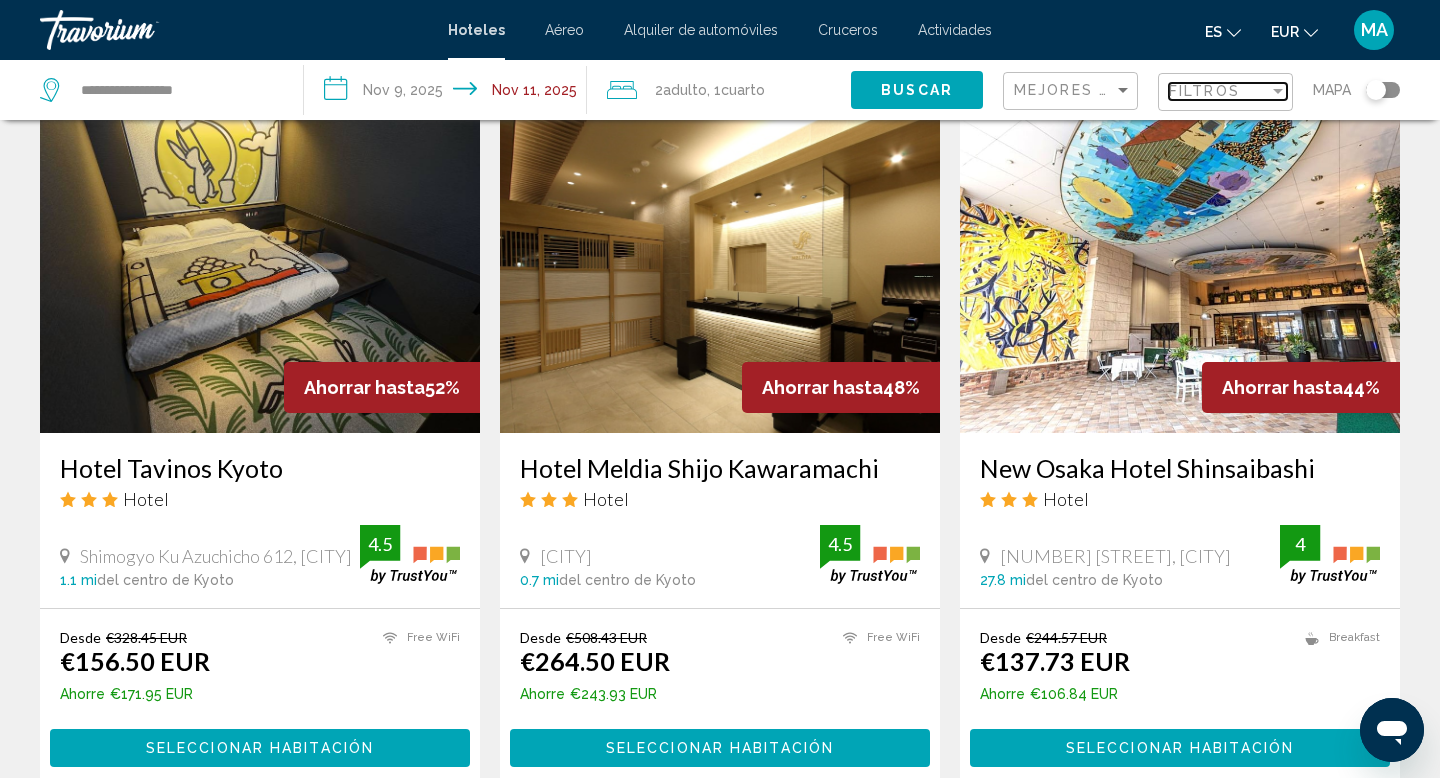 click on "Filtros" at bounding box center [1219, 91] 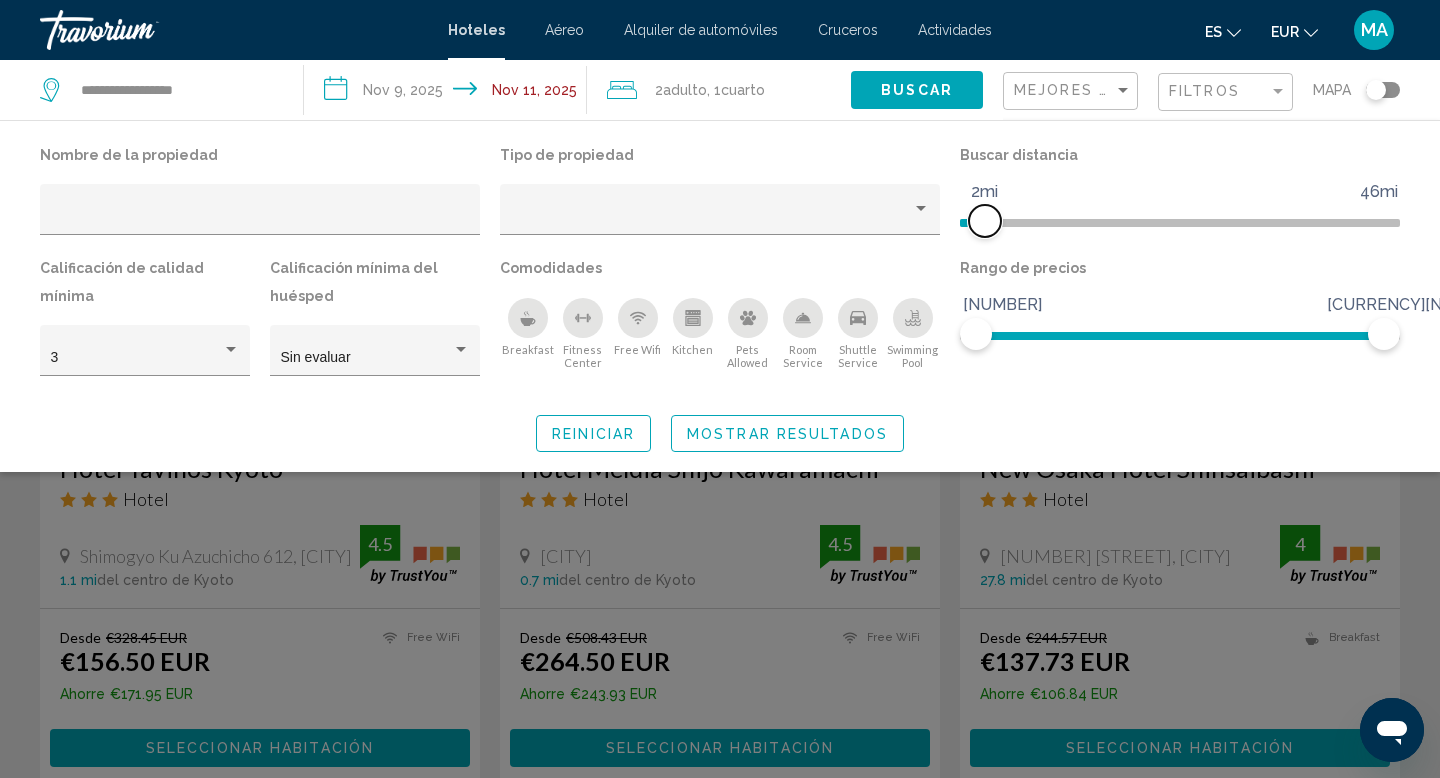 drag, startPoint x: 1242, startPoint y: 220, endPoint x: 987, endPoint y: 222, distance: 255.00784 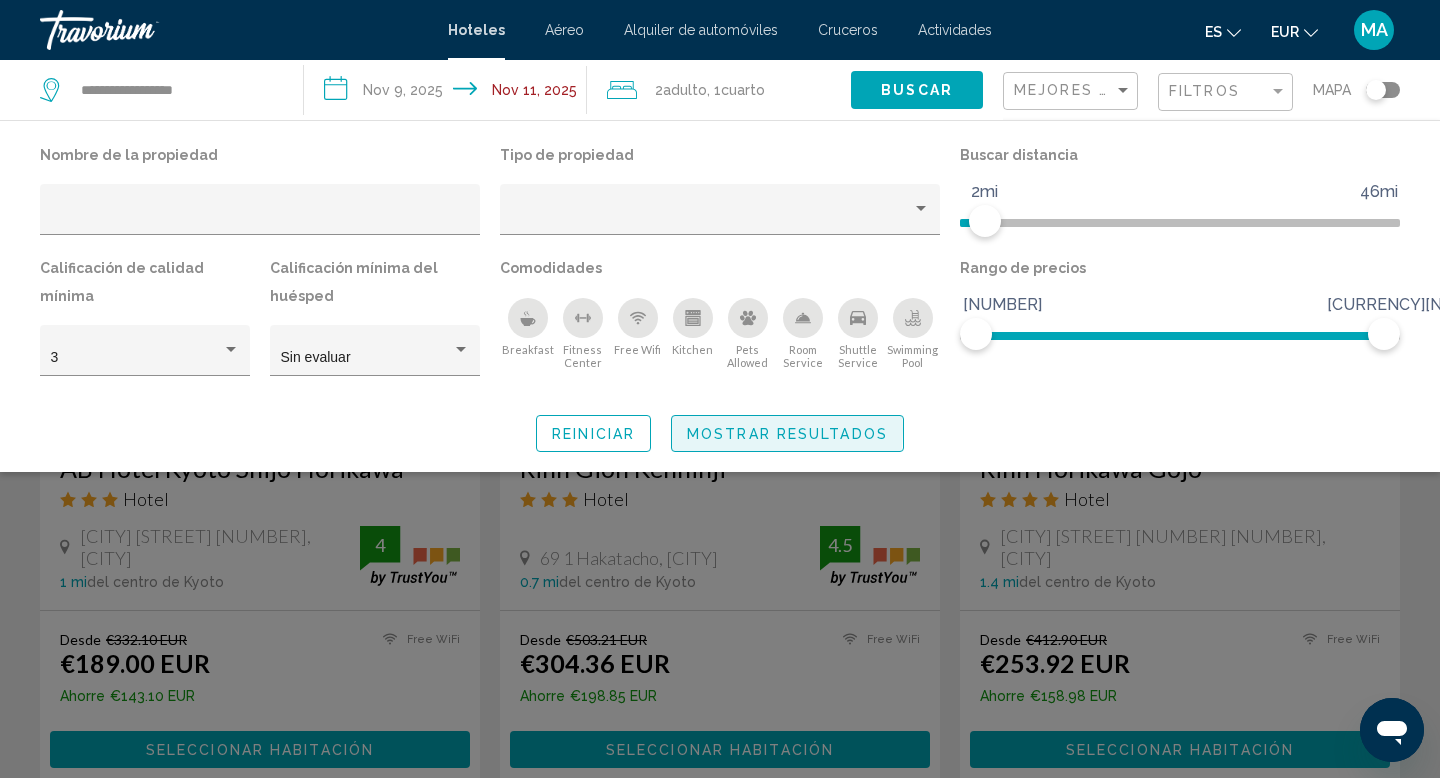 click on "Mostrar resultados" 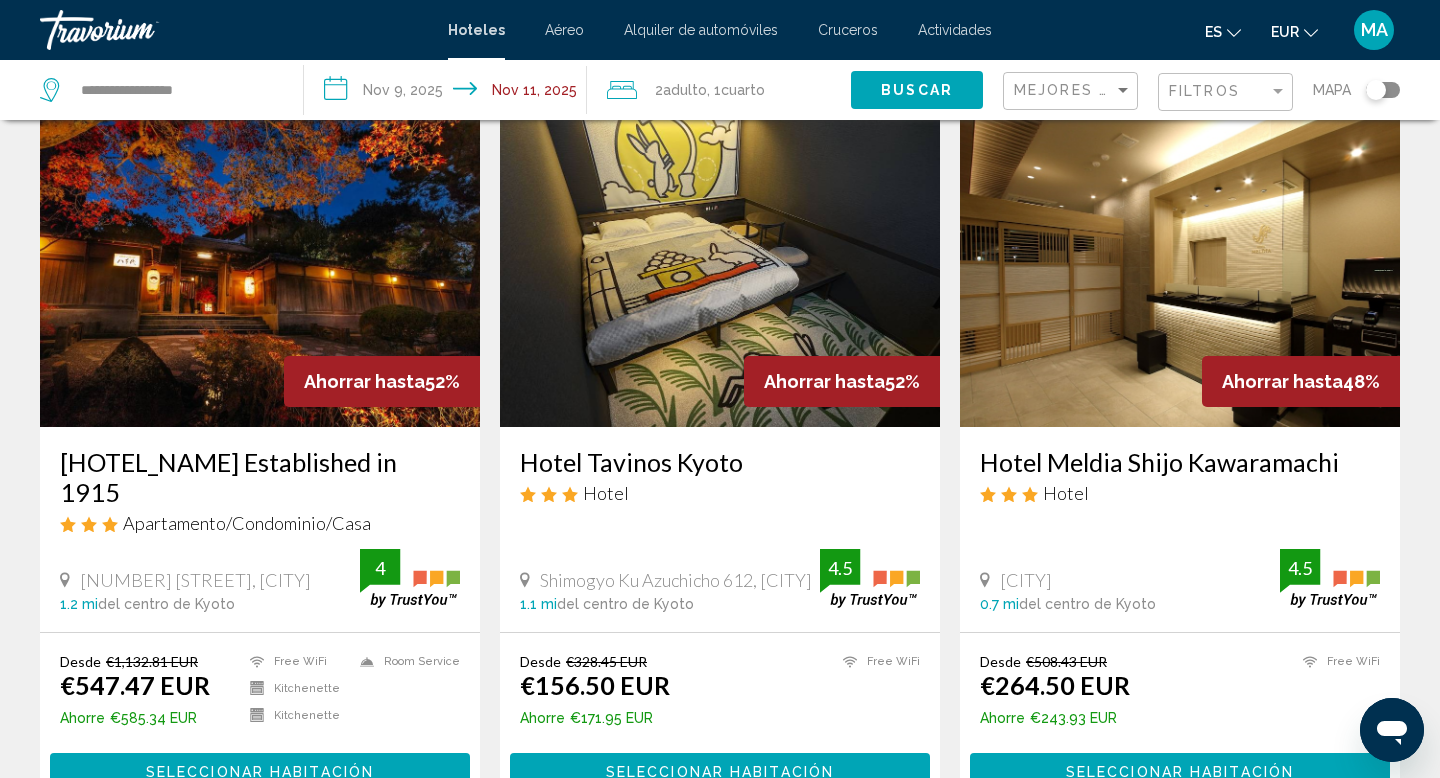 scroll, scrollTop: 0, scrollLeft: 0, axis: both 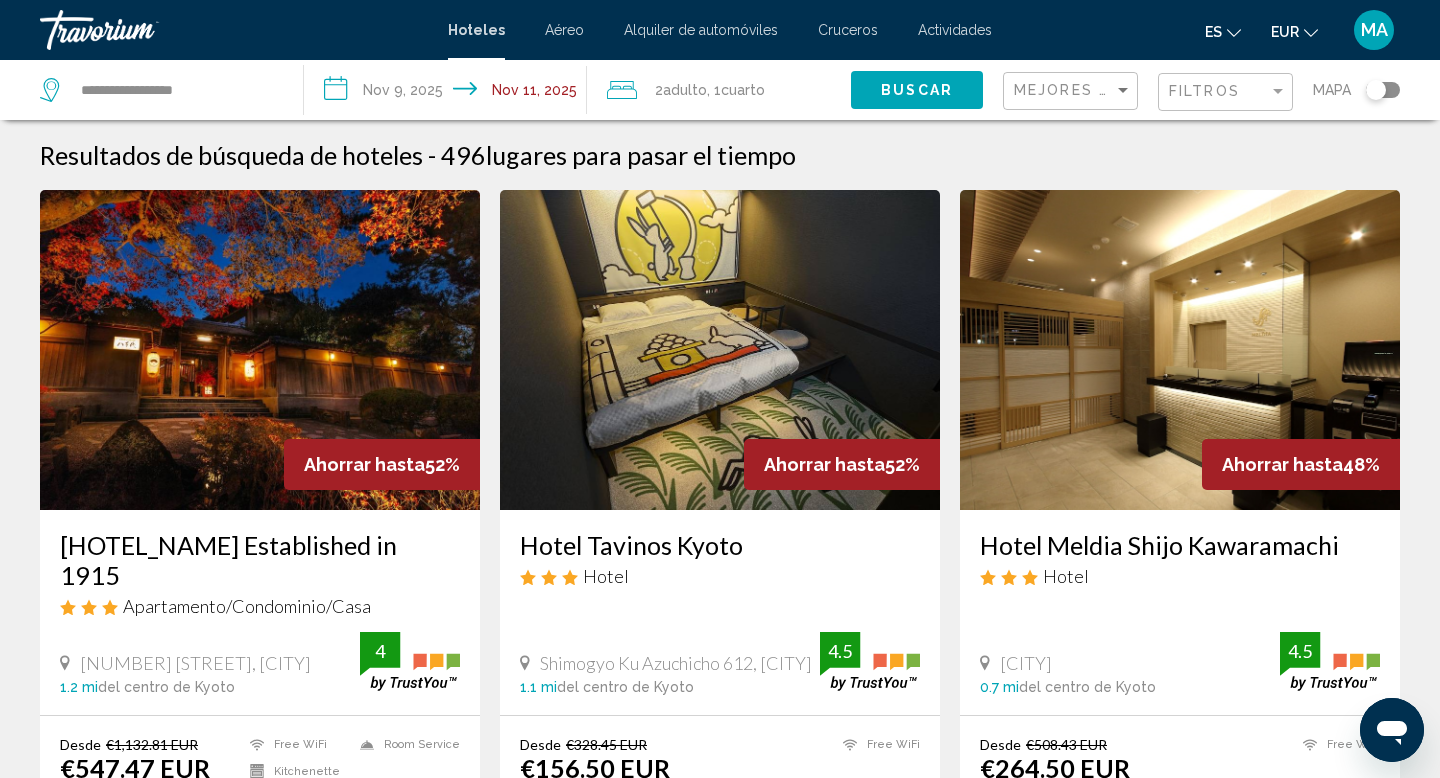 click at bounding box center (1180, 350) 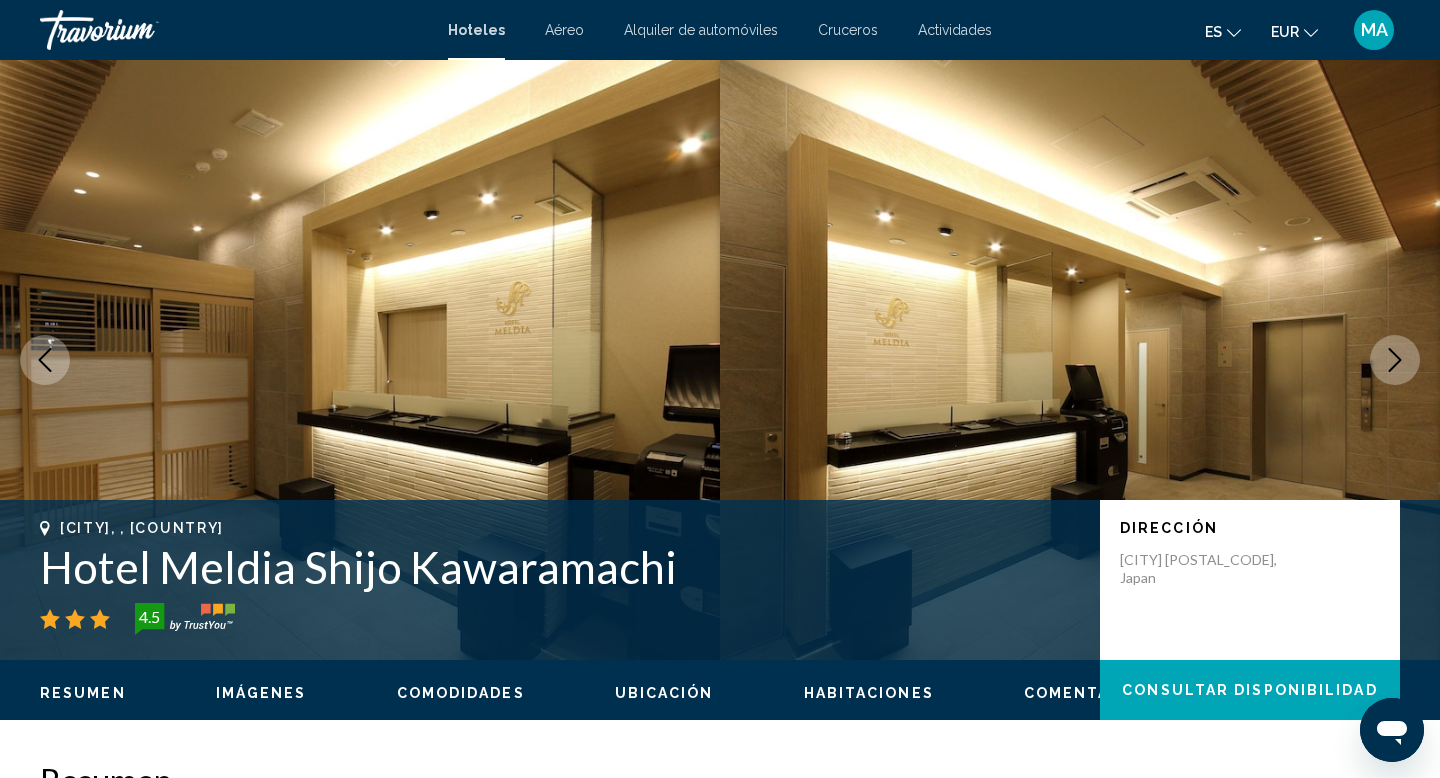 click 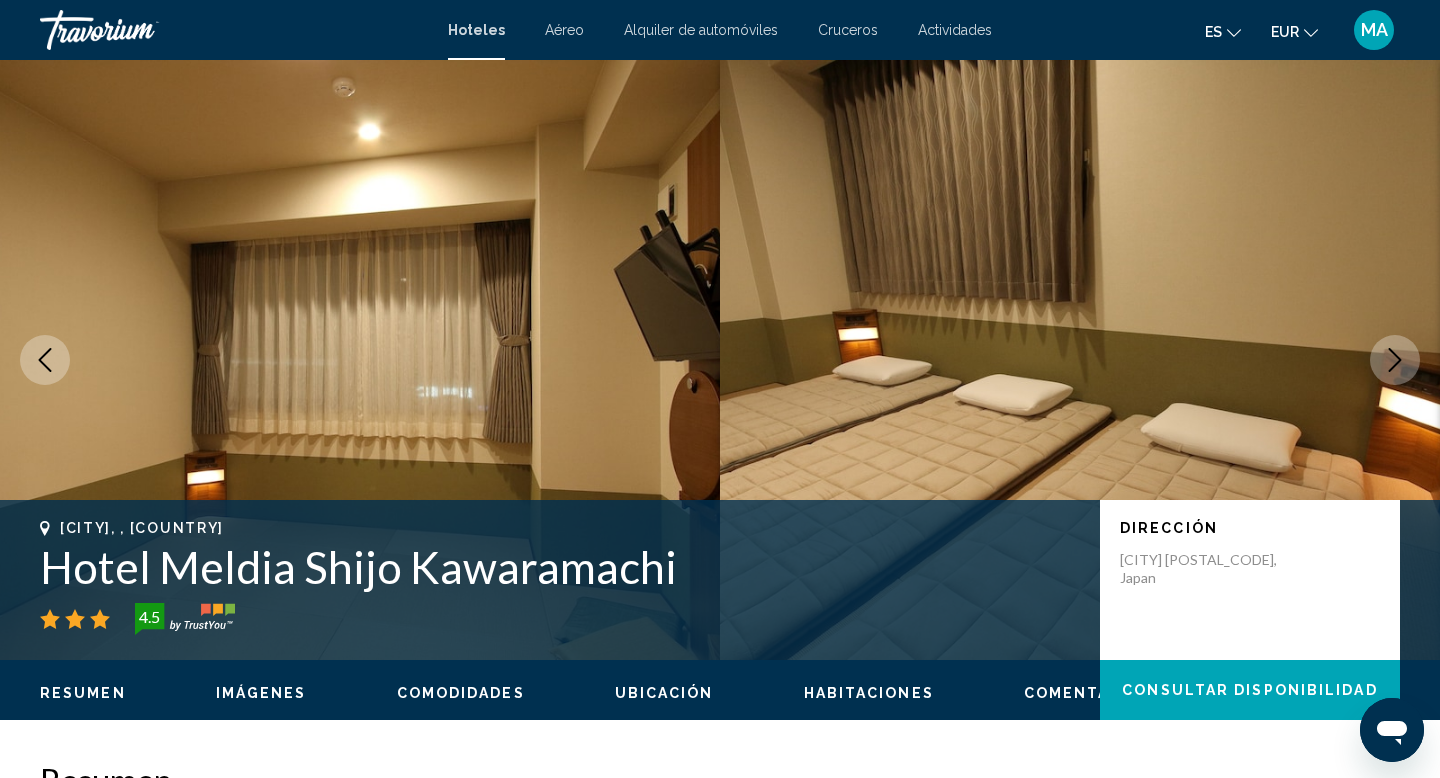 click 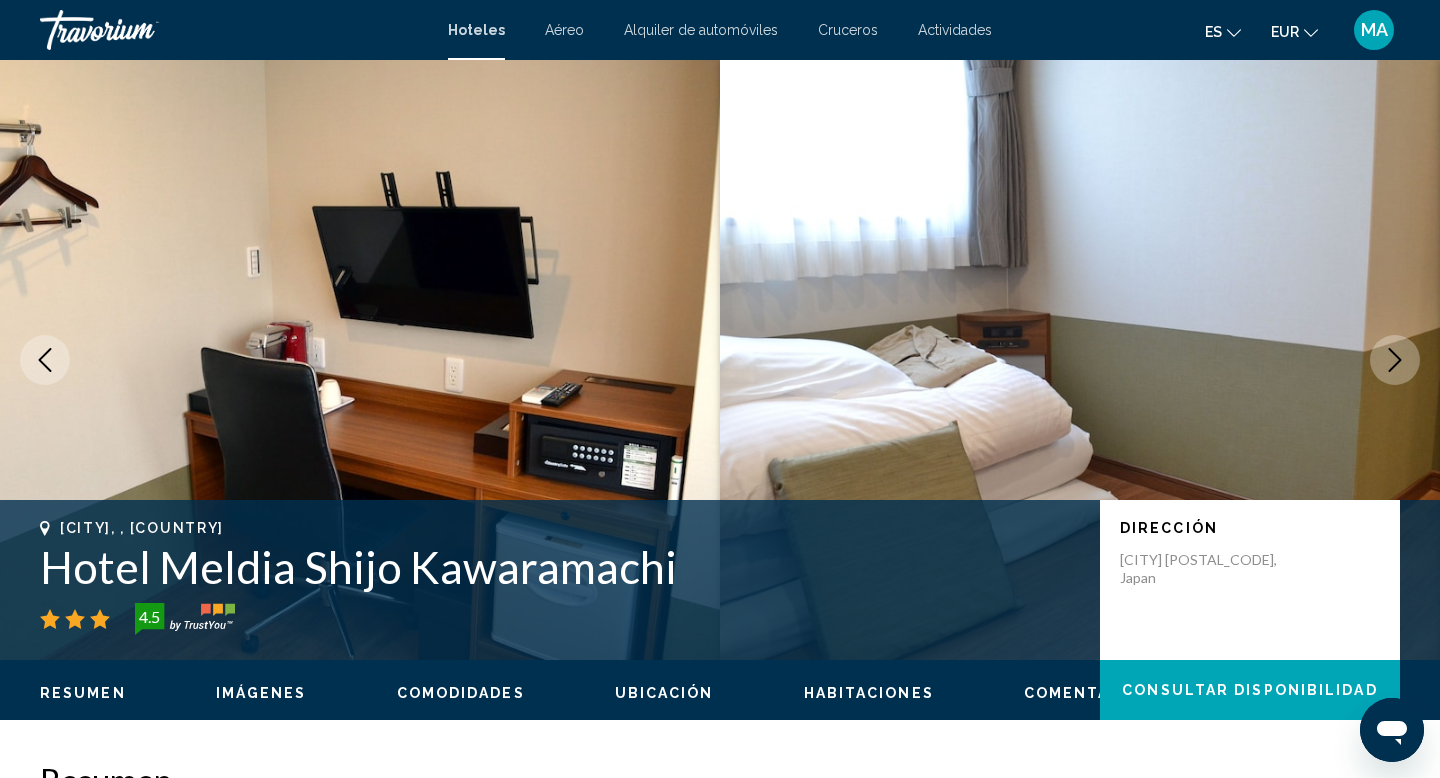 click 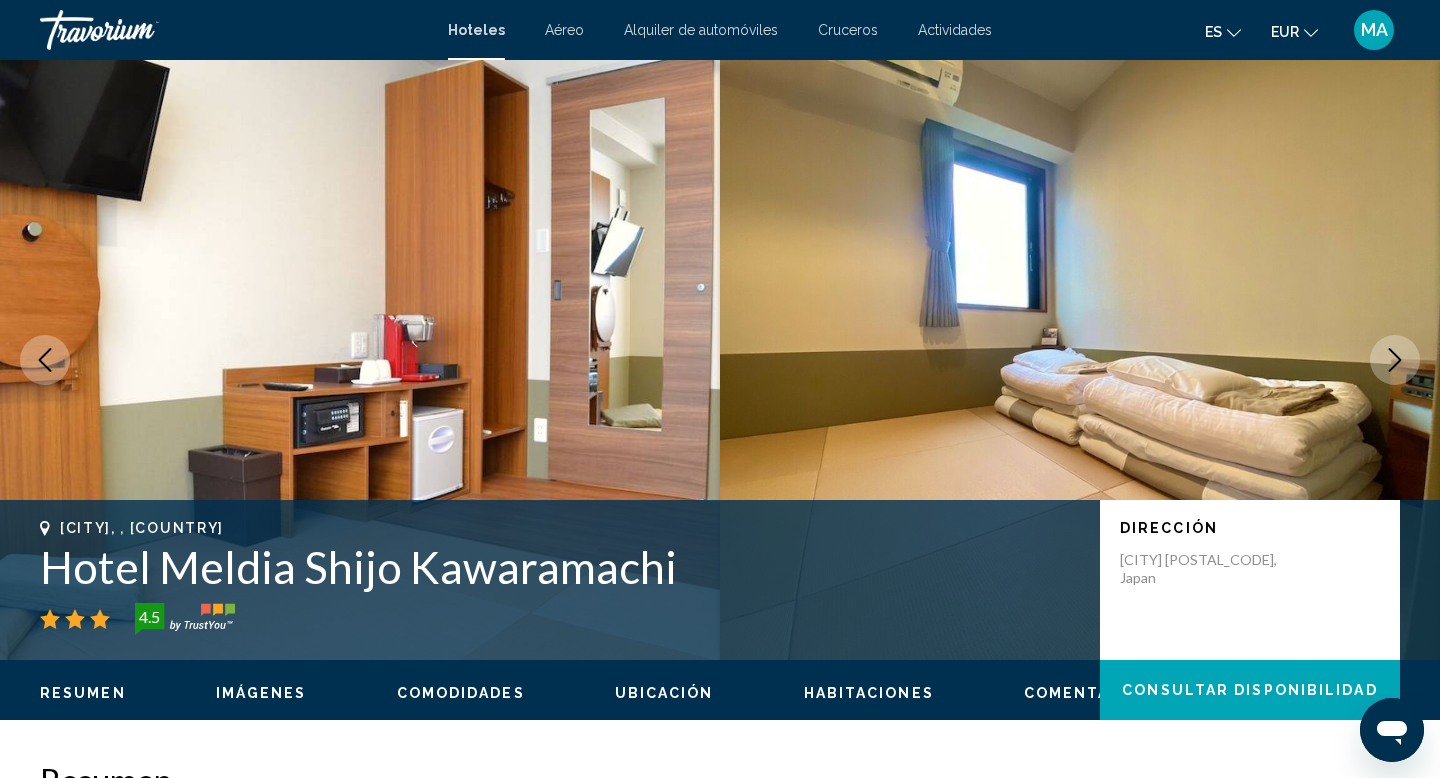 click 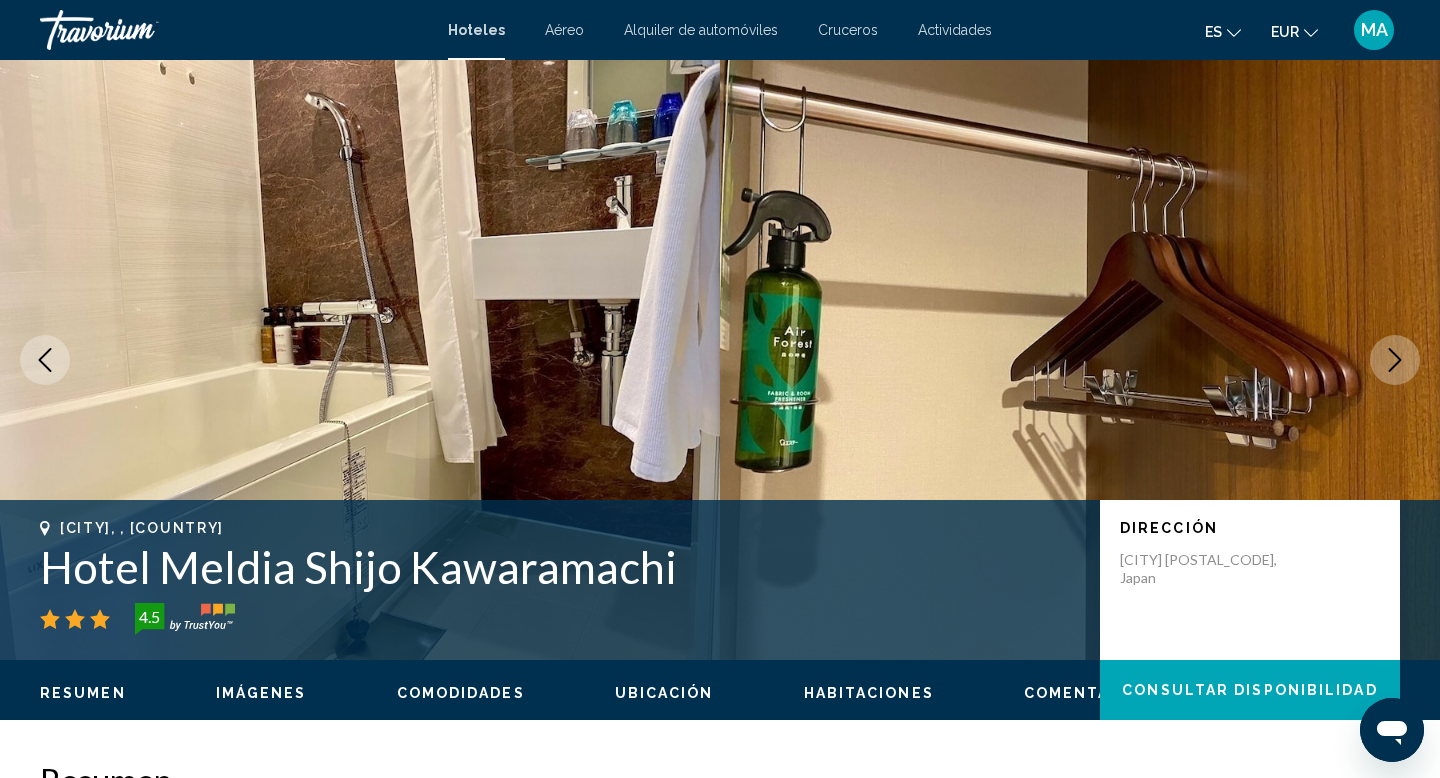 click 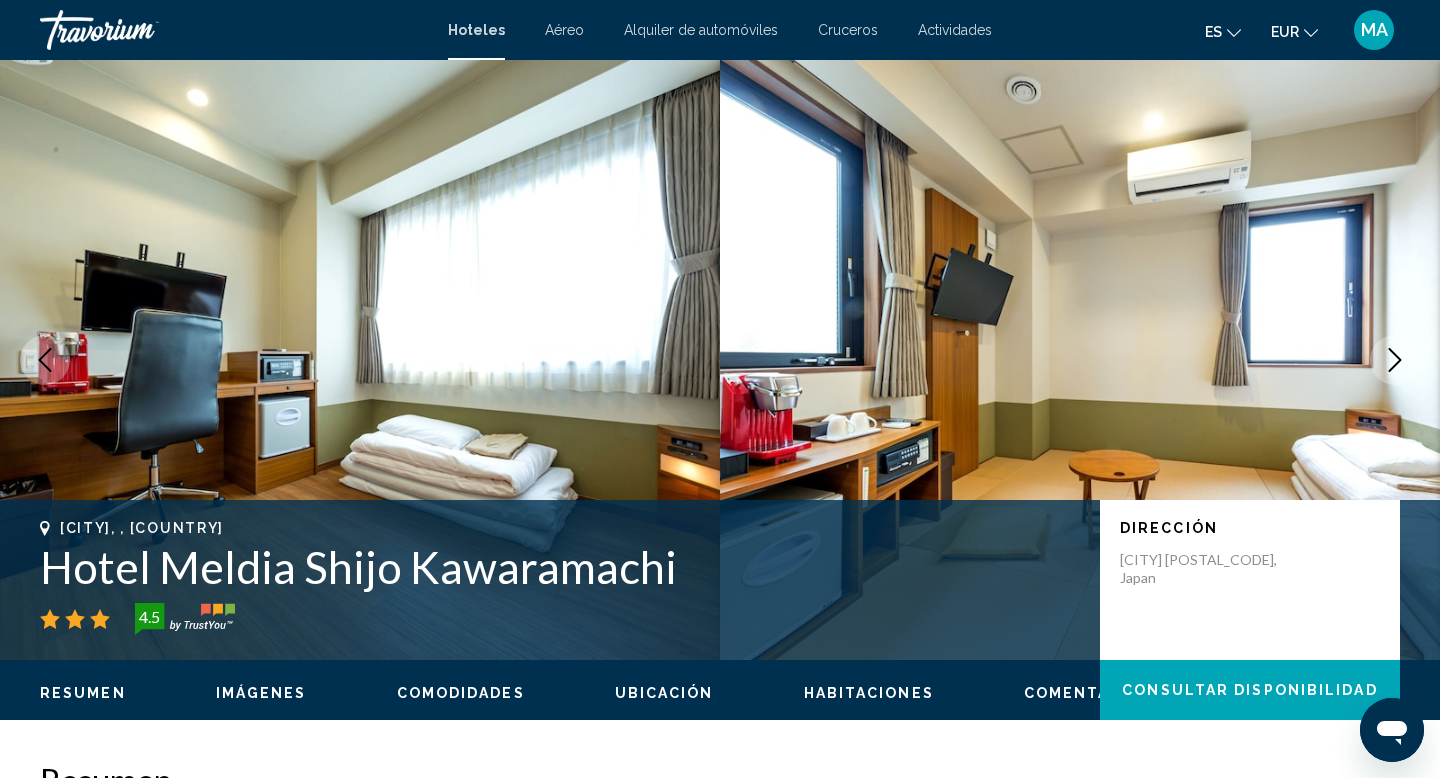 click 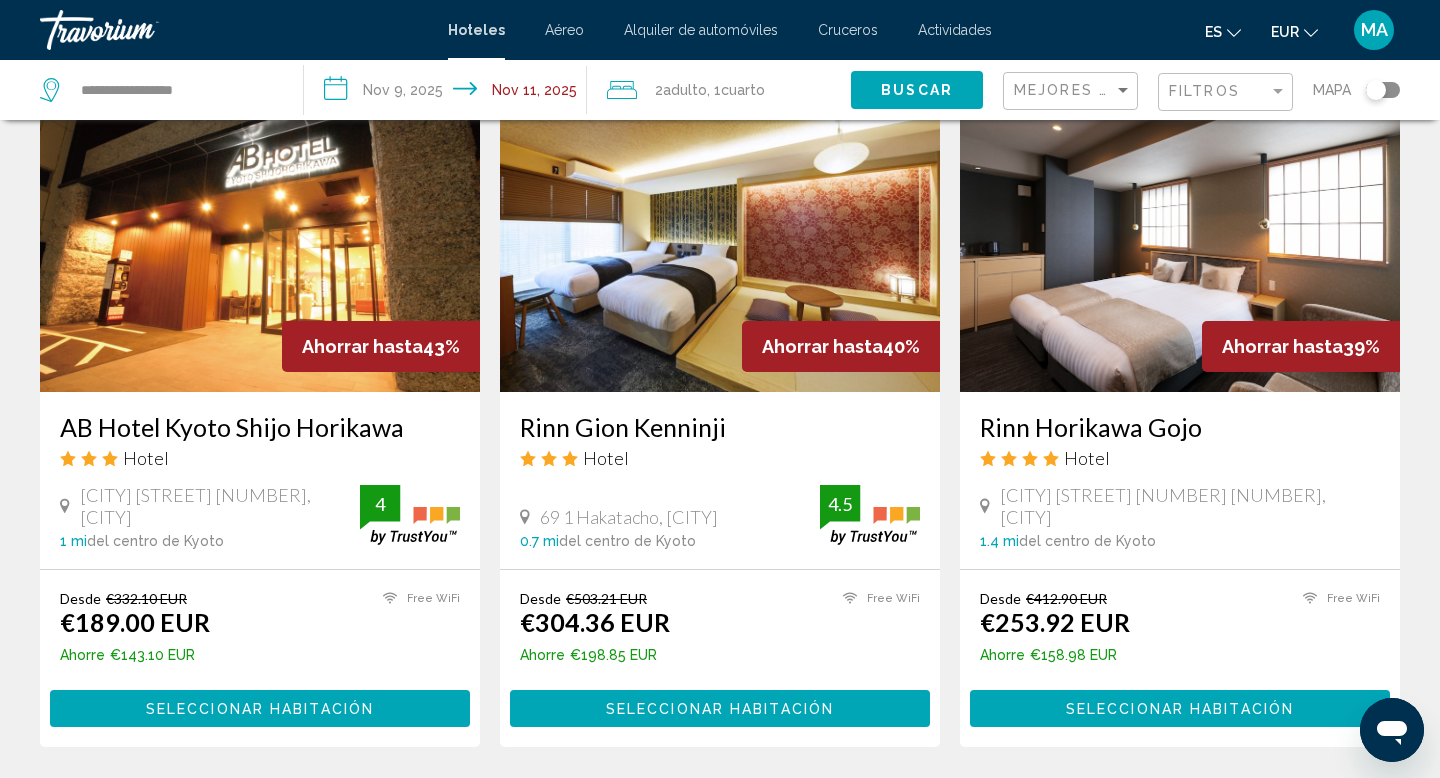 scroll, scrollTop: 865, scrollLeft: 0, axis: vertical 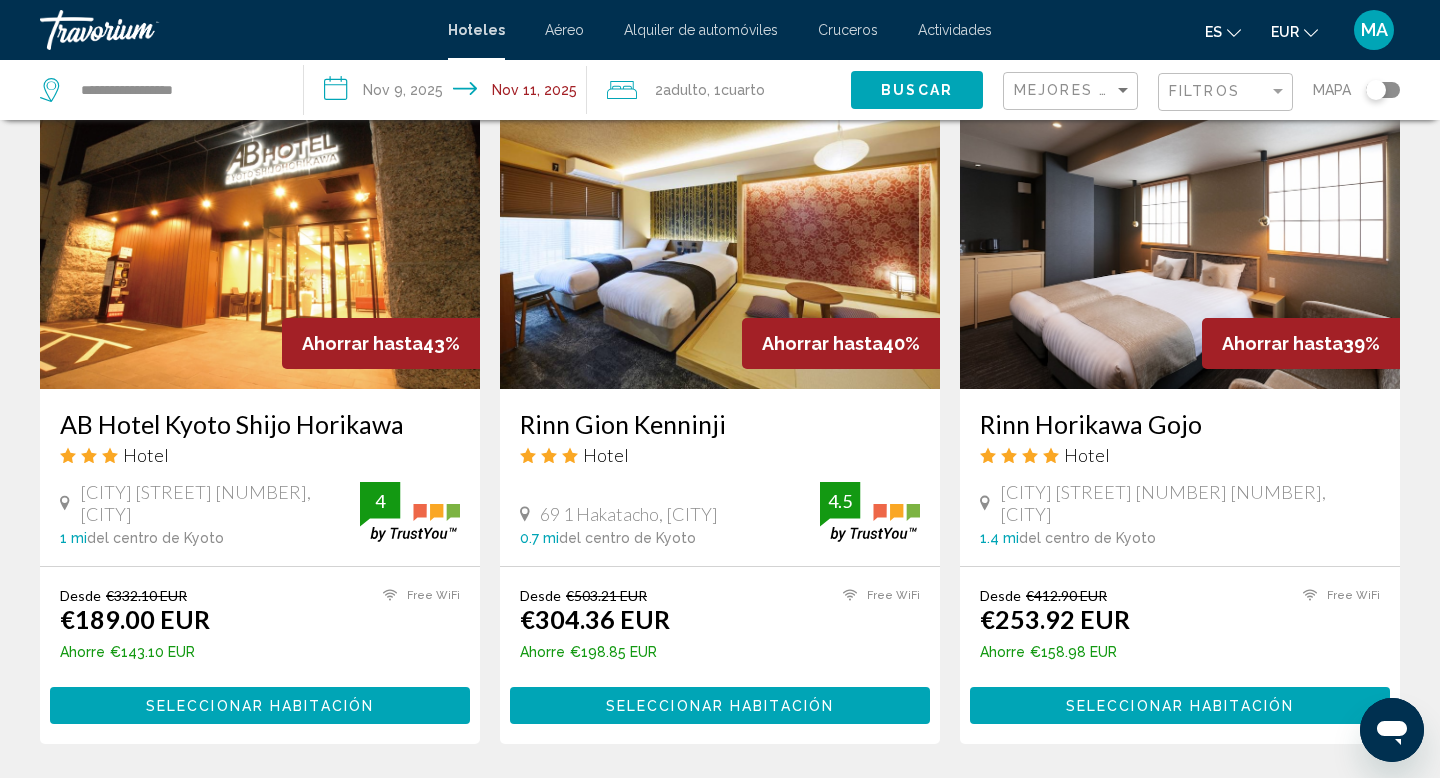 click at bounding box center (1180, 229) 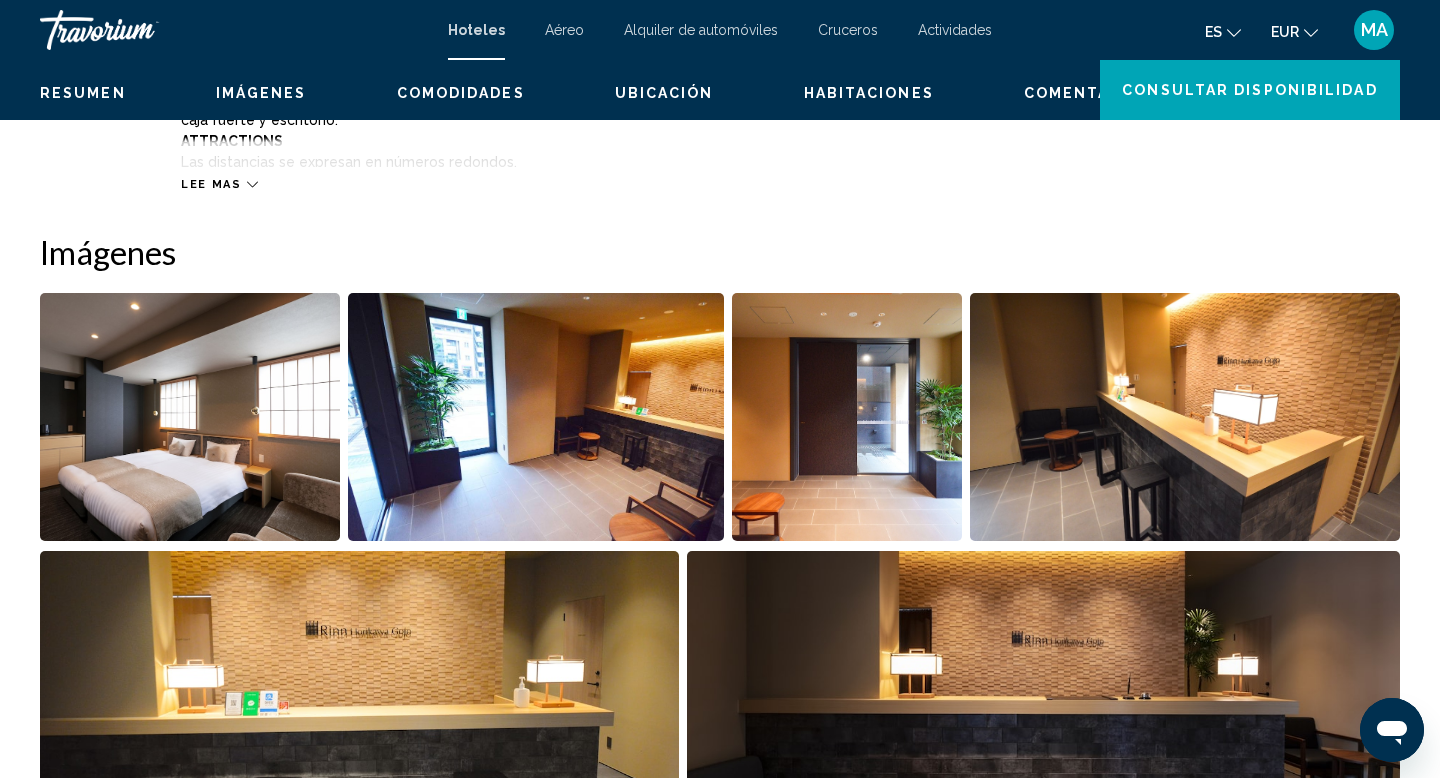 scroll, scrollTop: 0, scrollLeft: 0, axis: both 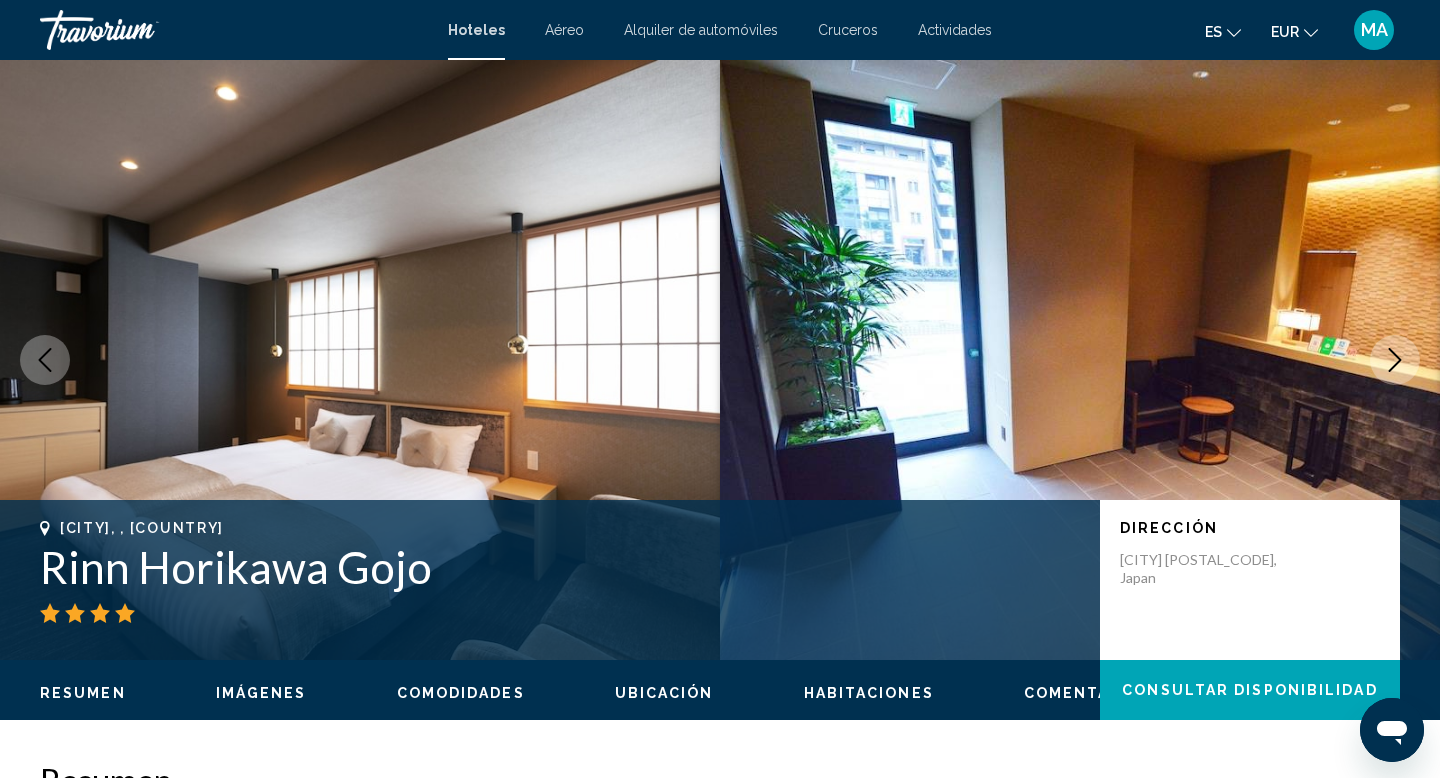 click at bounding box center [1080, 360] 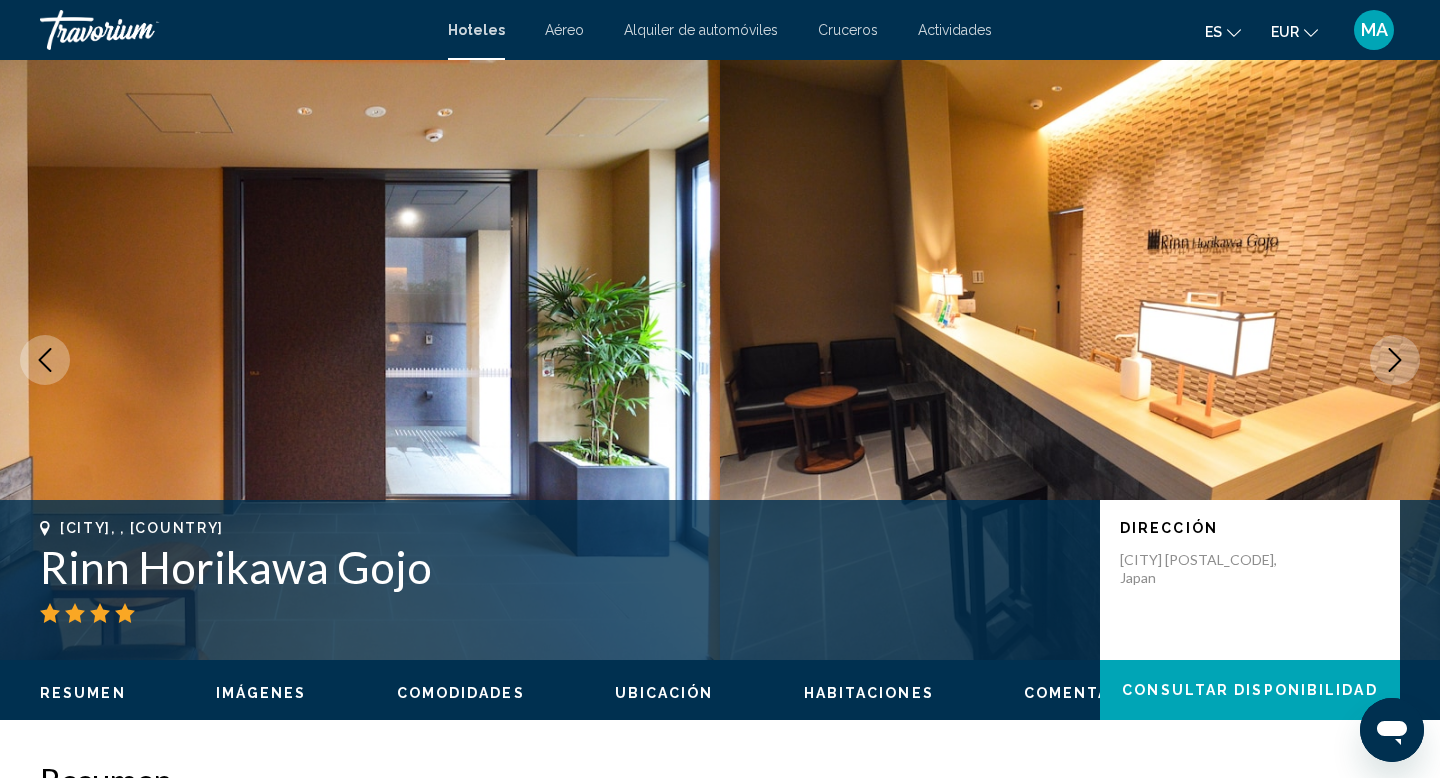 click 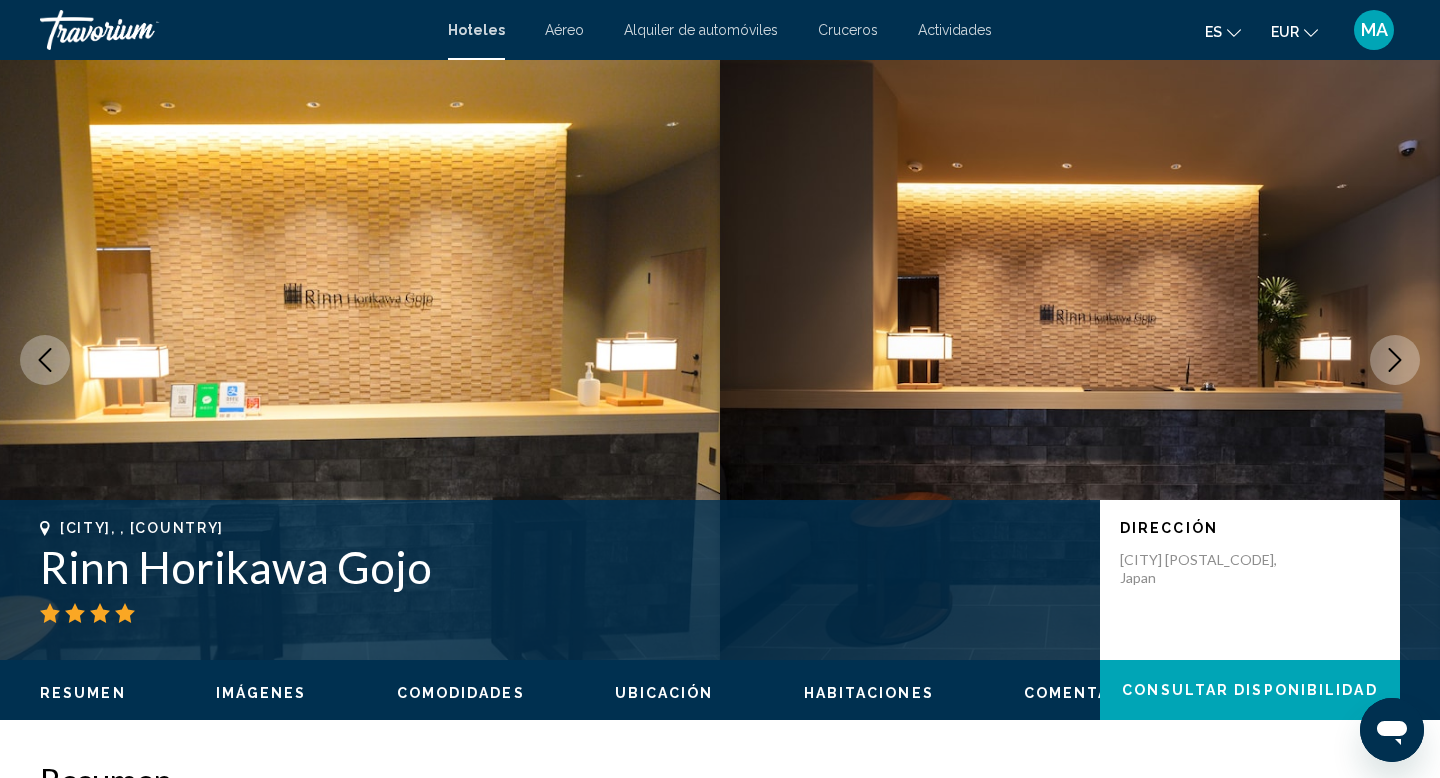 click 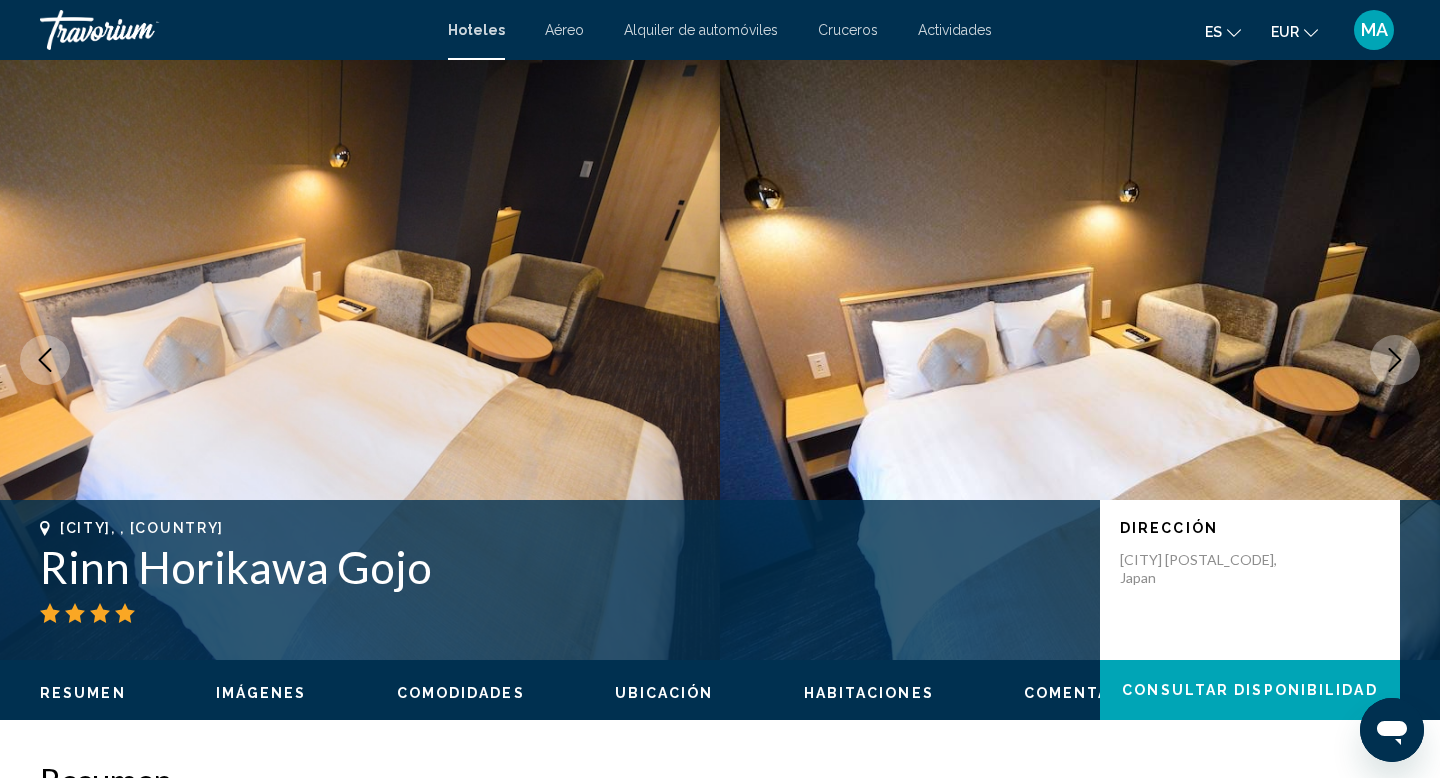 click 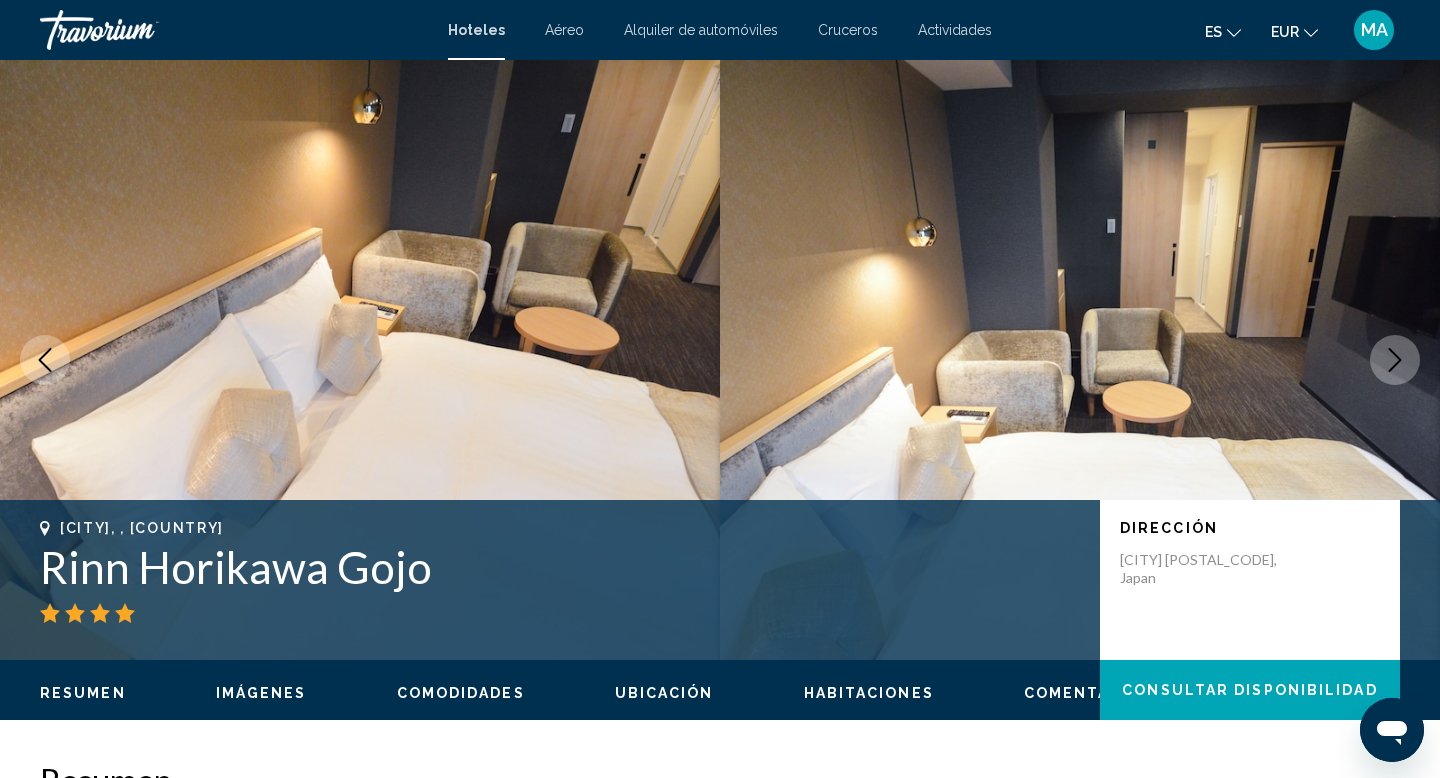 click 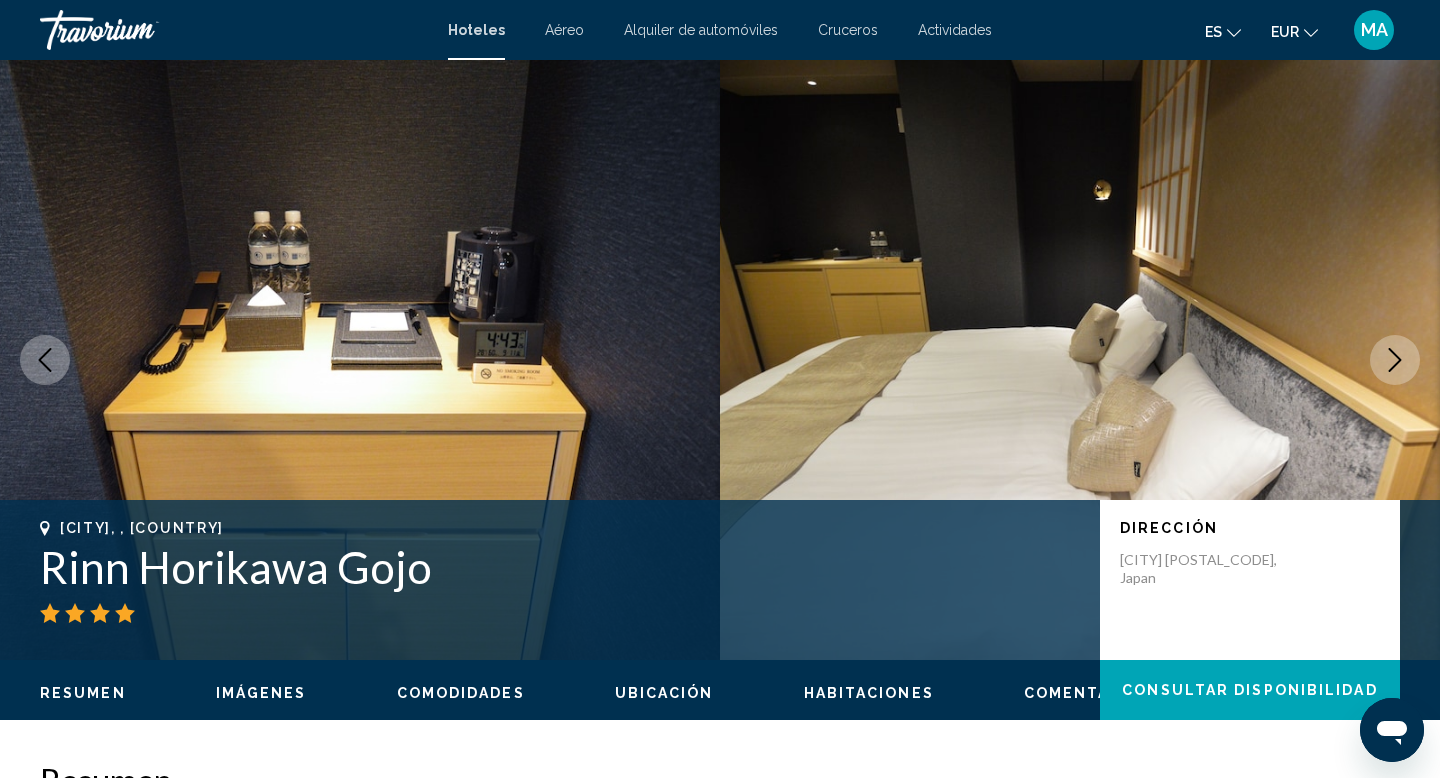 click 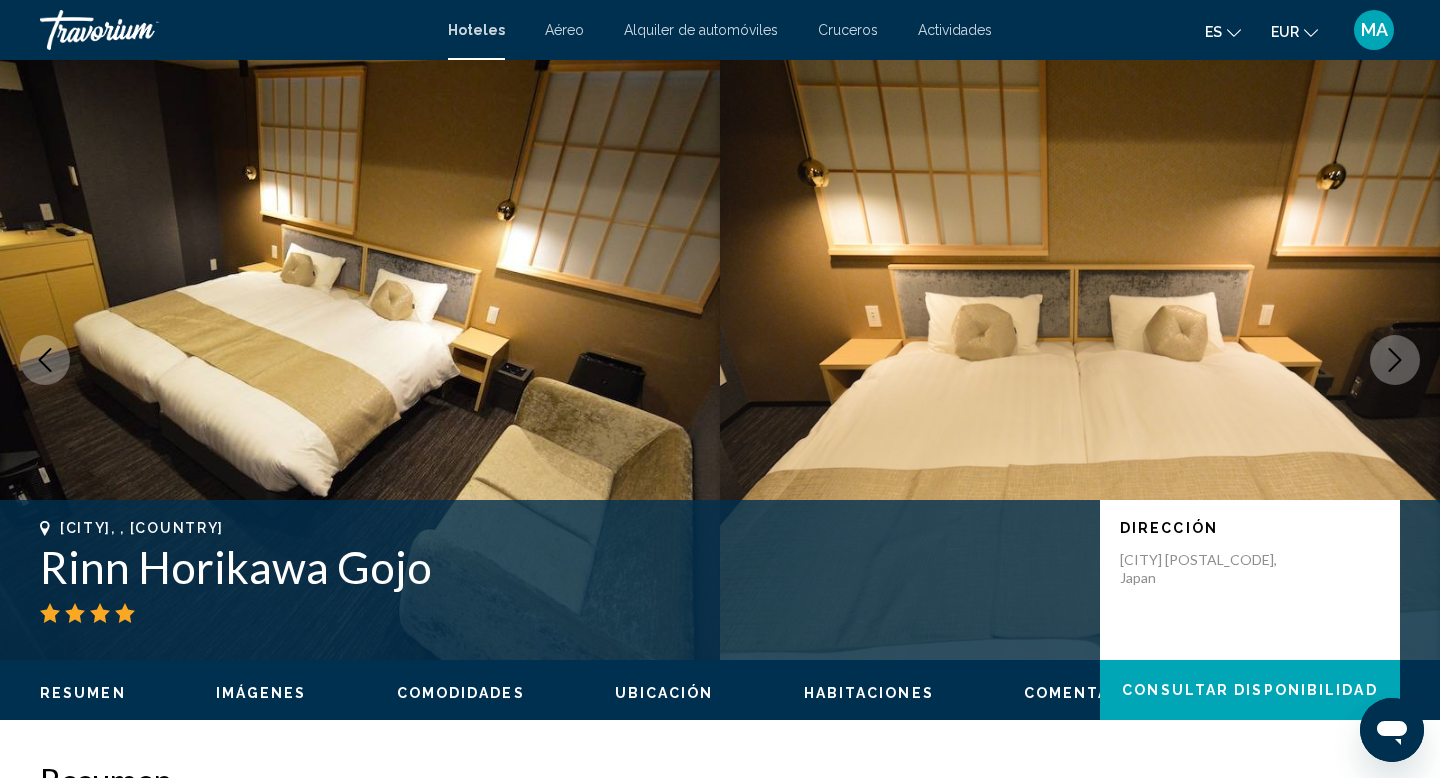 click 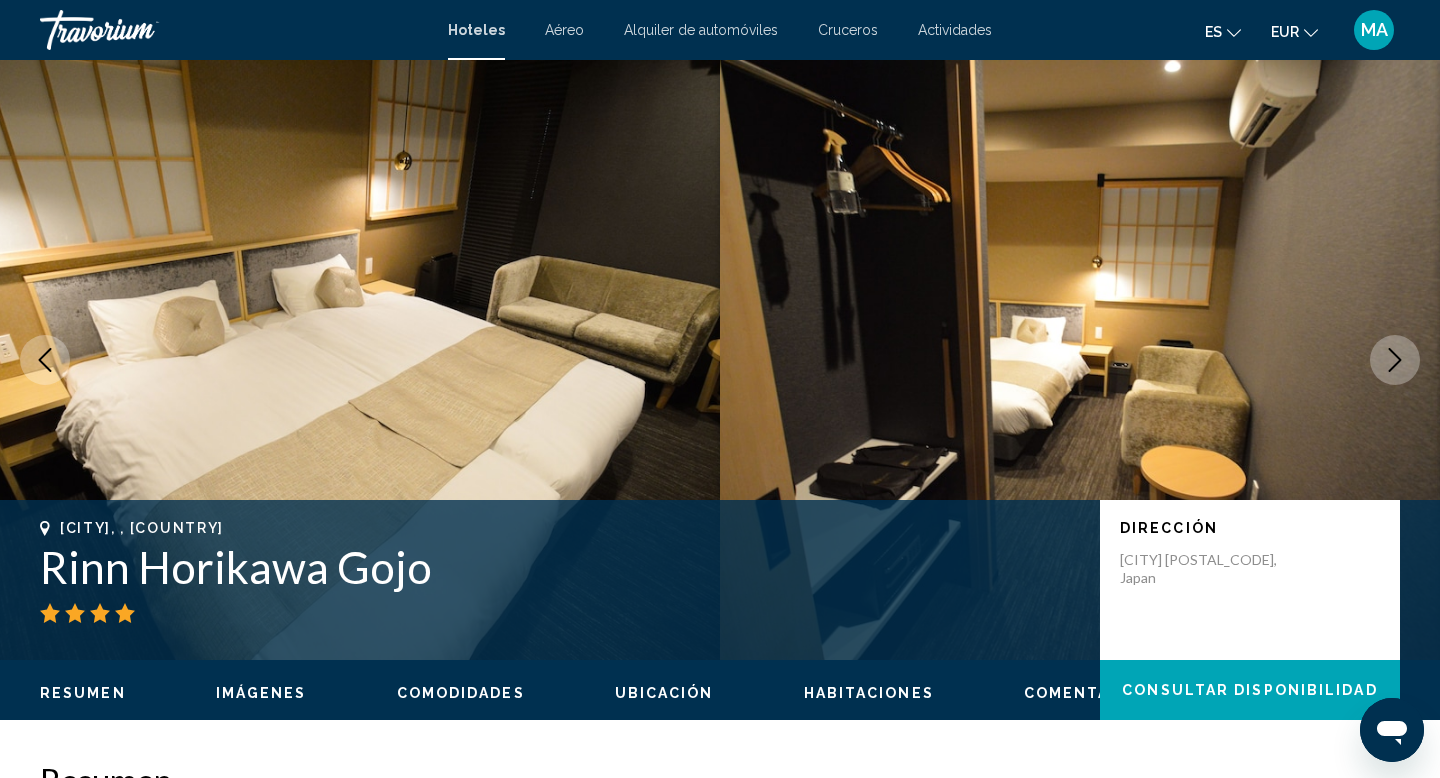 click 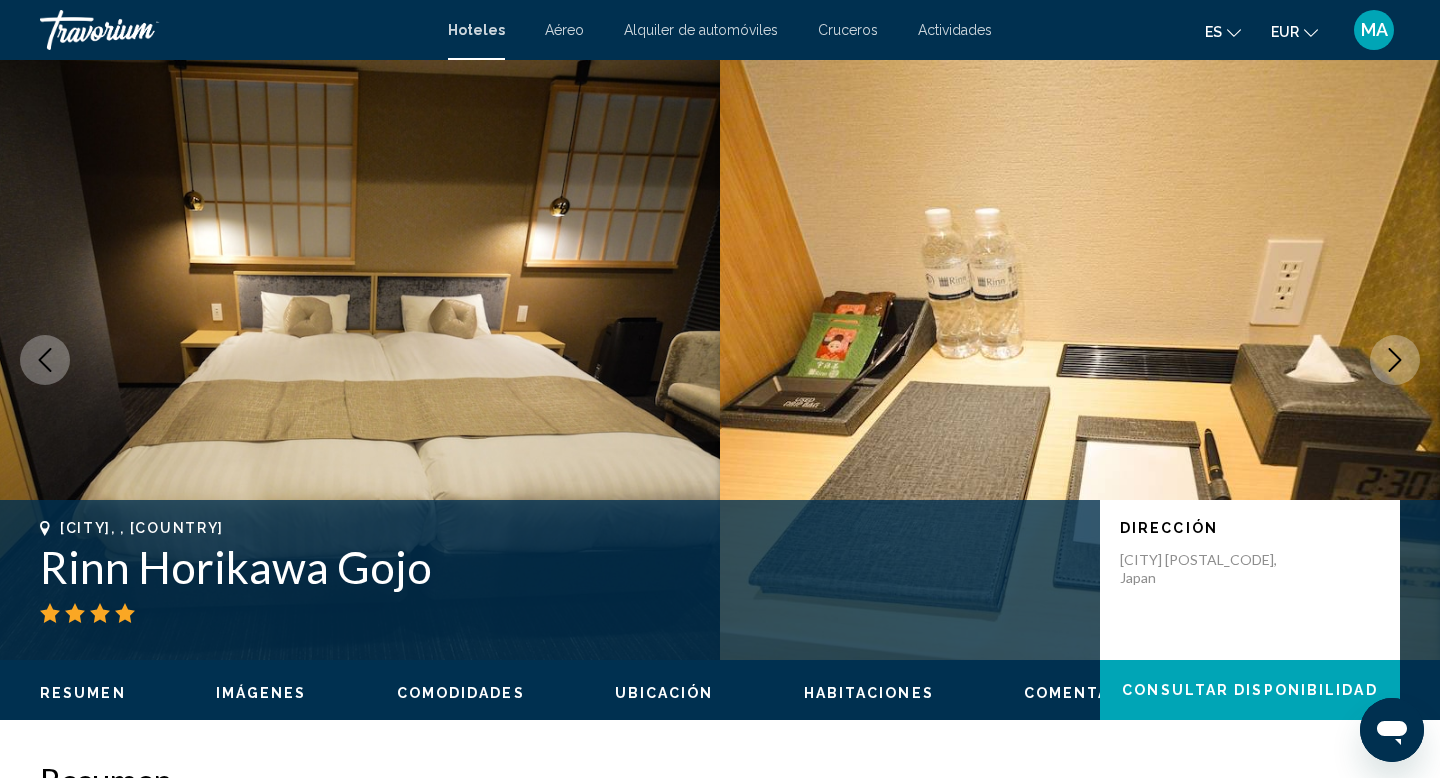 click 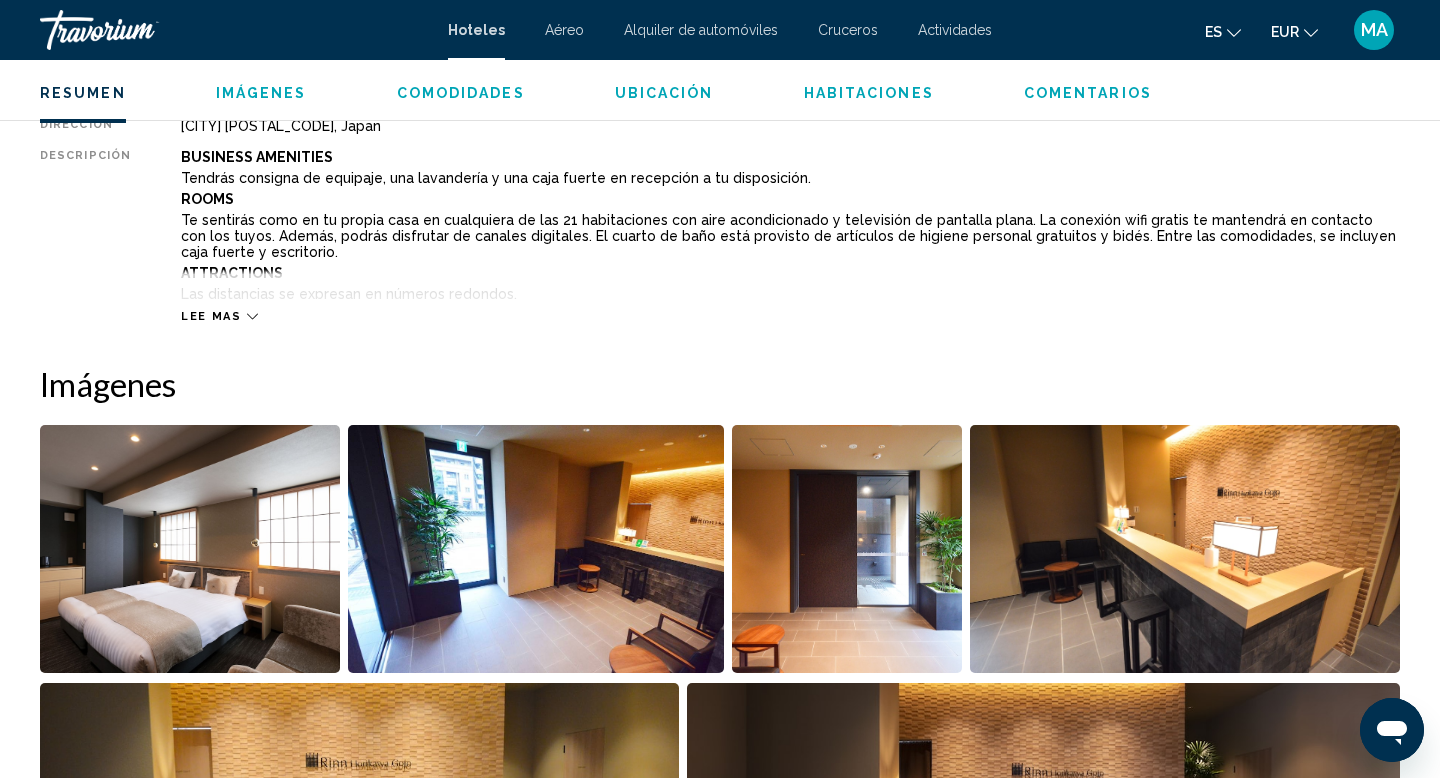 scroll, scrollTop: 735, scrollLeft: 0, axis: vertical 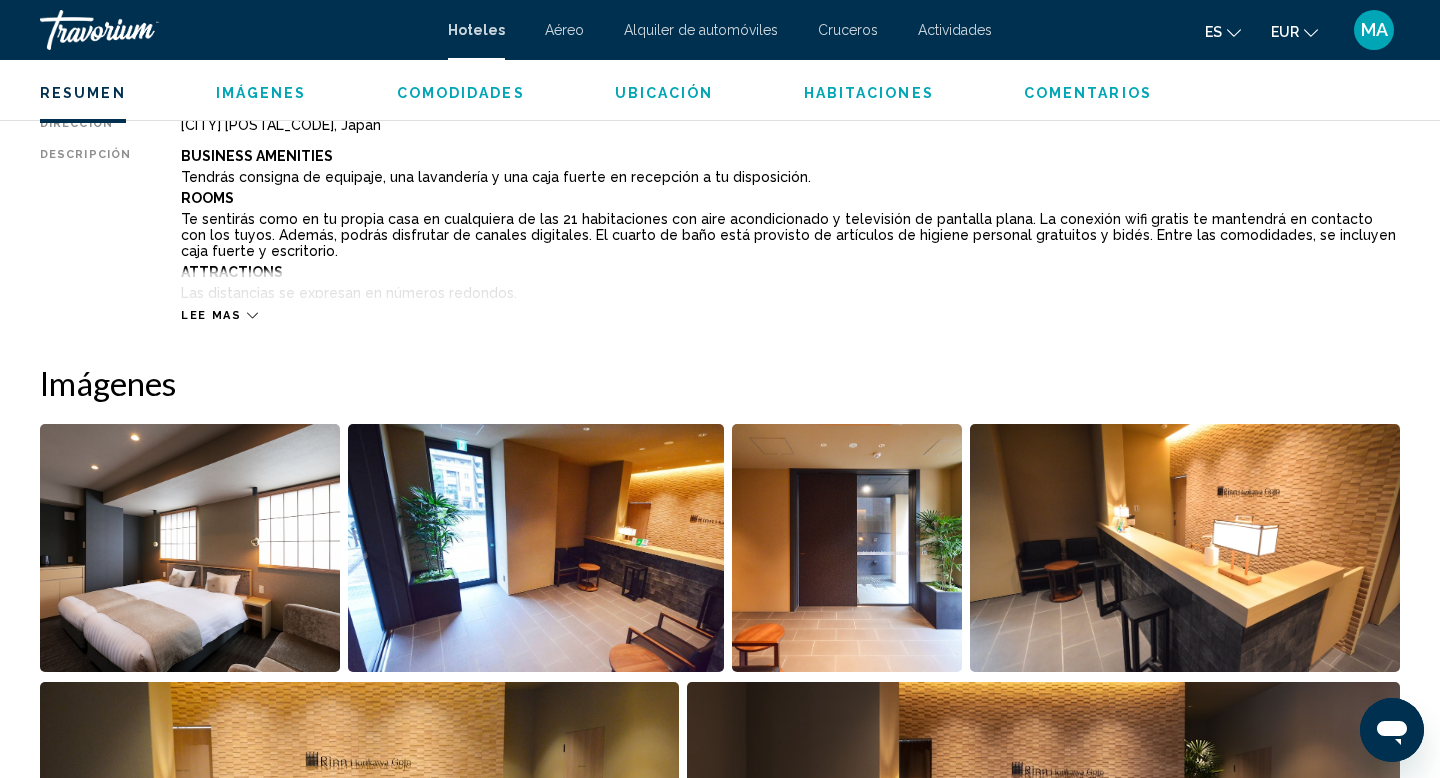 click on "Lee mas" at bounding box center (211, 315) 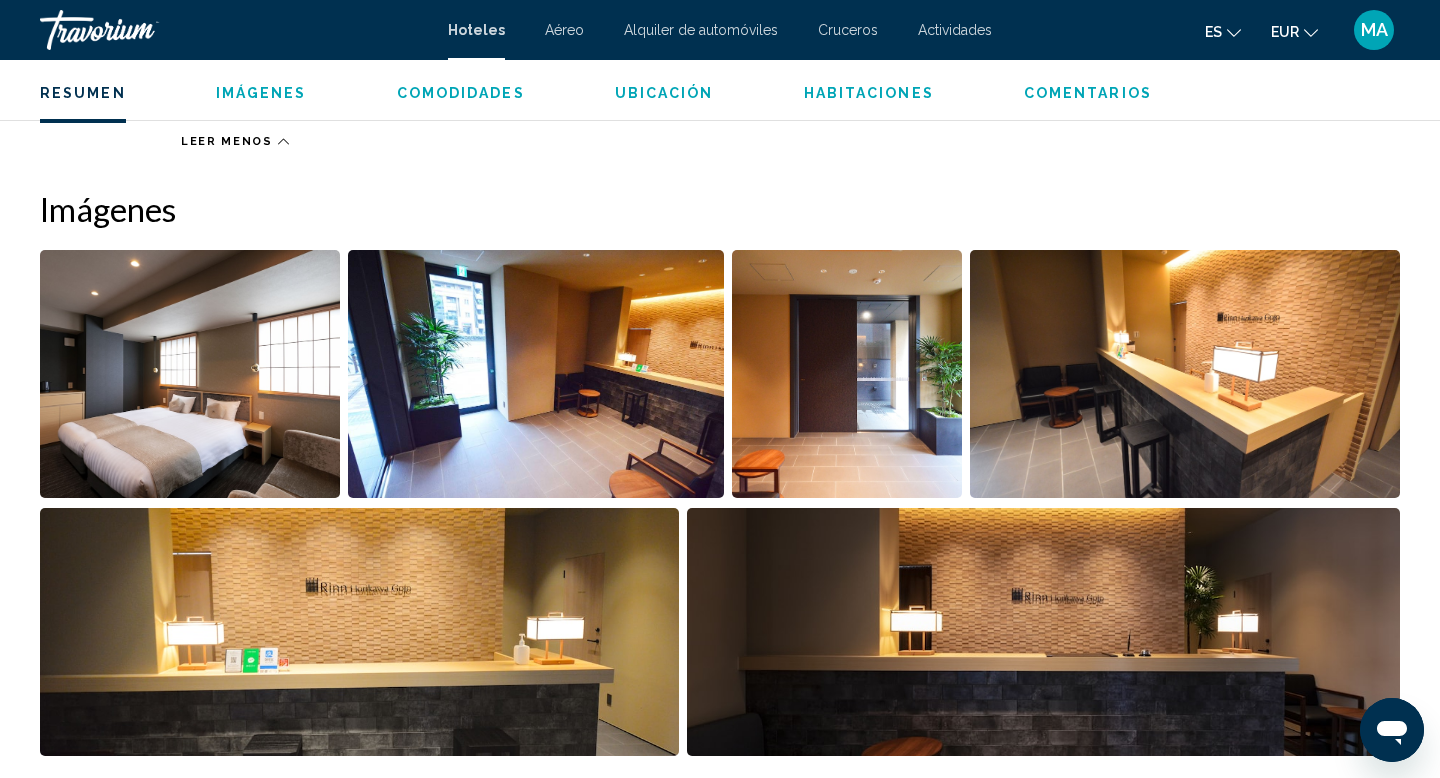 scroll, scrollTop: 1428, scrollLeft: 0, axis: vertical 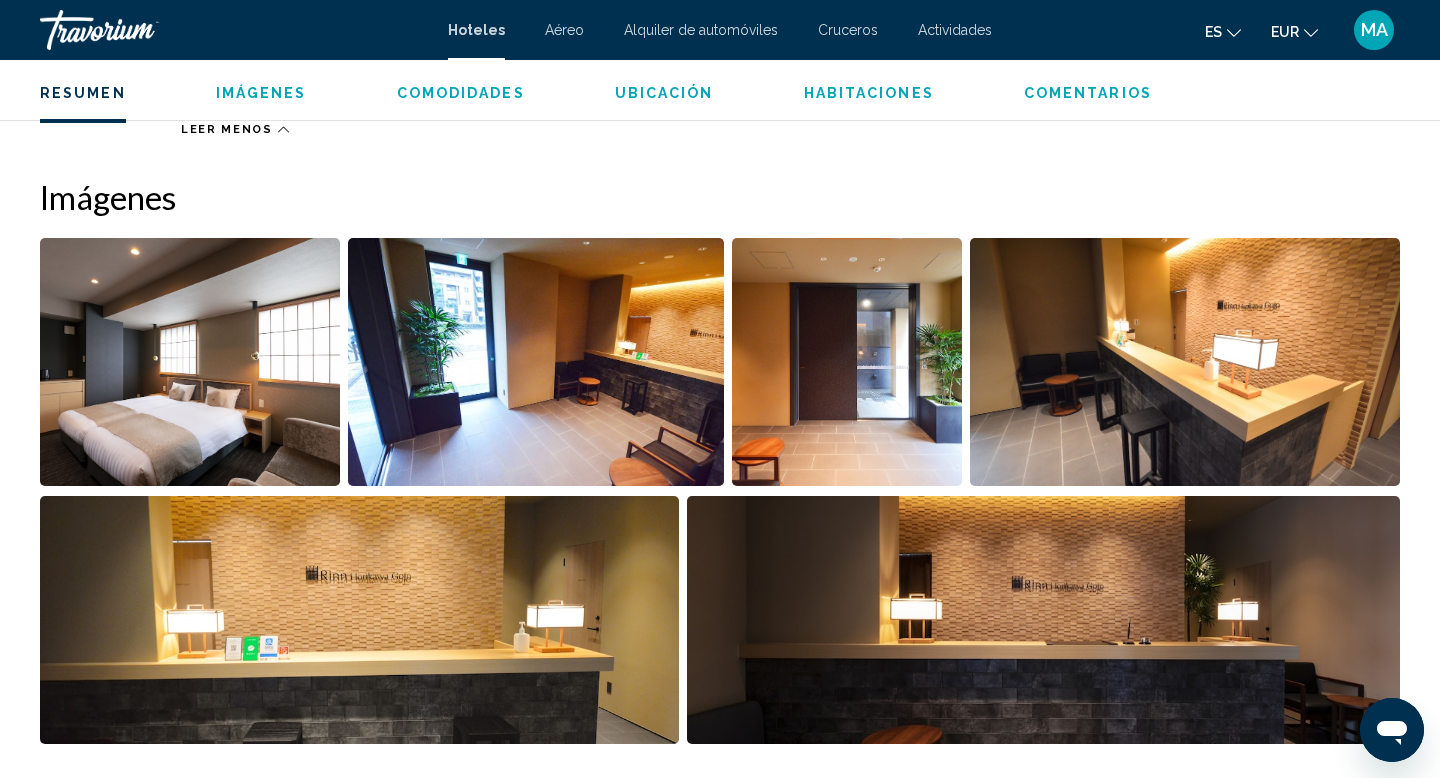 click at bounding box center (190, 362) 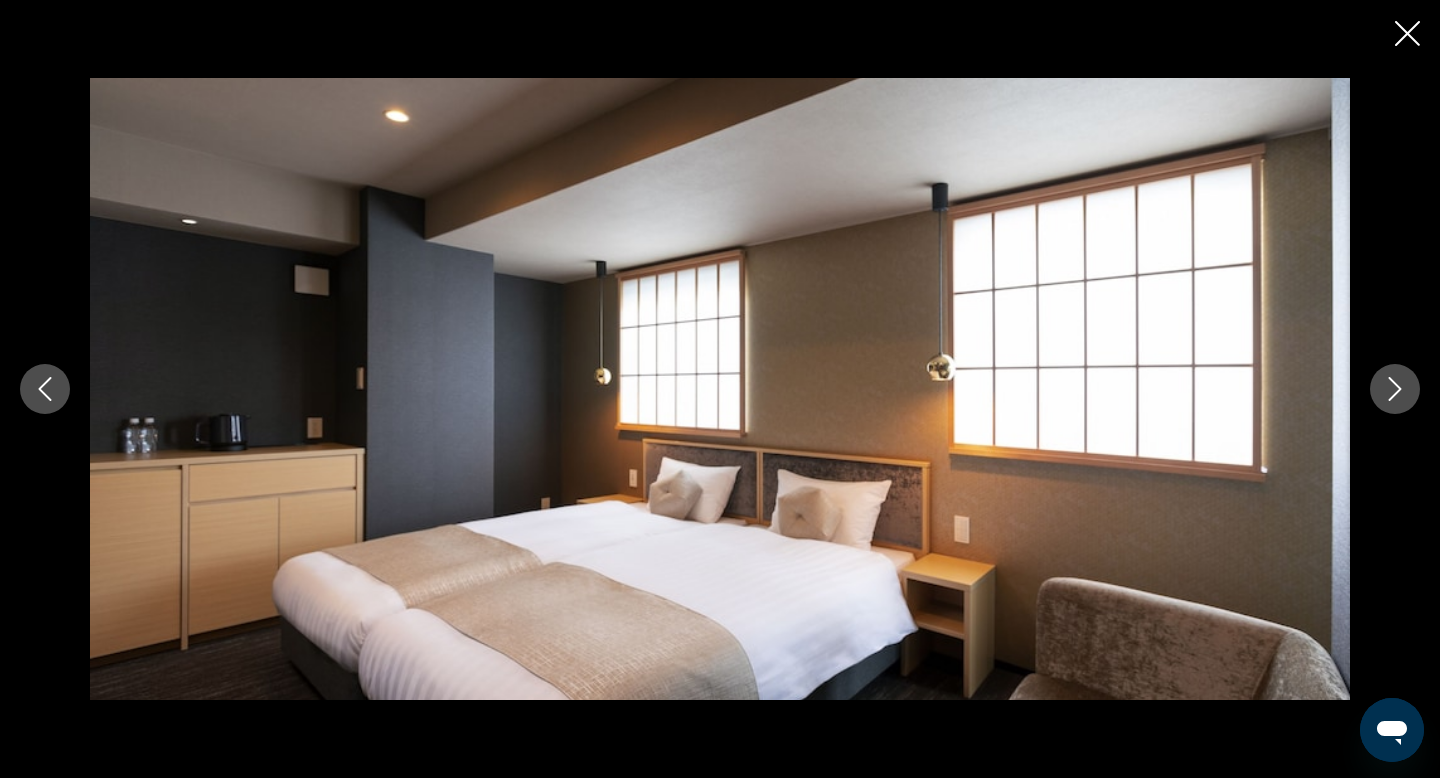 click at bounding box center [1395, 389] 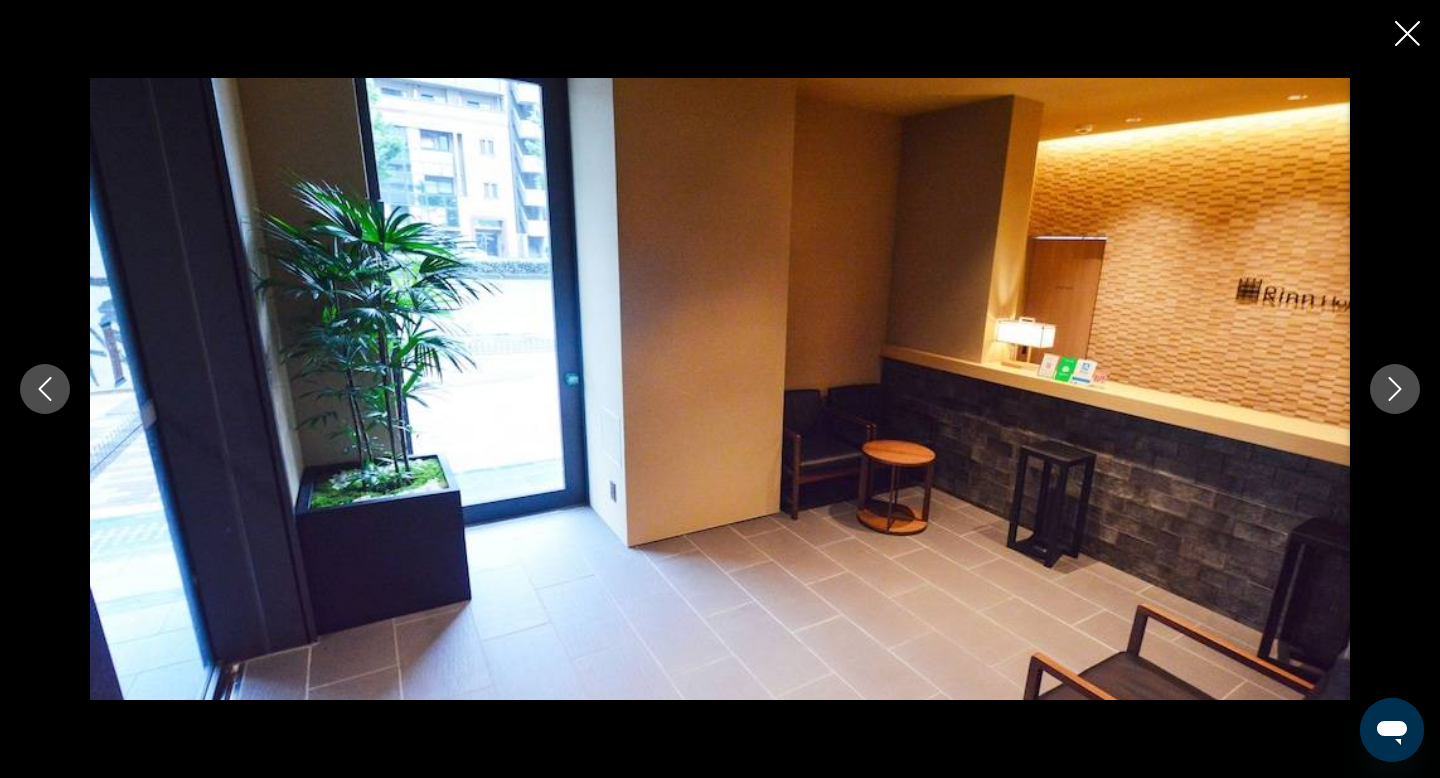click at bounding box center [1395, 389] 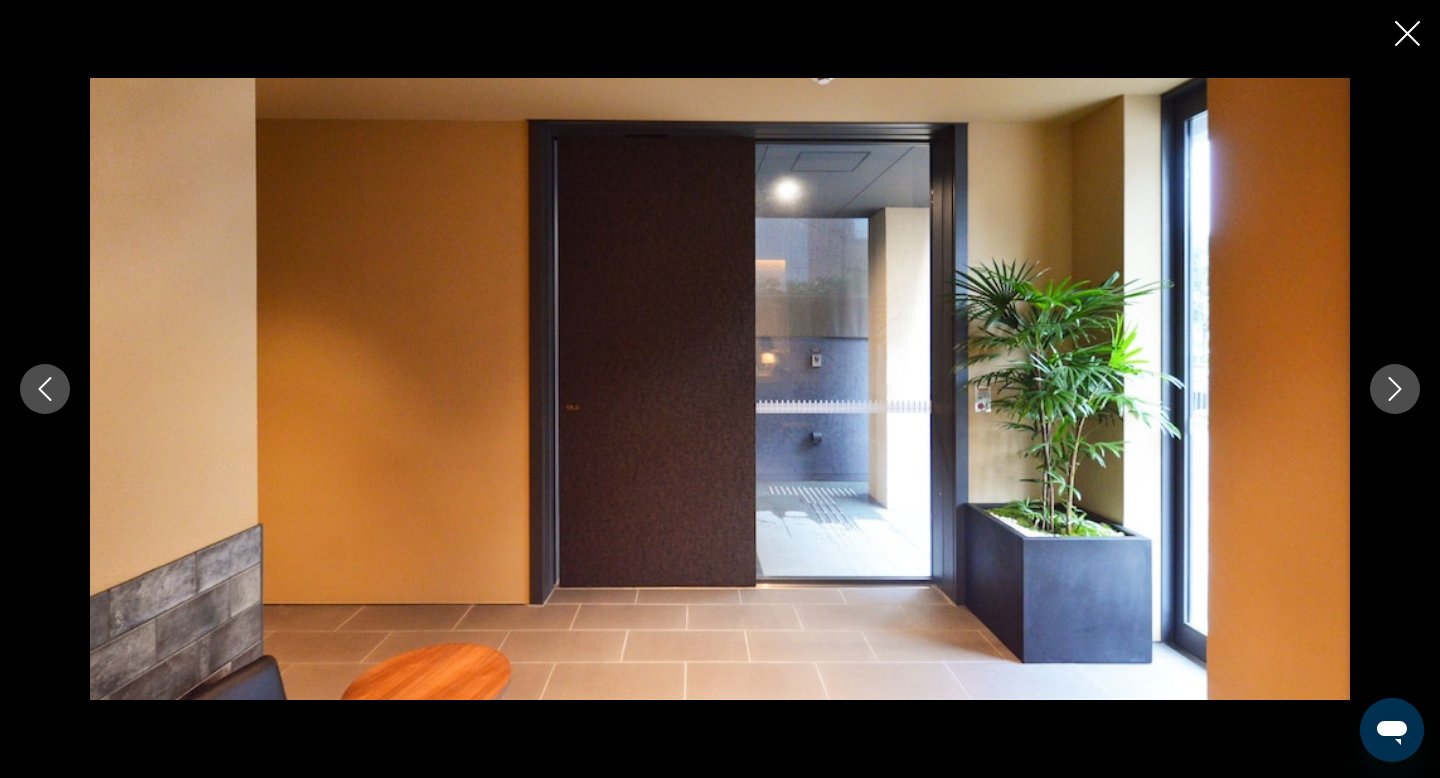 click at bounding box center [1395, 389] 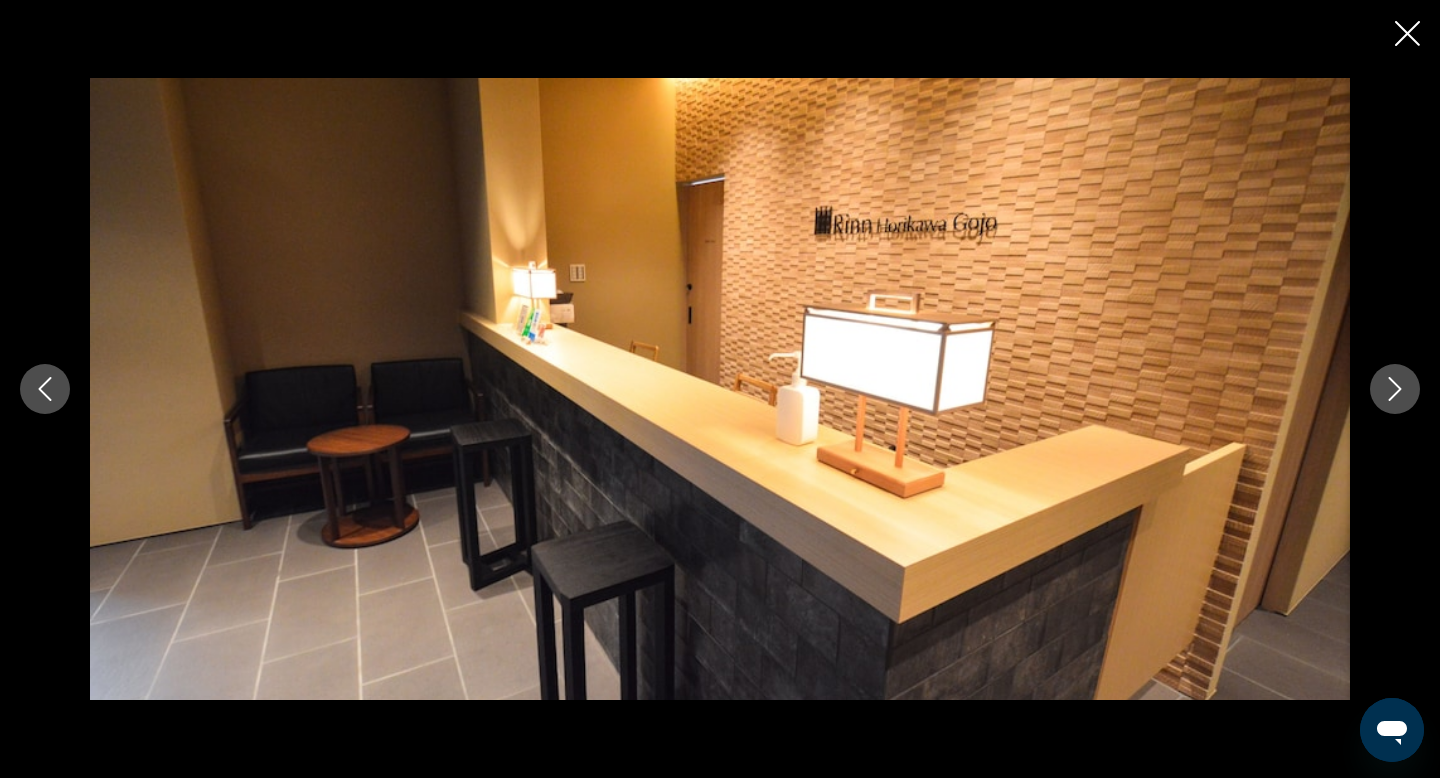 click at bounding box center (1395, 389) 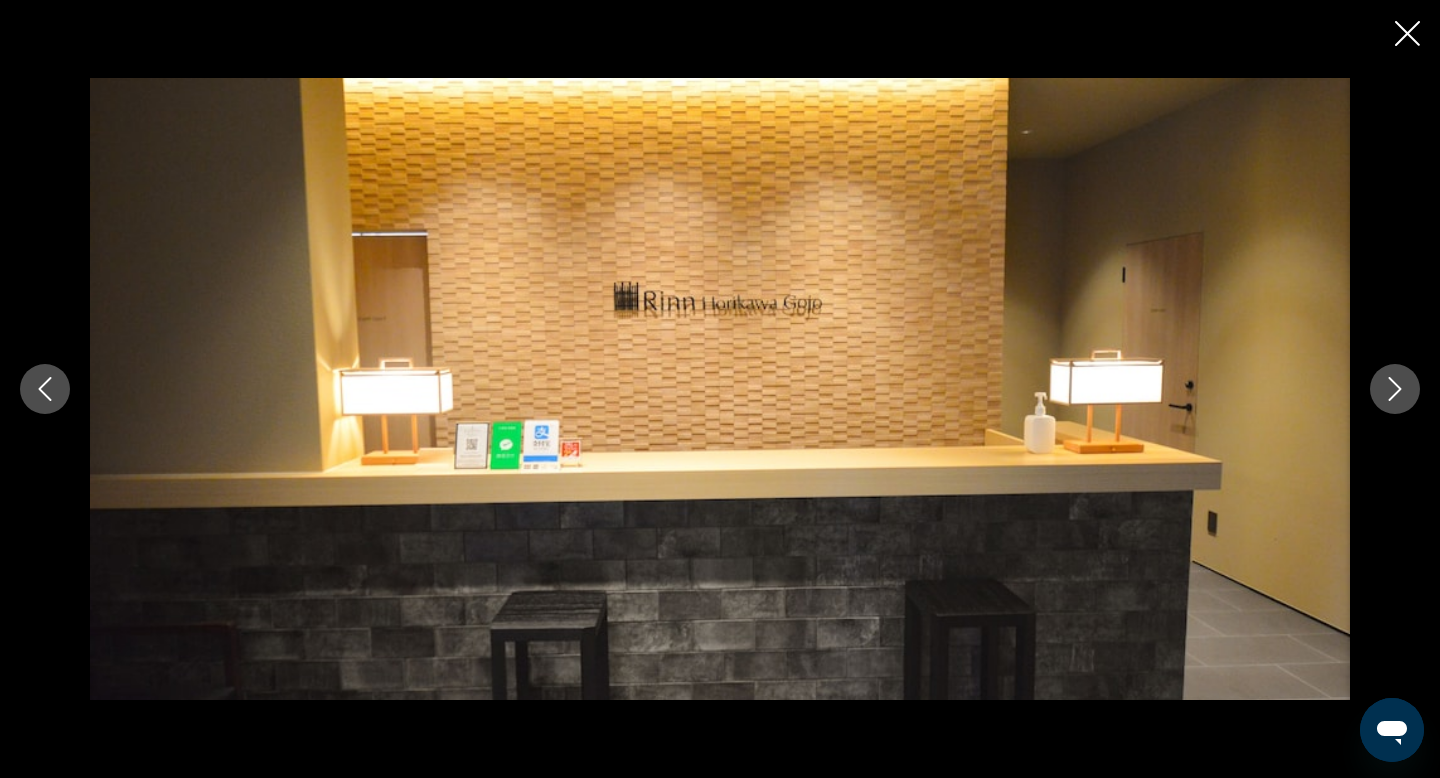 click at bounding box center (1395, 389) 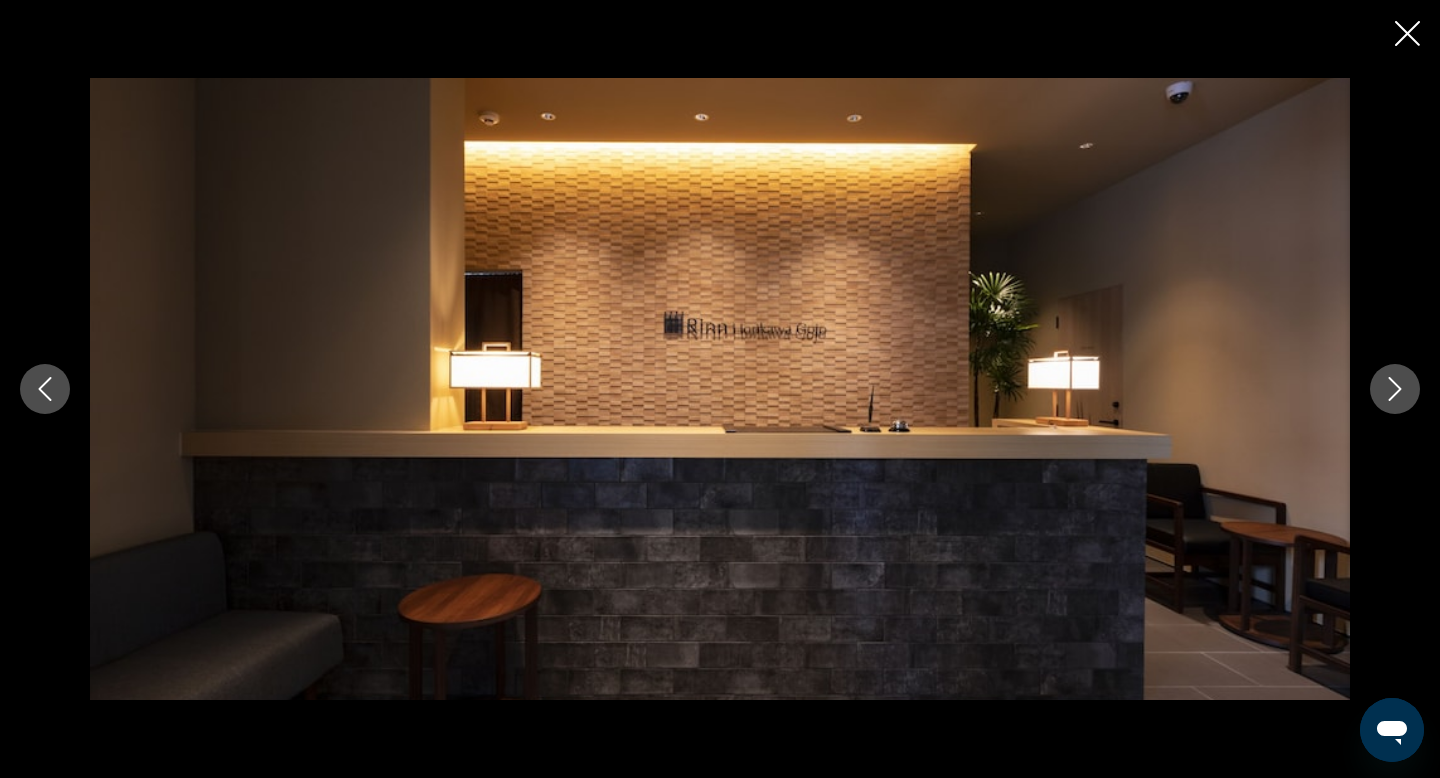 click at bounding box center (1395, 389) 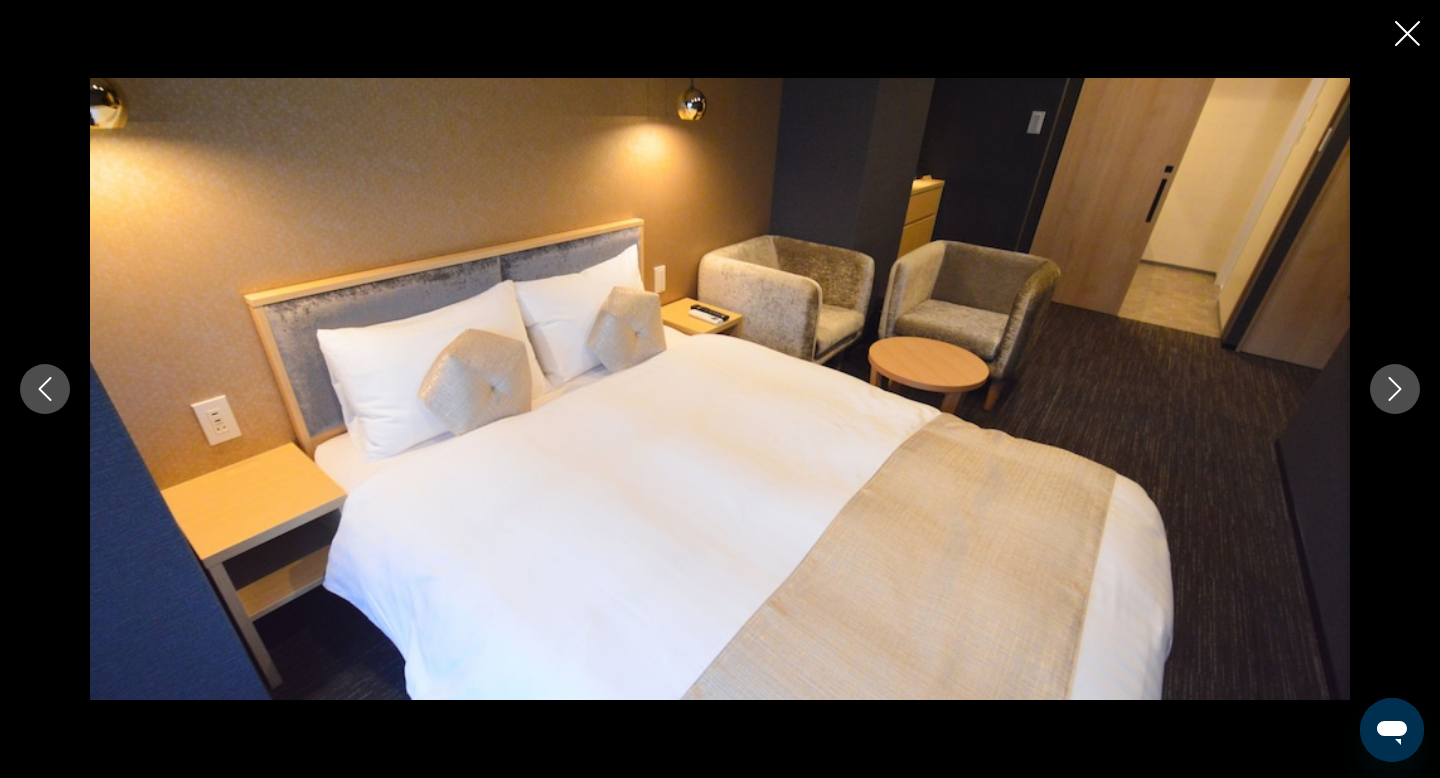 click at bounding box center (1395, 389) 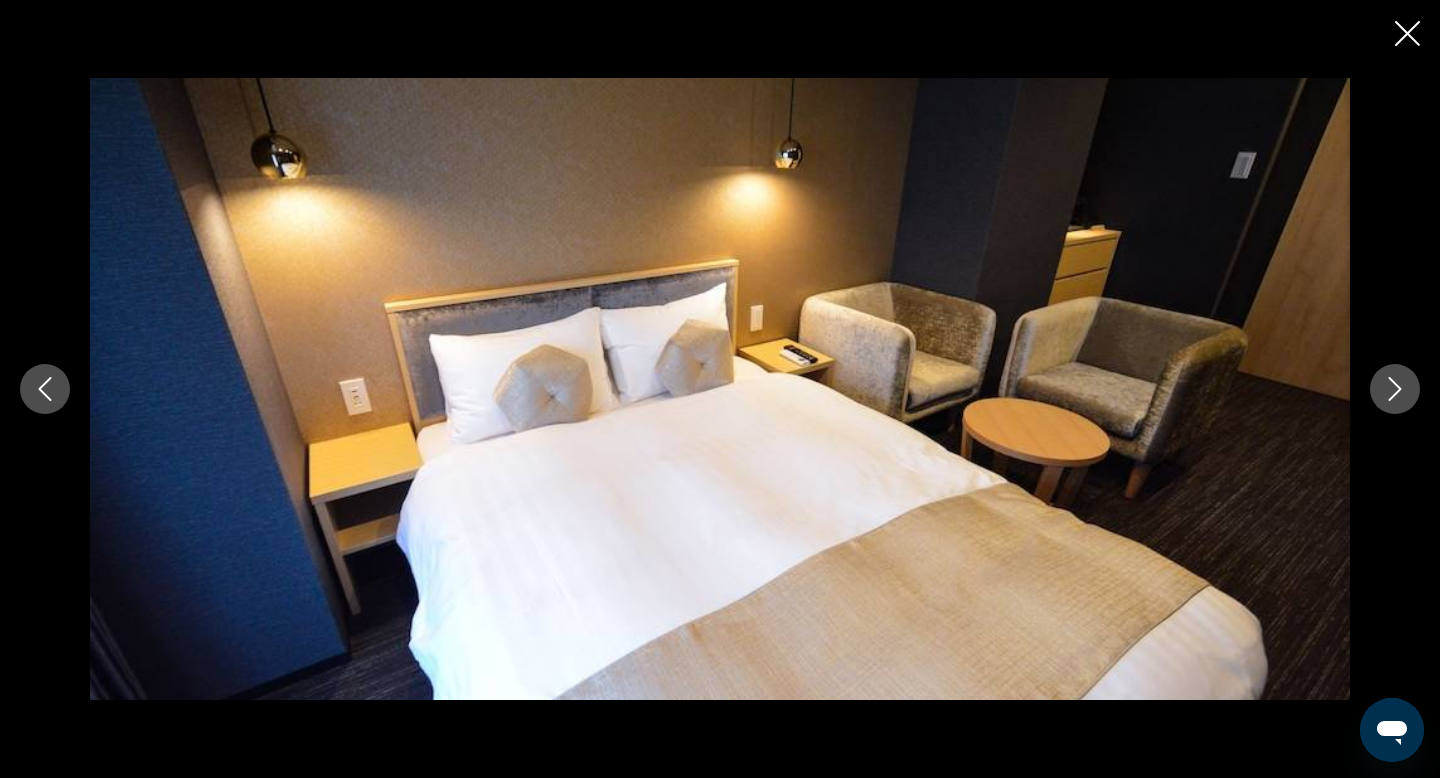 click at bounding box center [1395, 389] 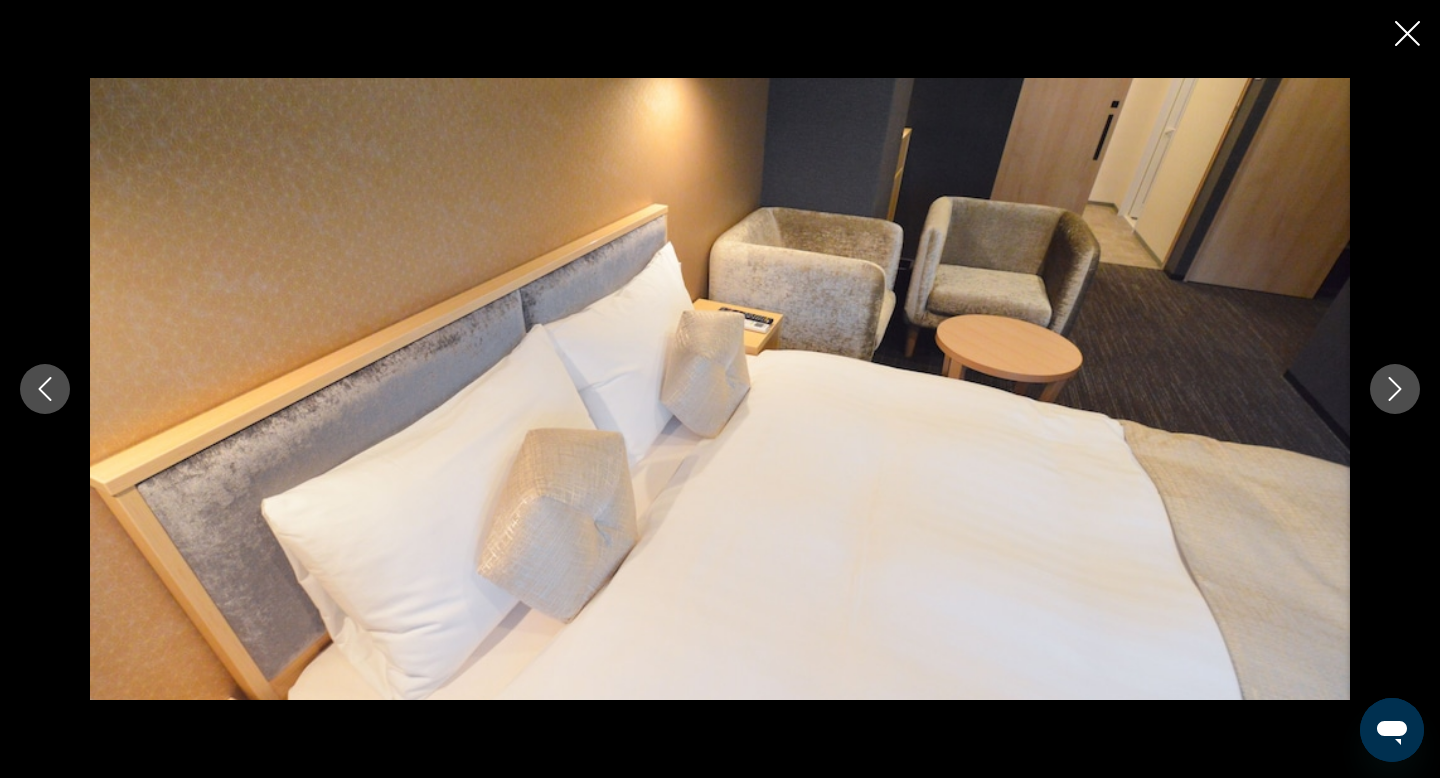 click at bounding box center (1395, 389) 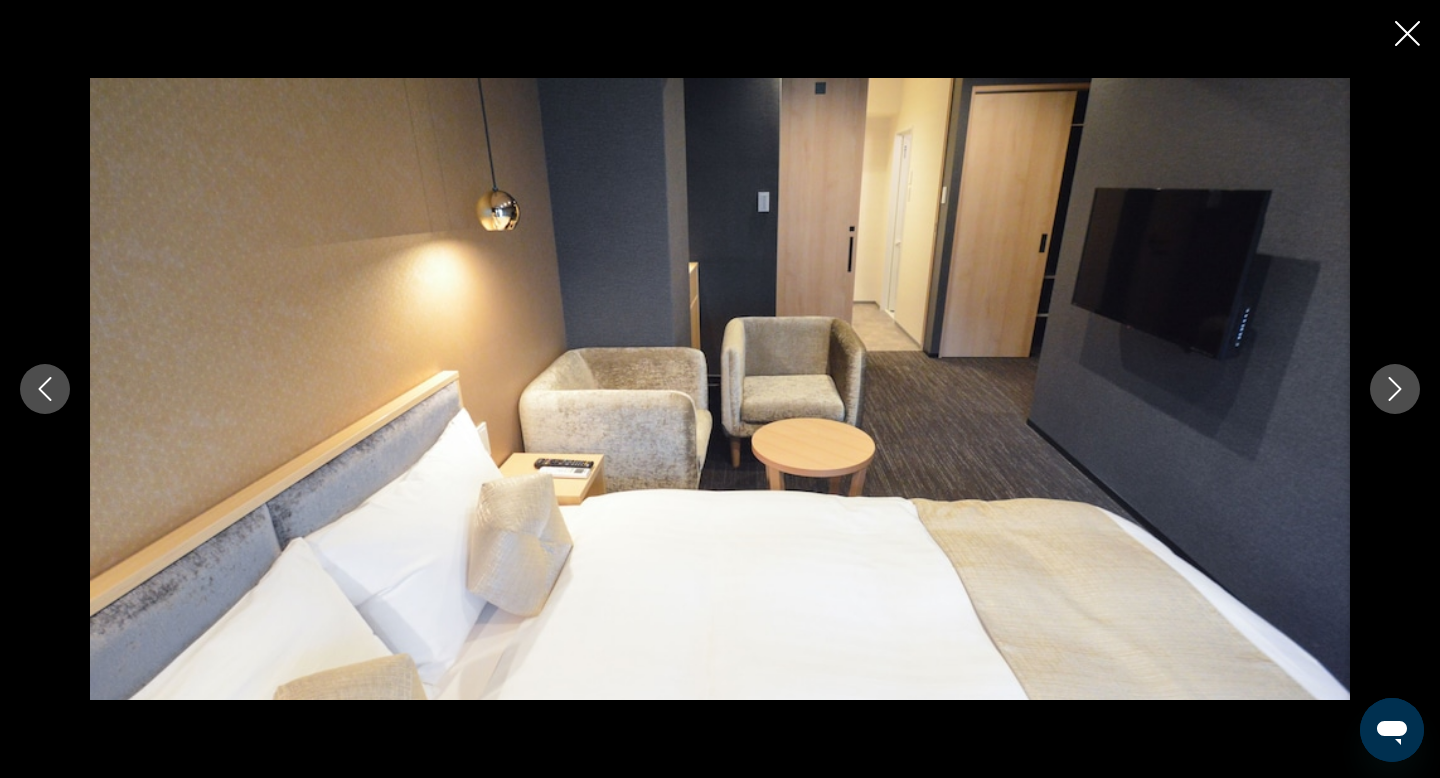 click at bounding box center (1395, 389) 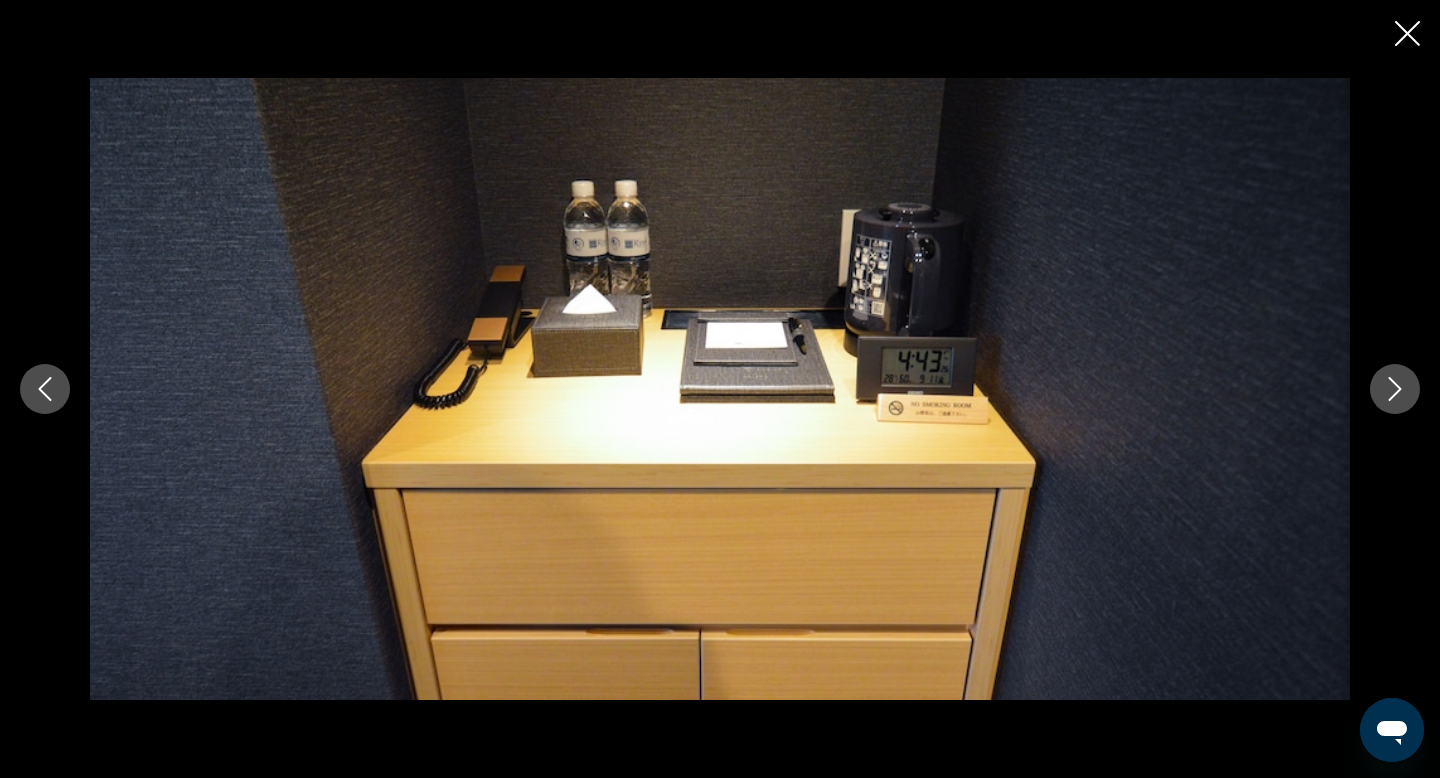 click at bounding box center [1395, 389] 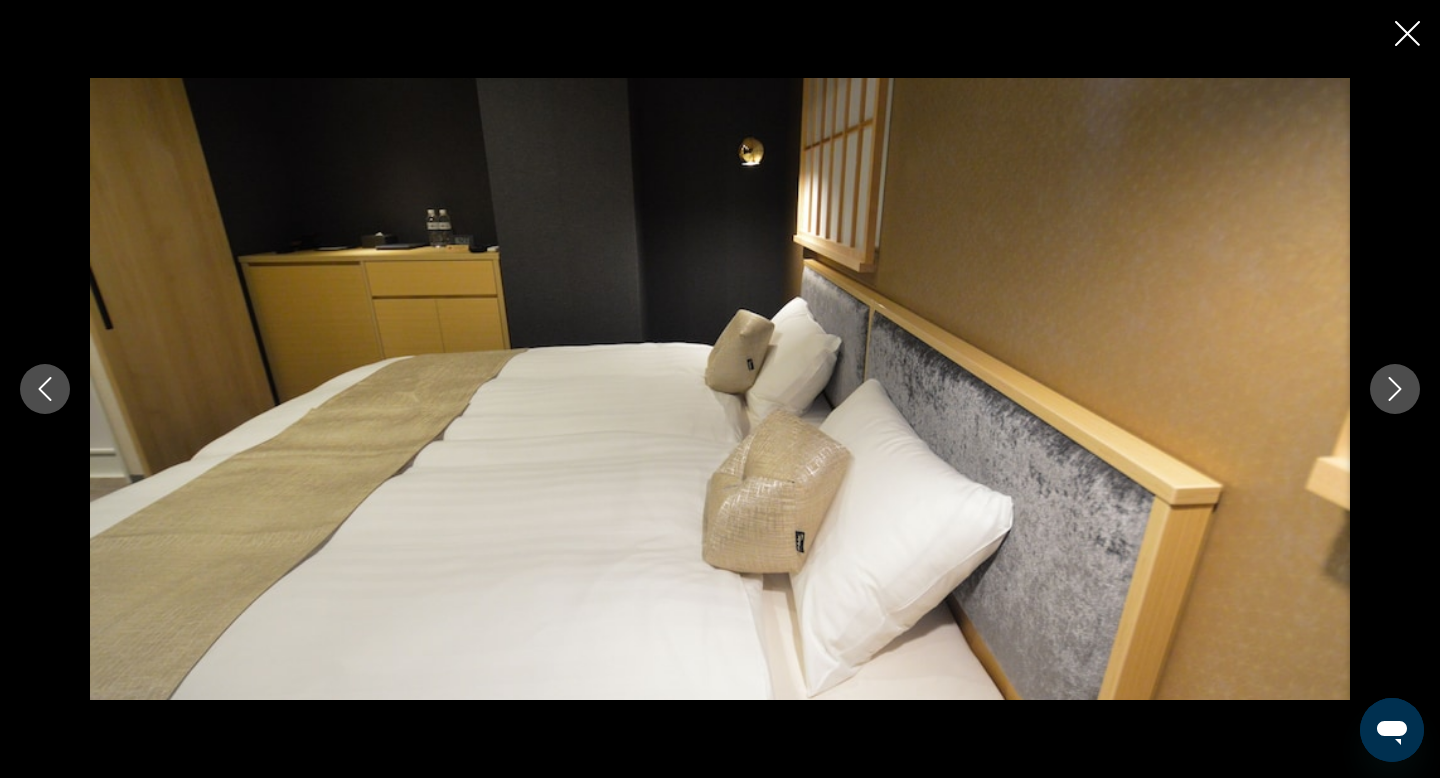 click at bounding box center (1395, 389) 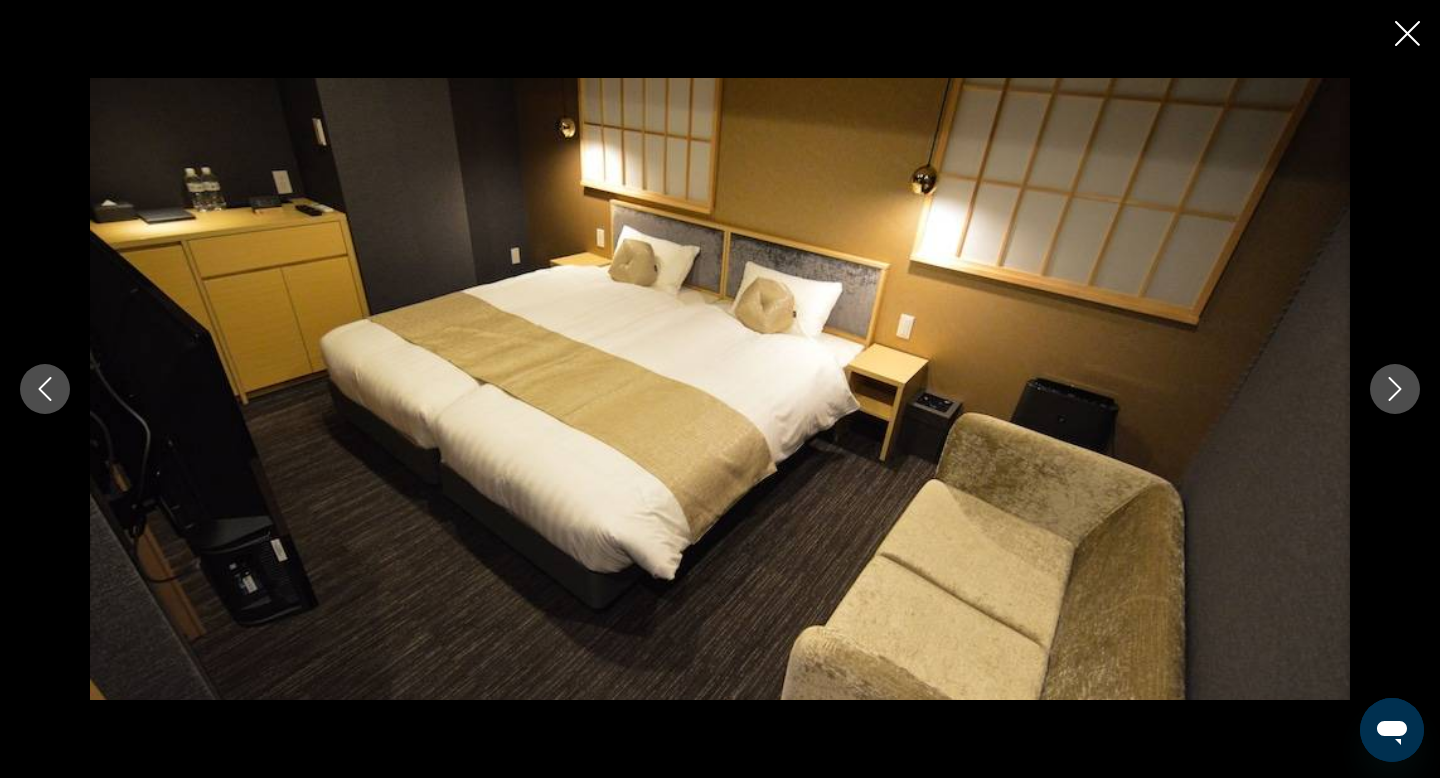 click at bounding box center [1395, 389] 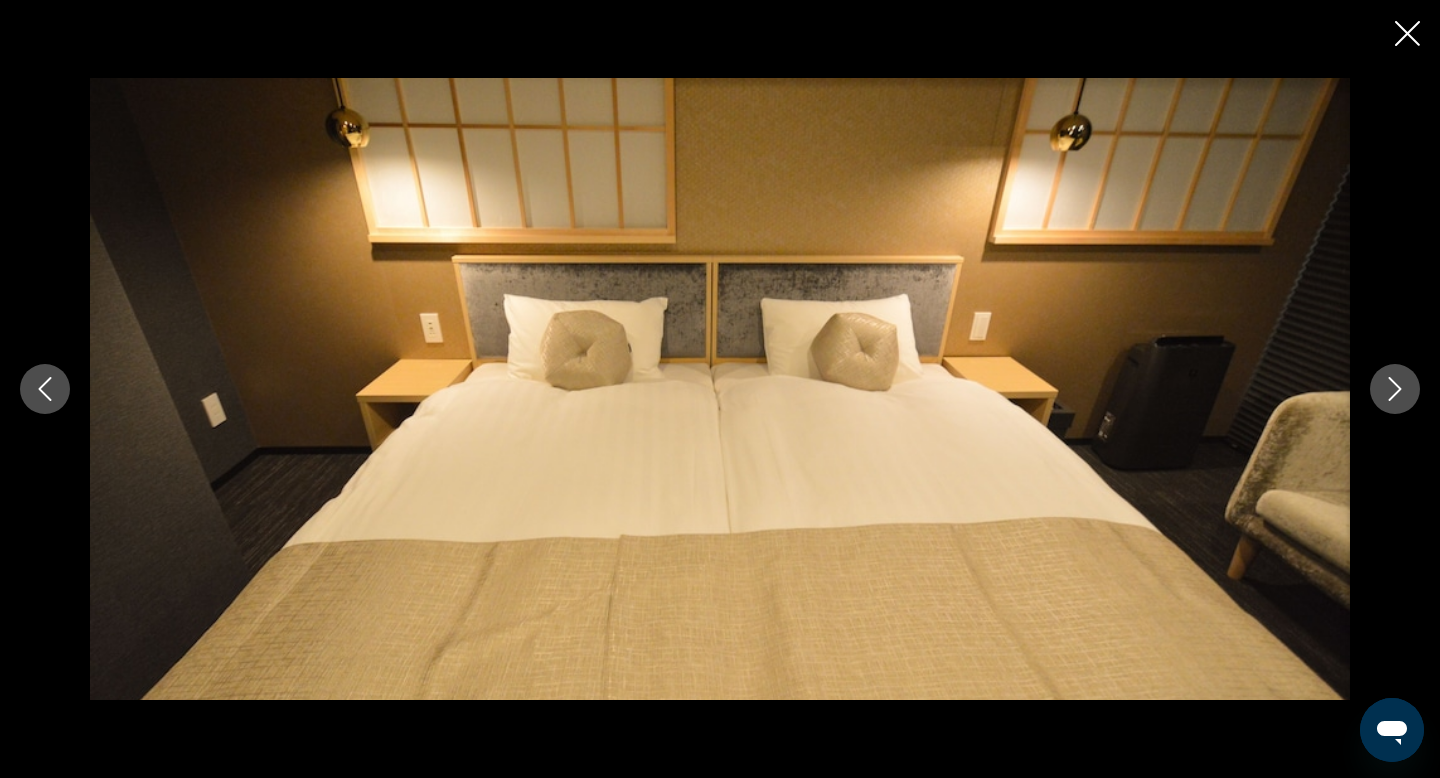 click at bounding box center [1395, 389] 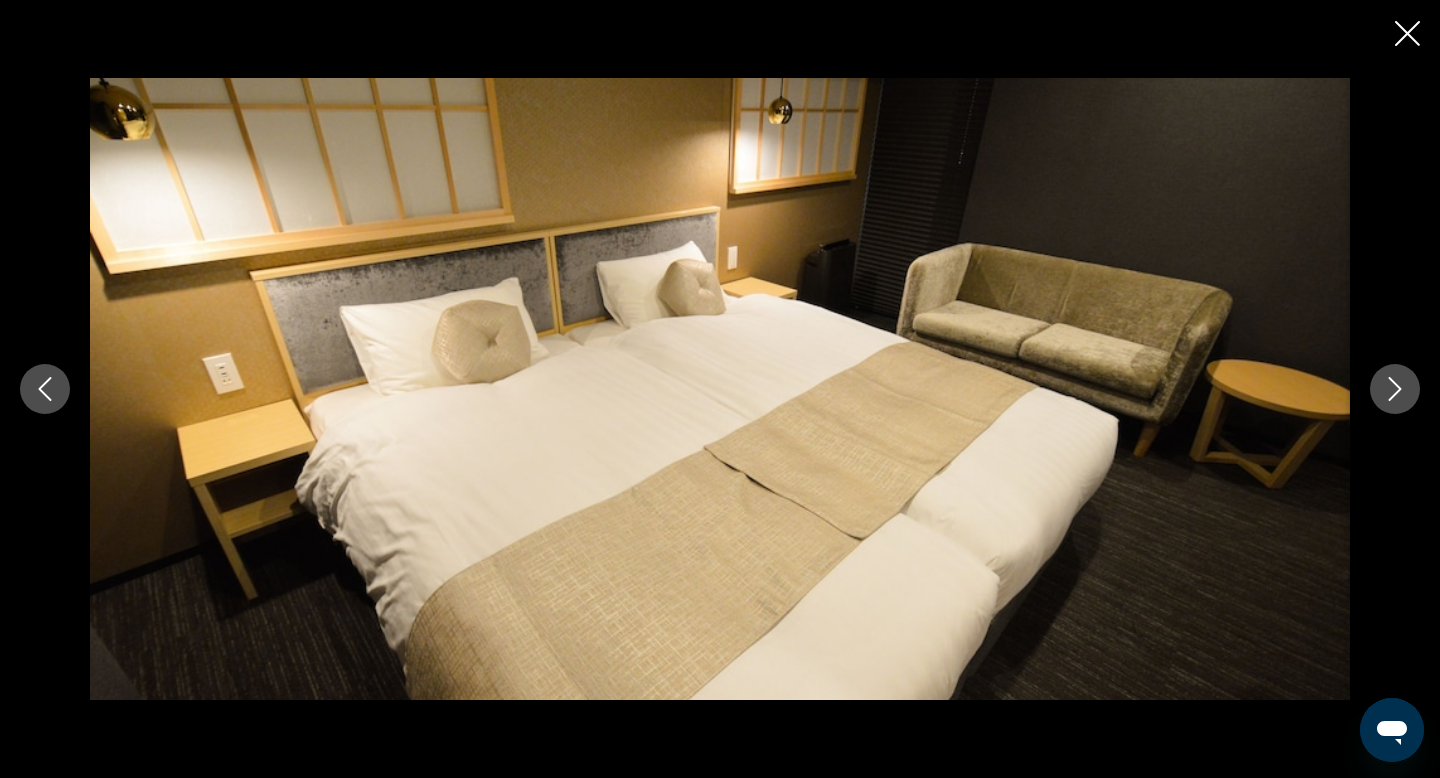 click at bounding box center [1395, 389] 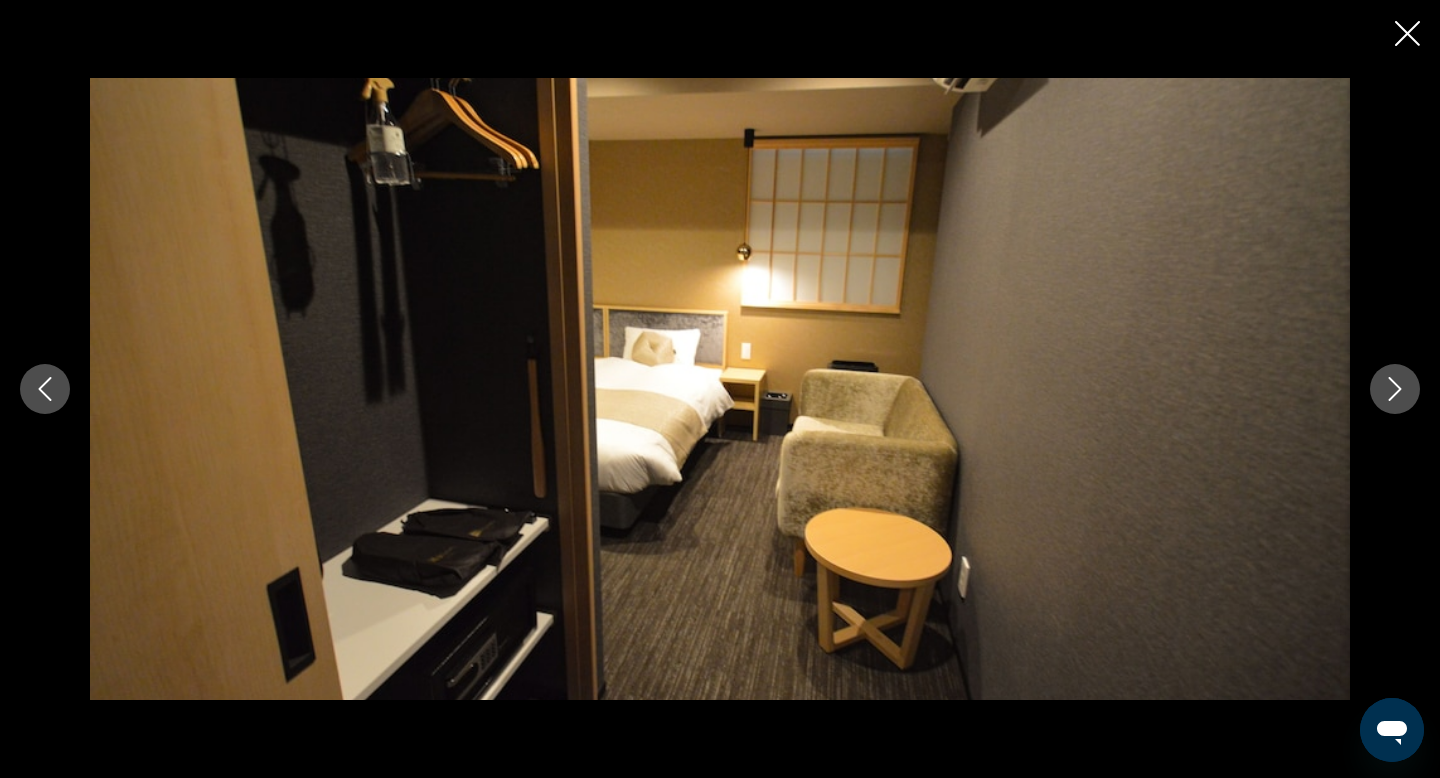 click at bounding box center (1395, 389) 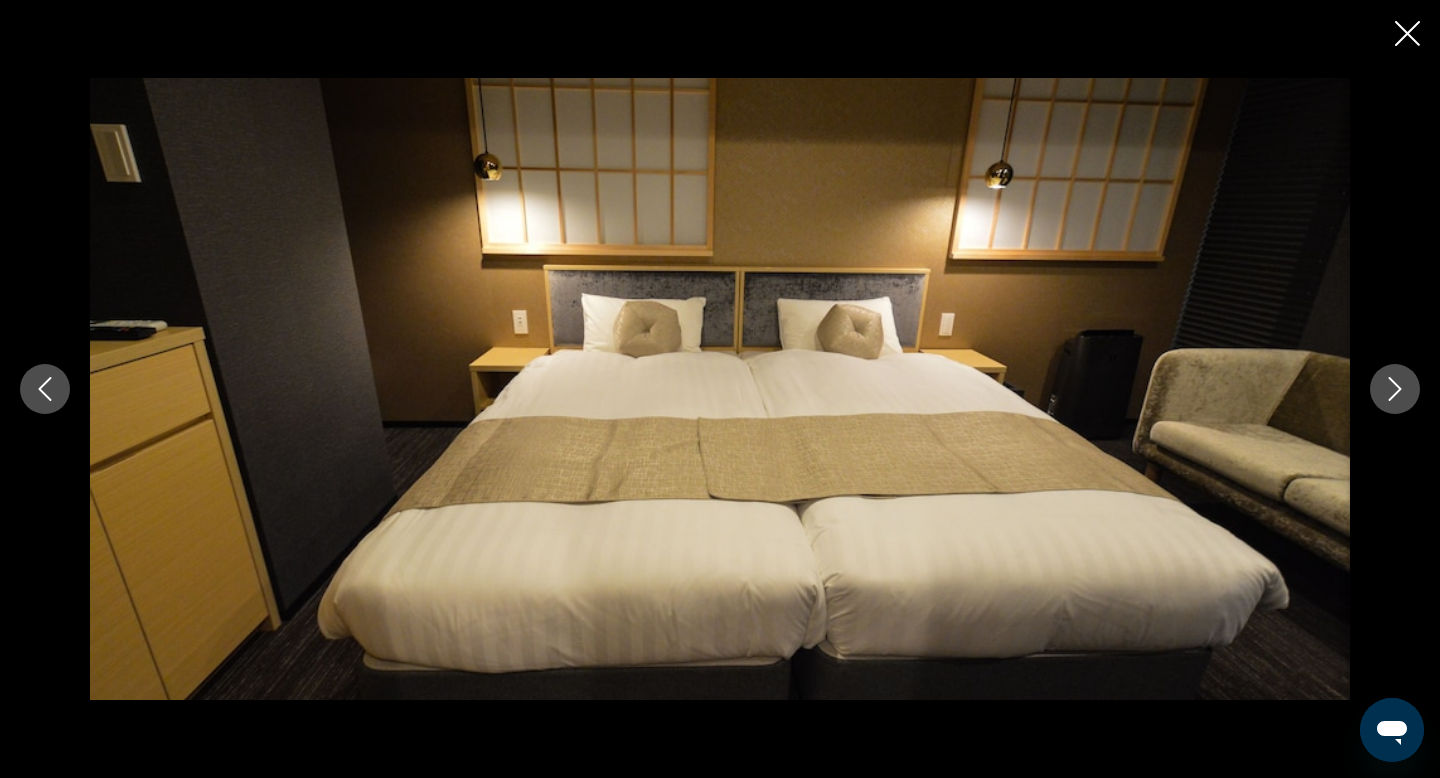 click at bounding box center [1395, 389] 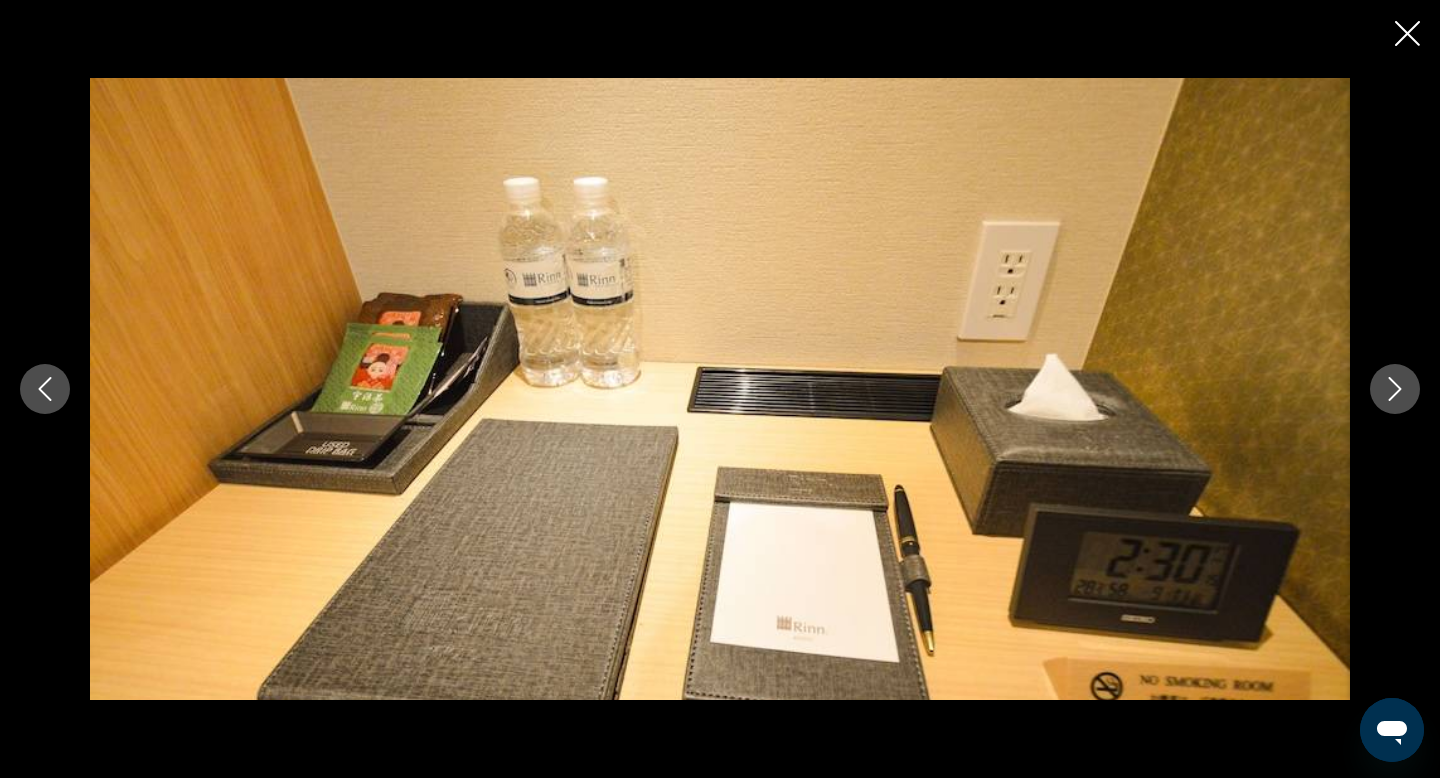 click at bounding box center (1395, 389) 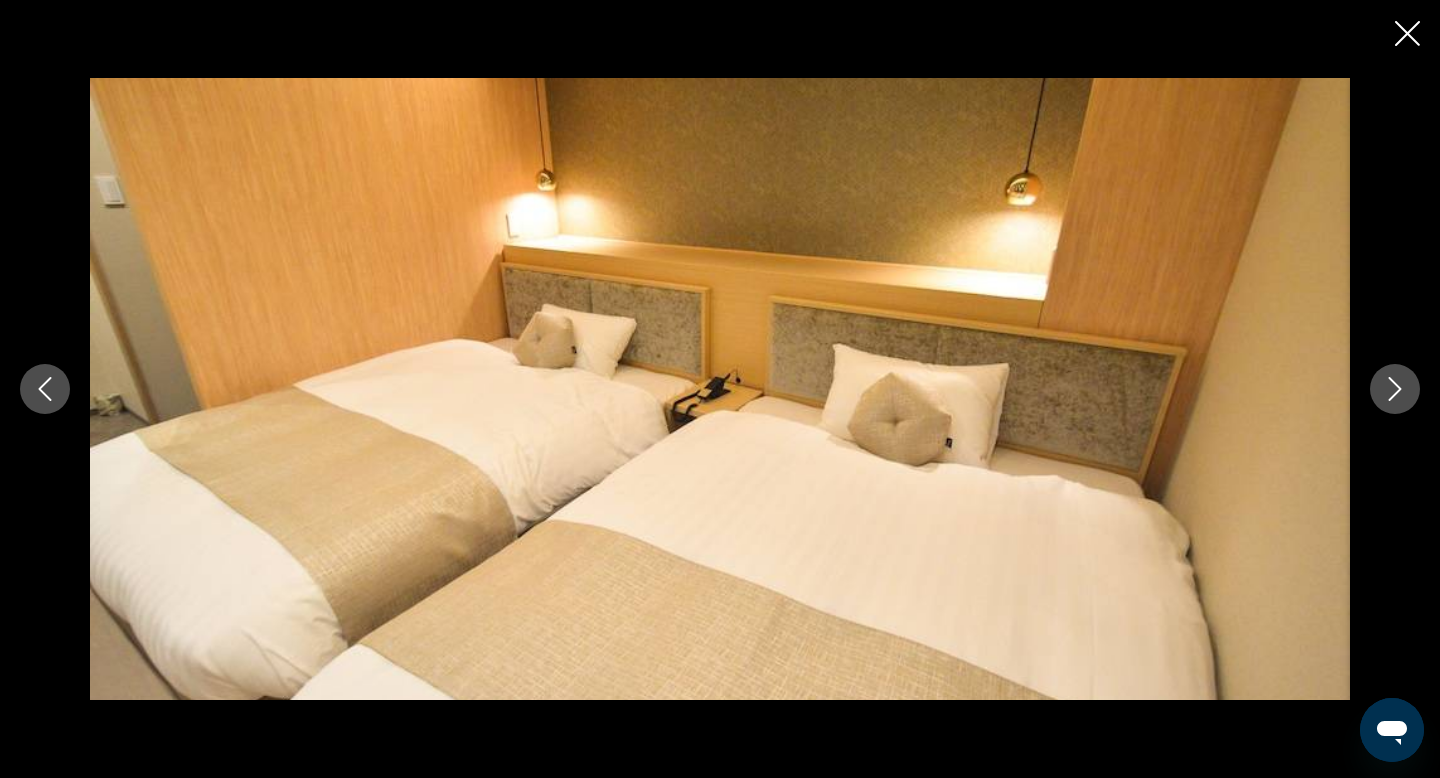 click at bounding box center (1395, 389) 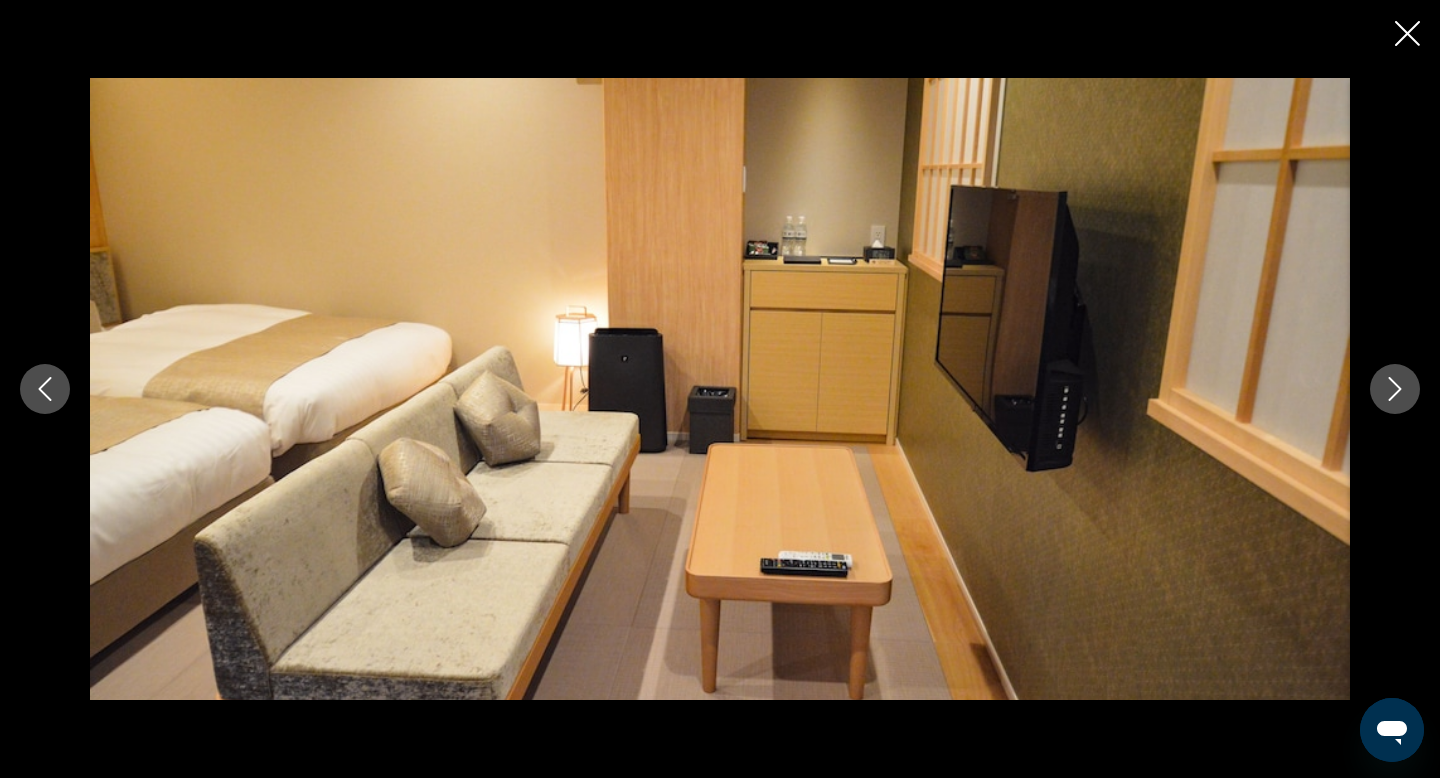 click at bounding box center [1395, 389] 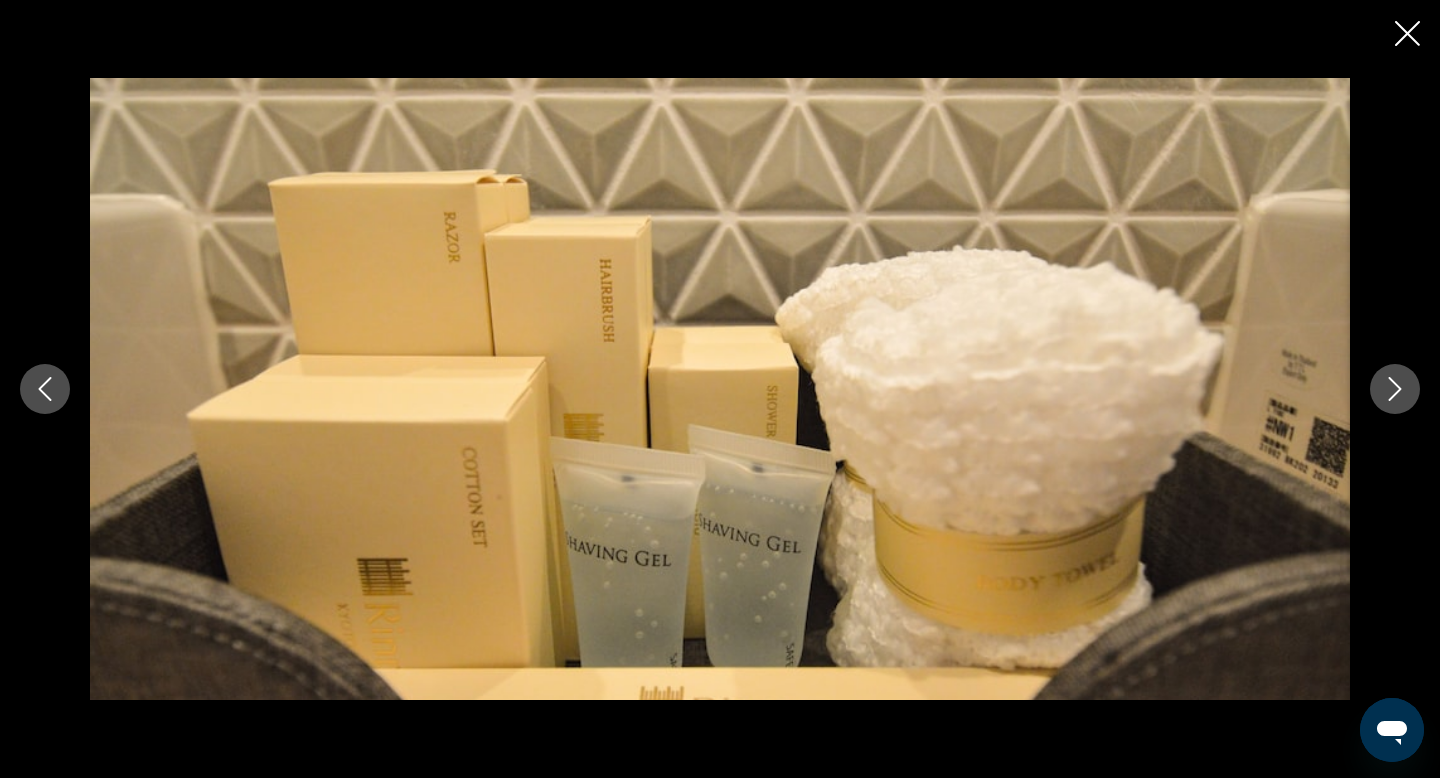 click at bounding box center (1395, 389) 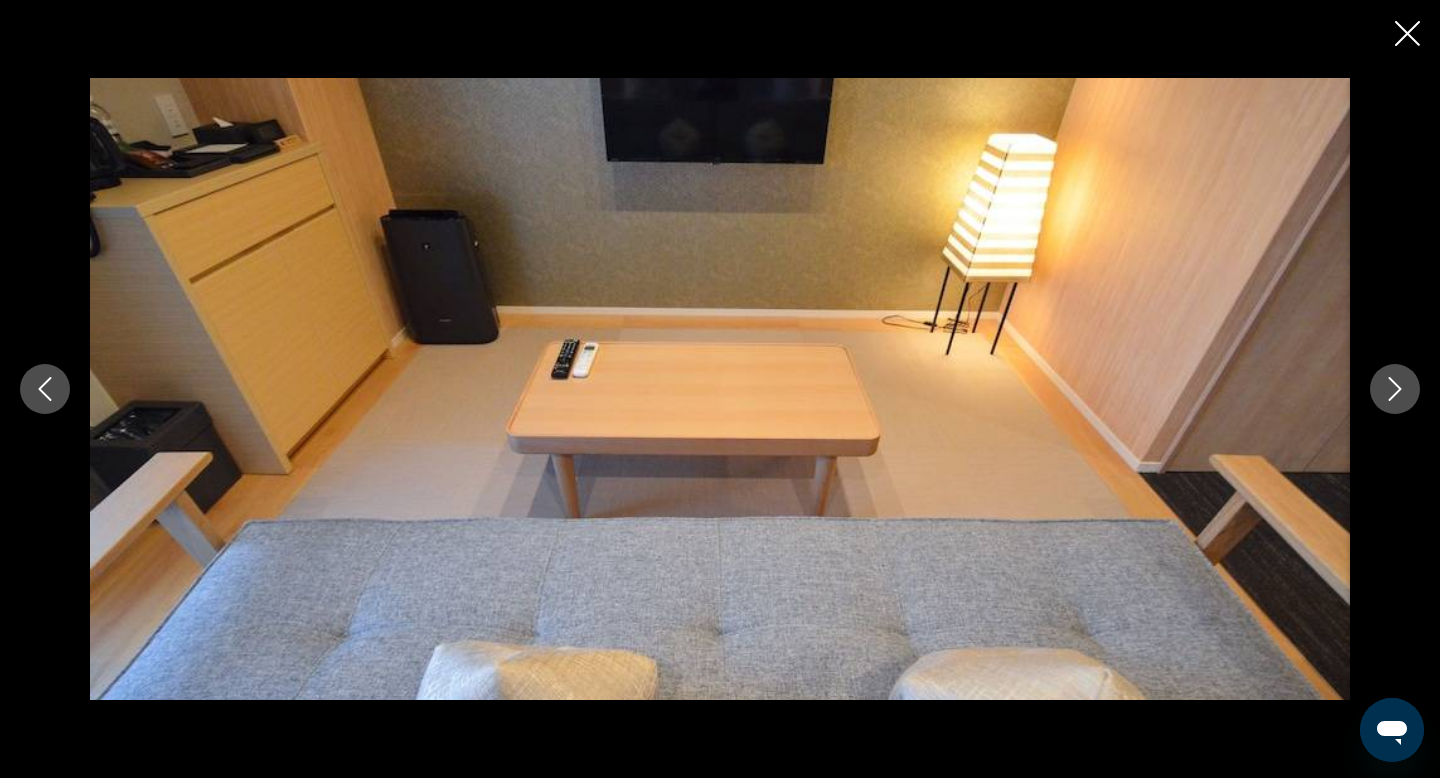 click at bounding box center (1395, 389) 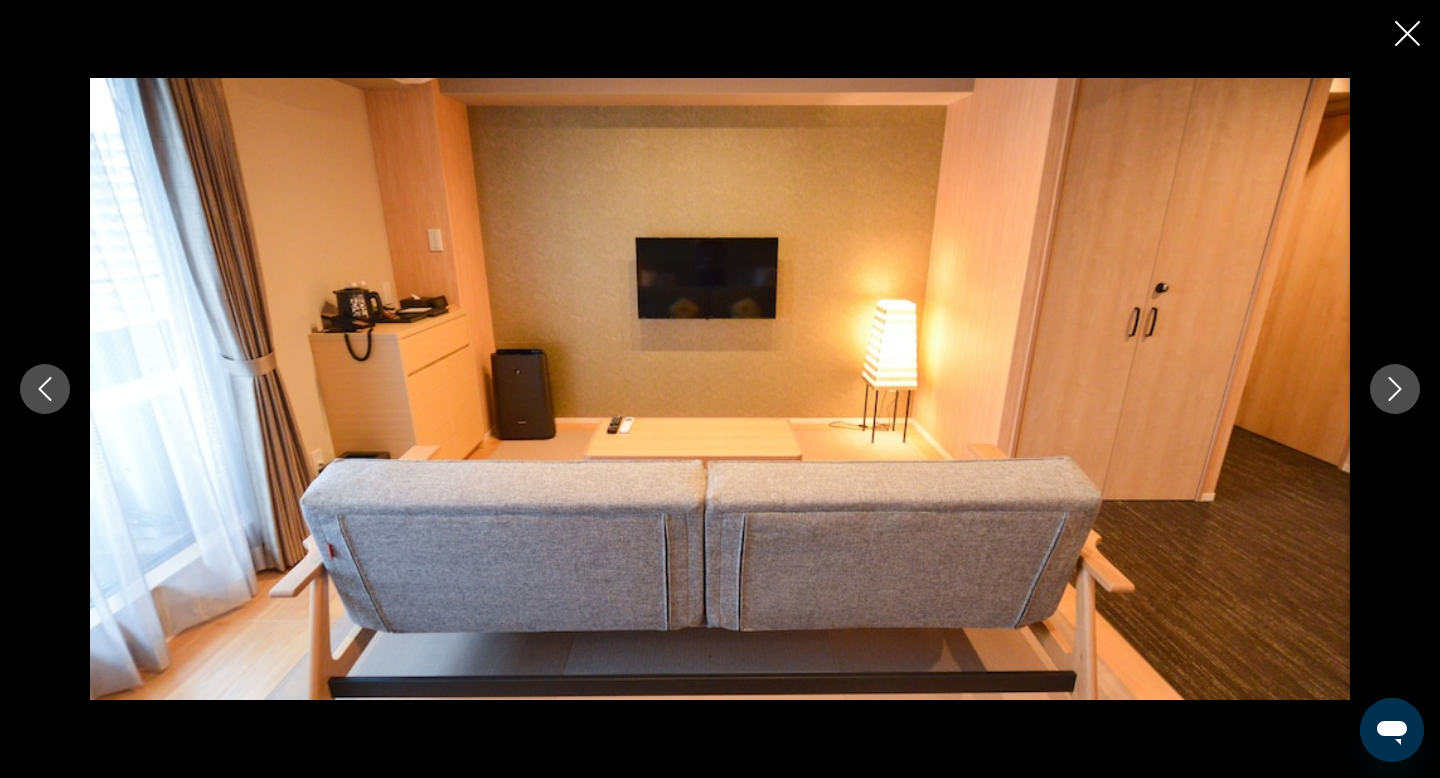 click at bounding box center [1395, 389] 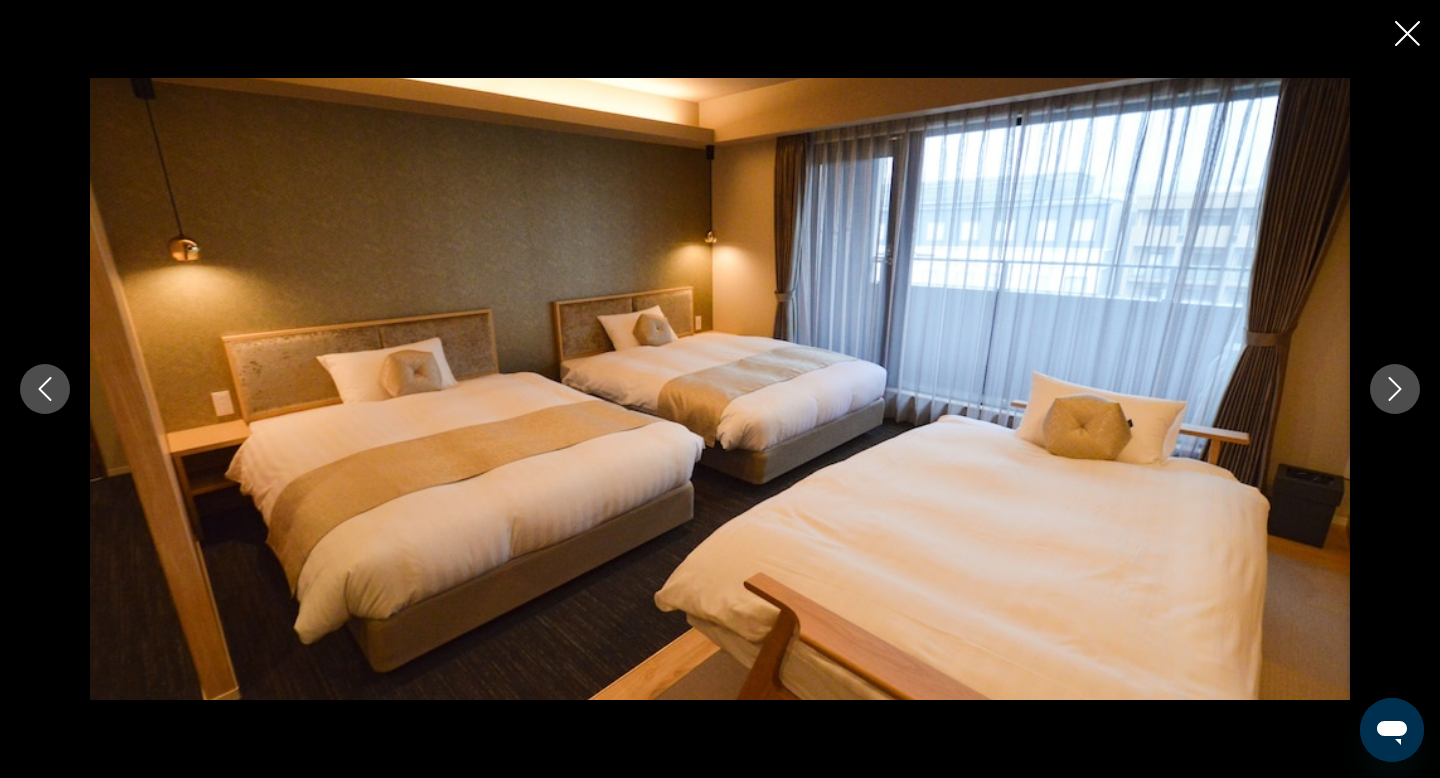 click at bounding box center (720, 389) 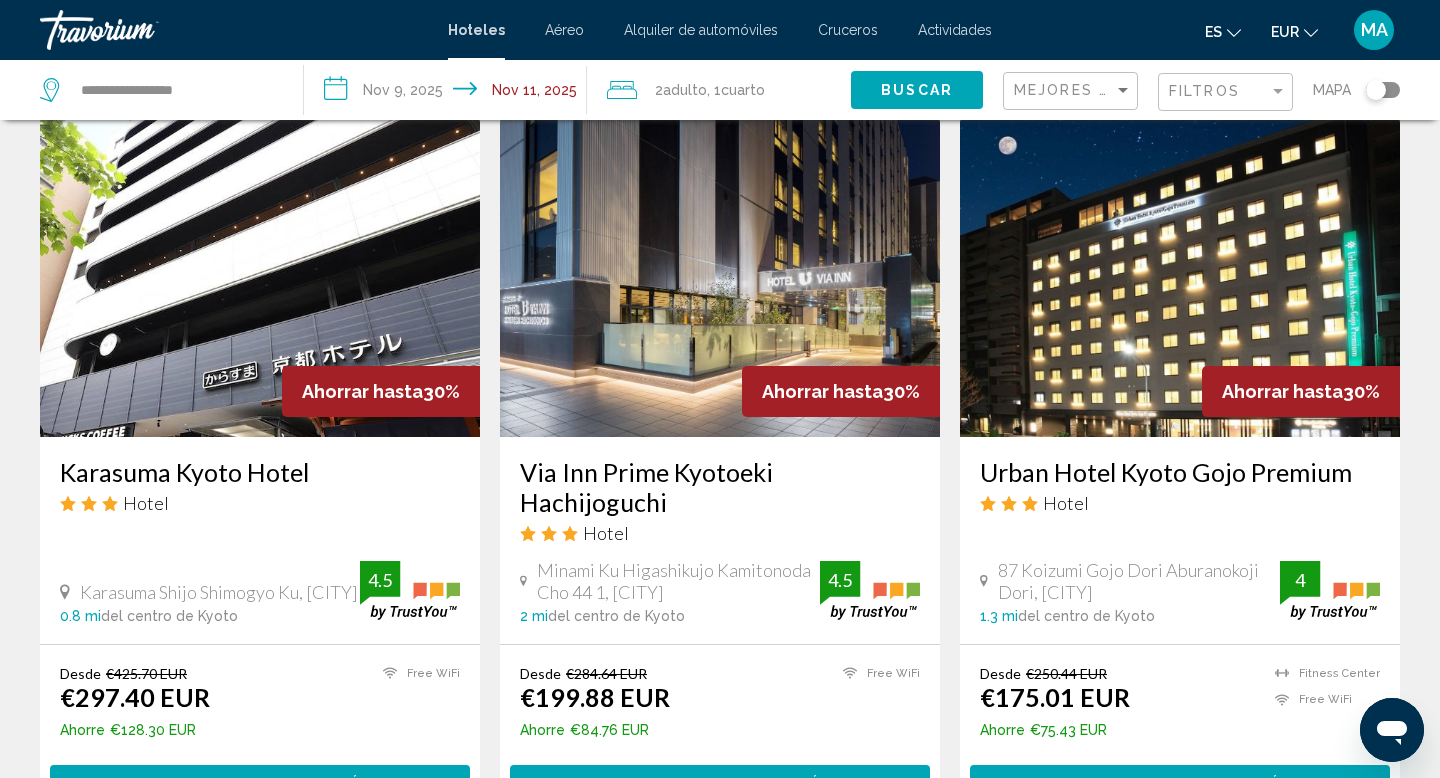 scroll, scrollTop: 2317, scrollLeft: 0, axis: vertical 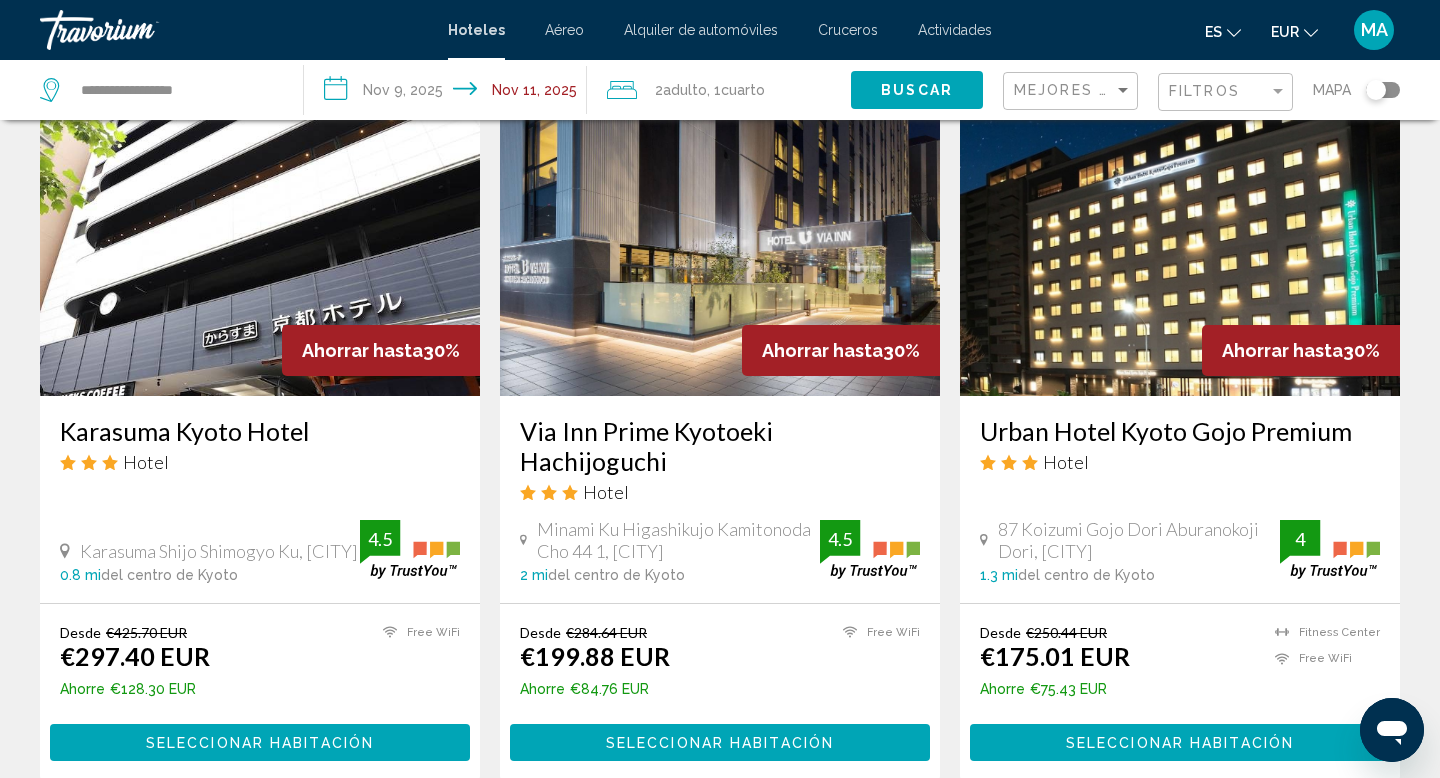 click on "Filtros" 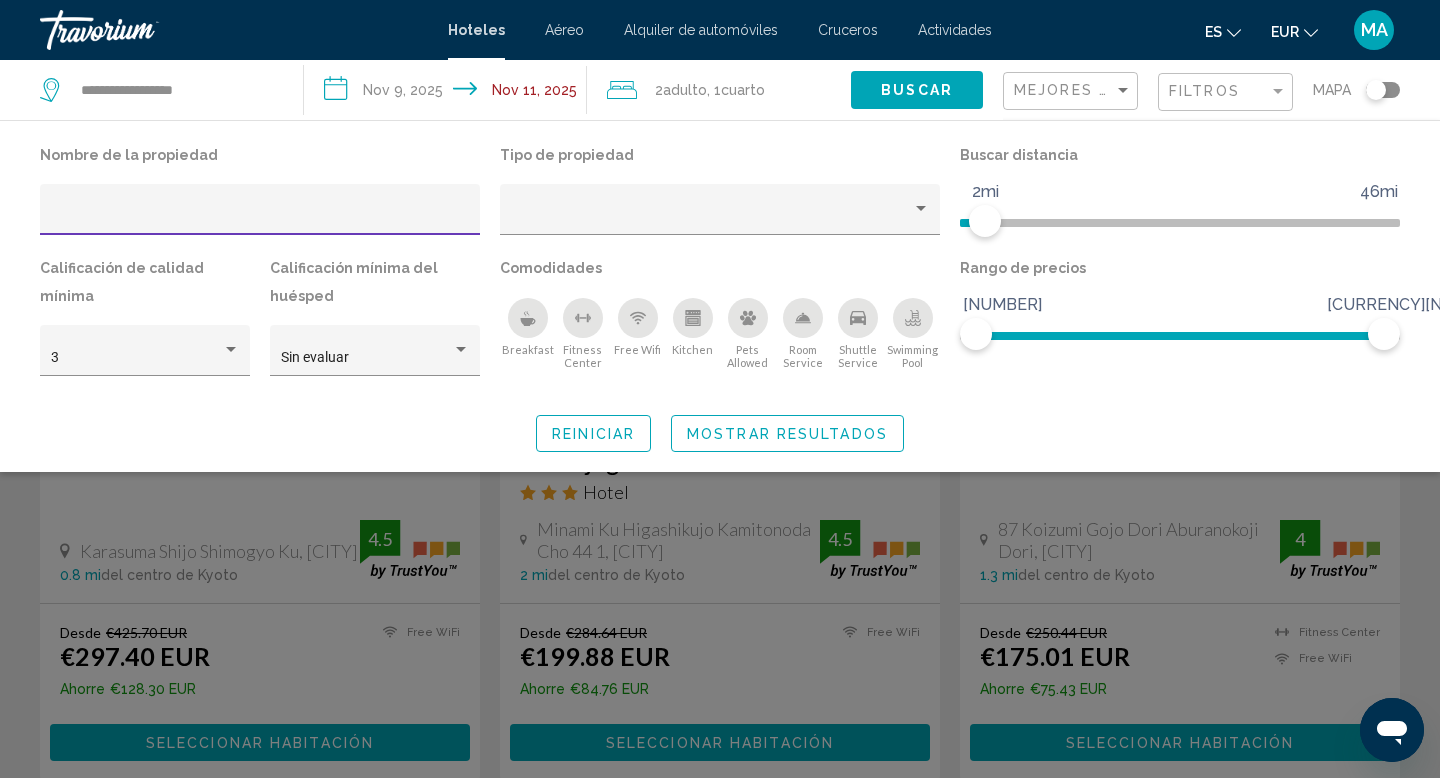 click 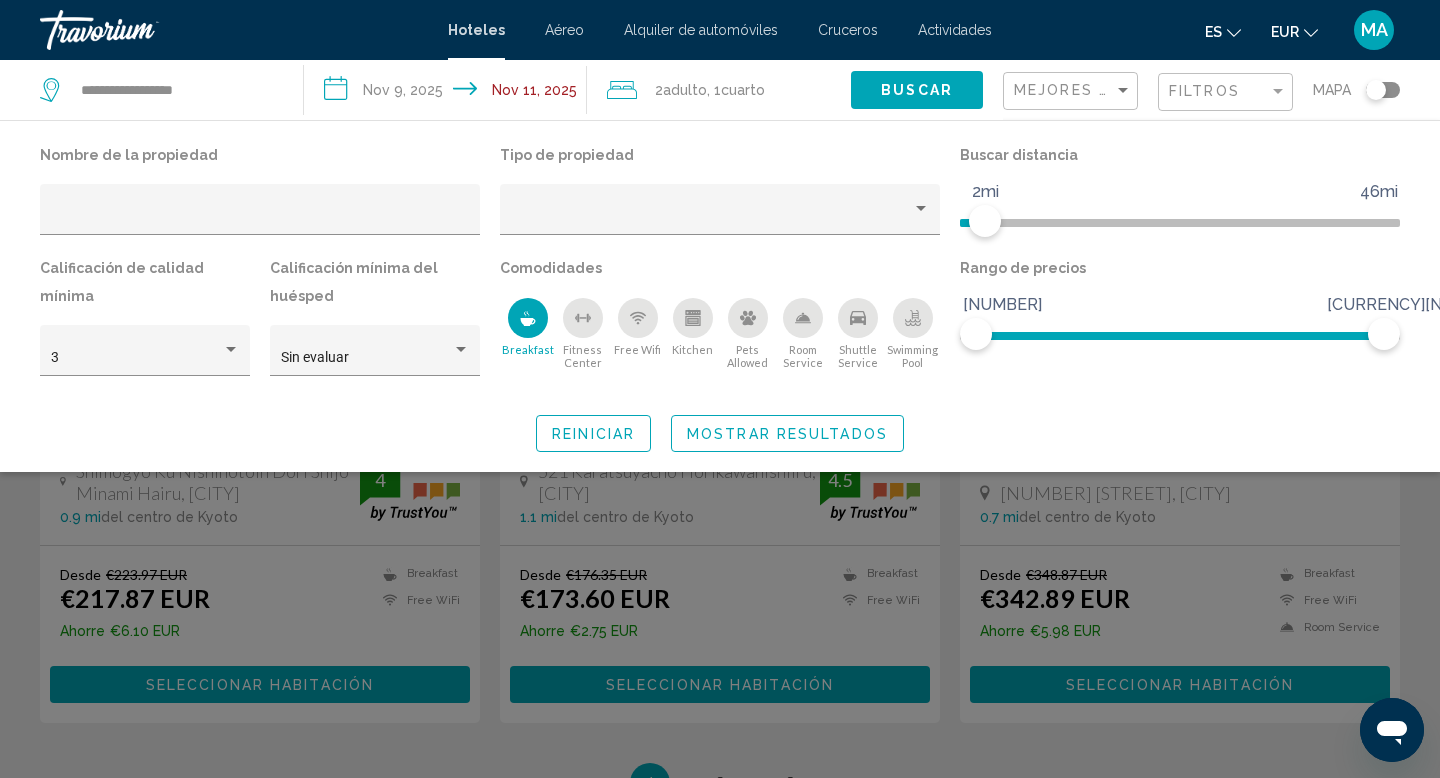 click 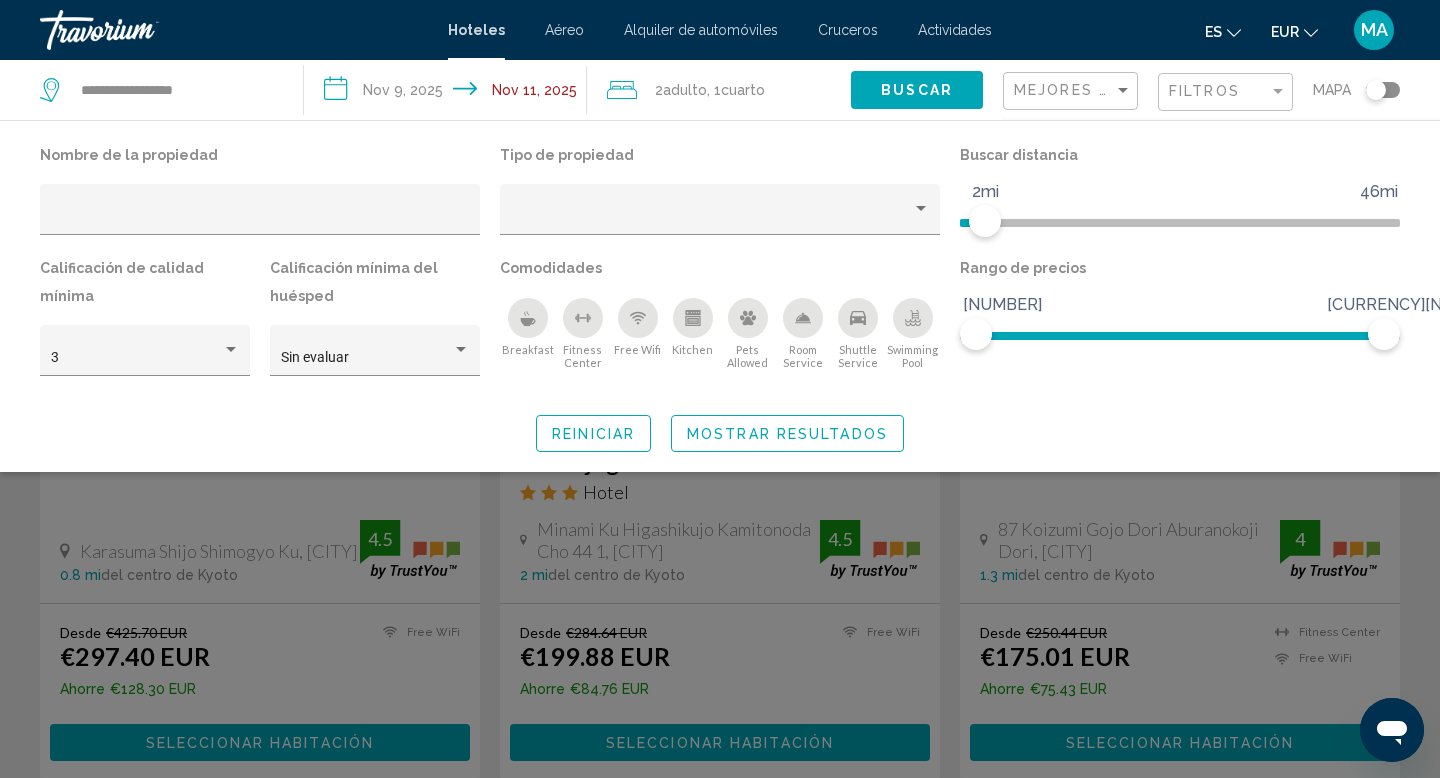 click 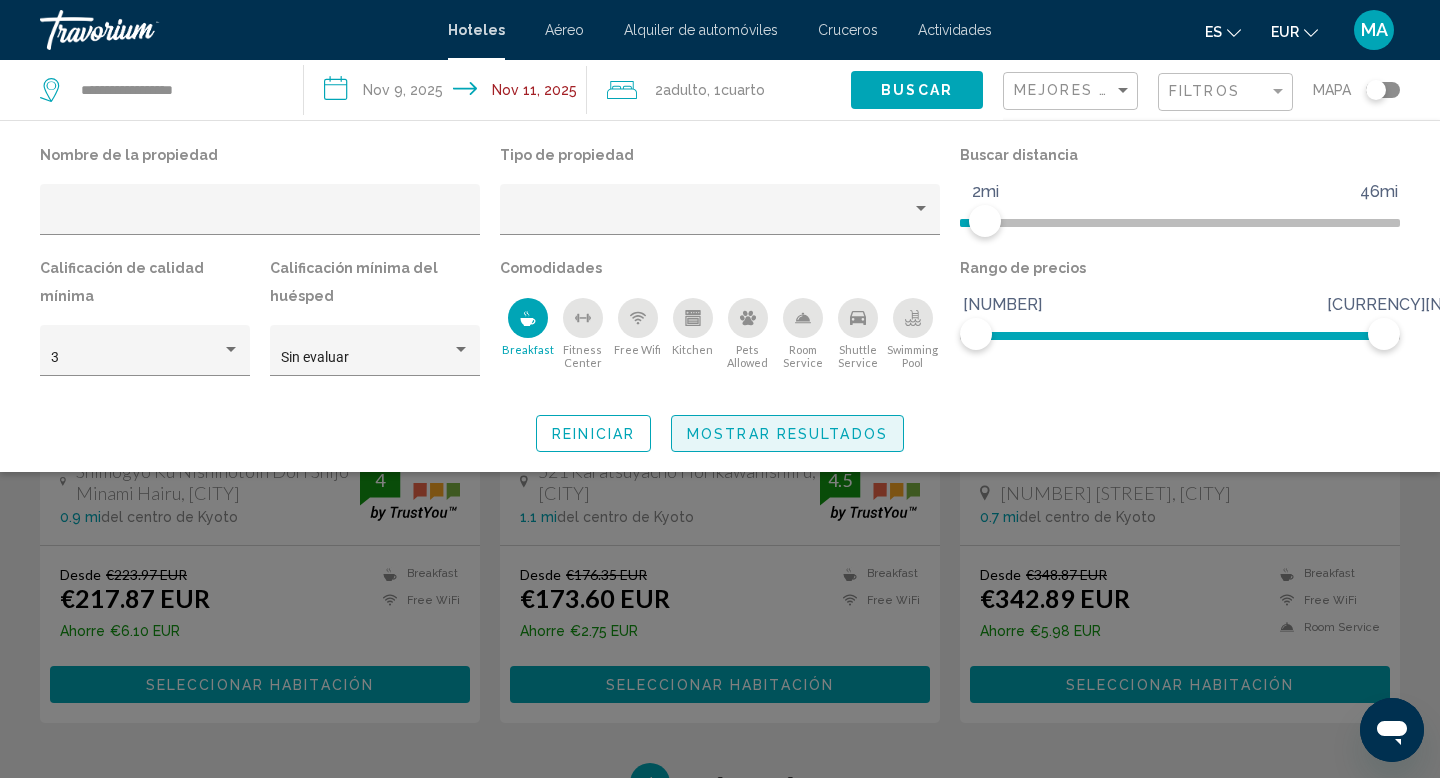 click on "Mostrar resultados" 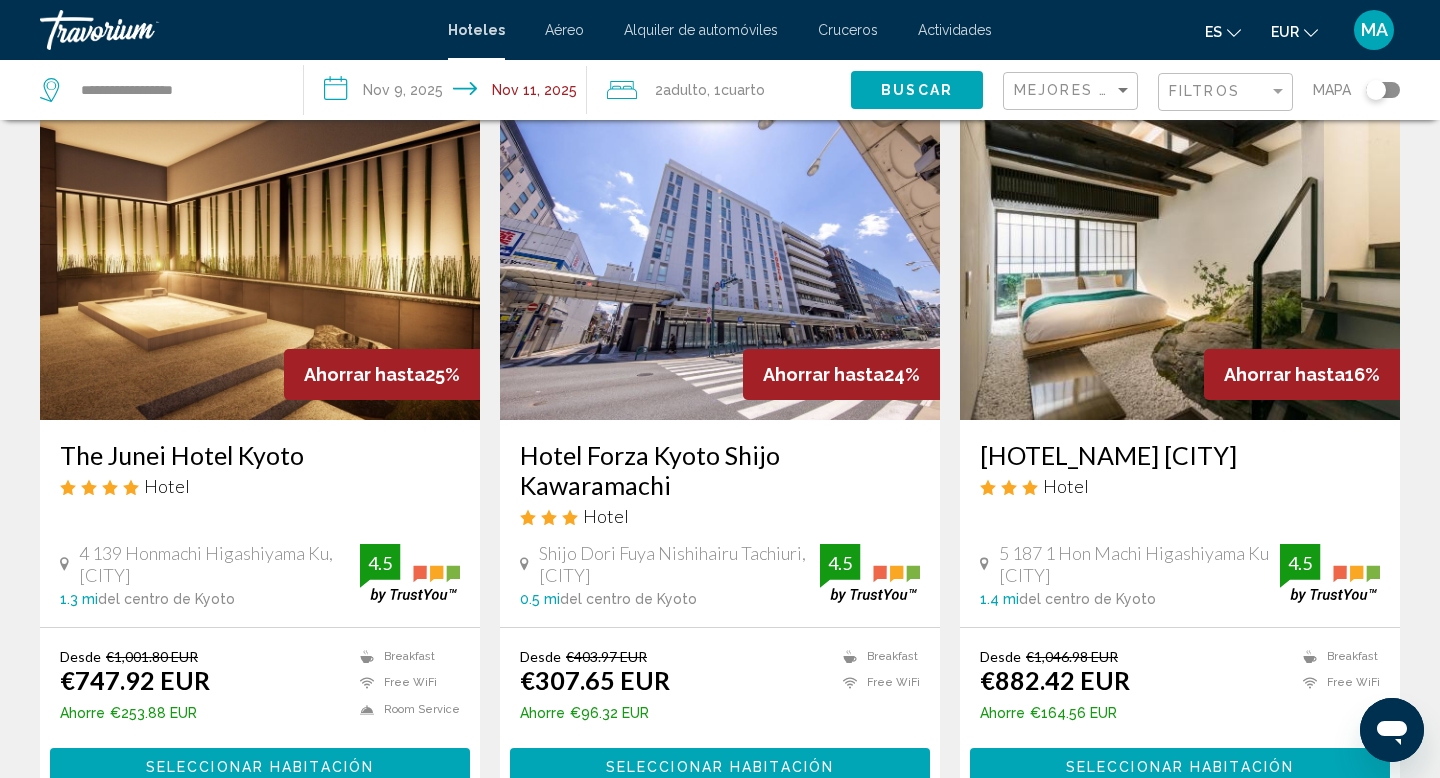 scroll, scrollTop: 132, scrollLeft: 0, axis: vertical 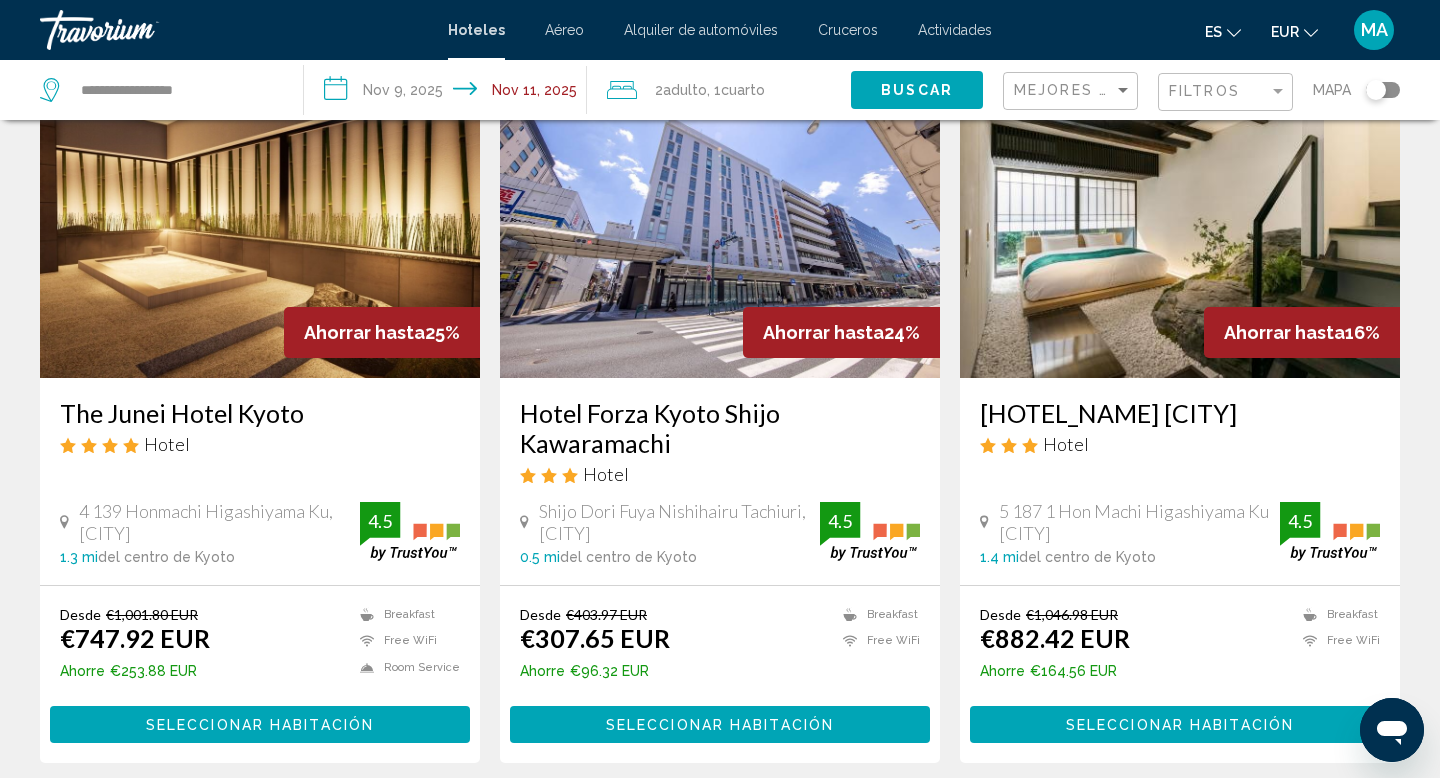 click at bounding box center (720, 218) 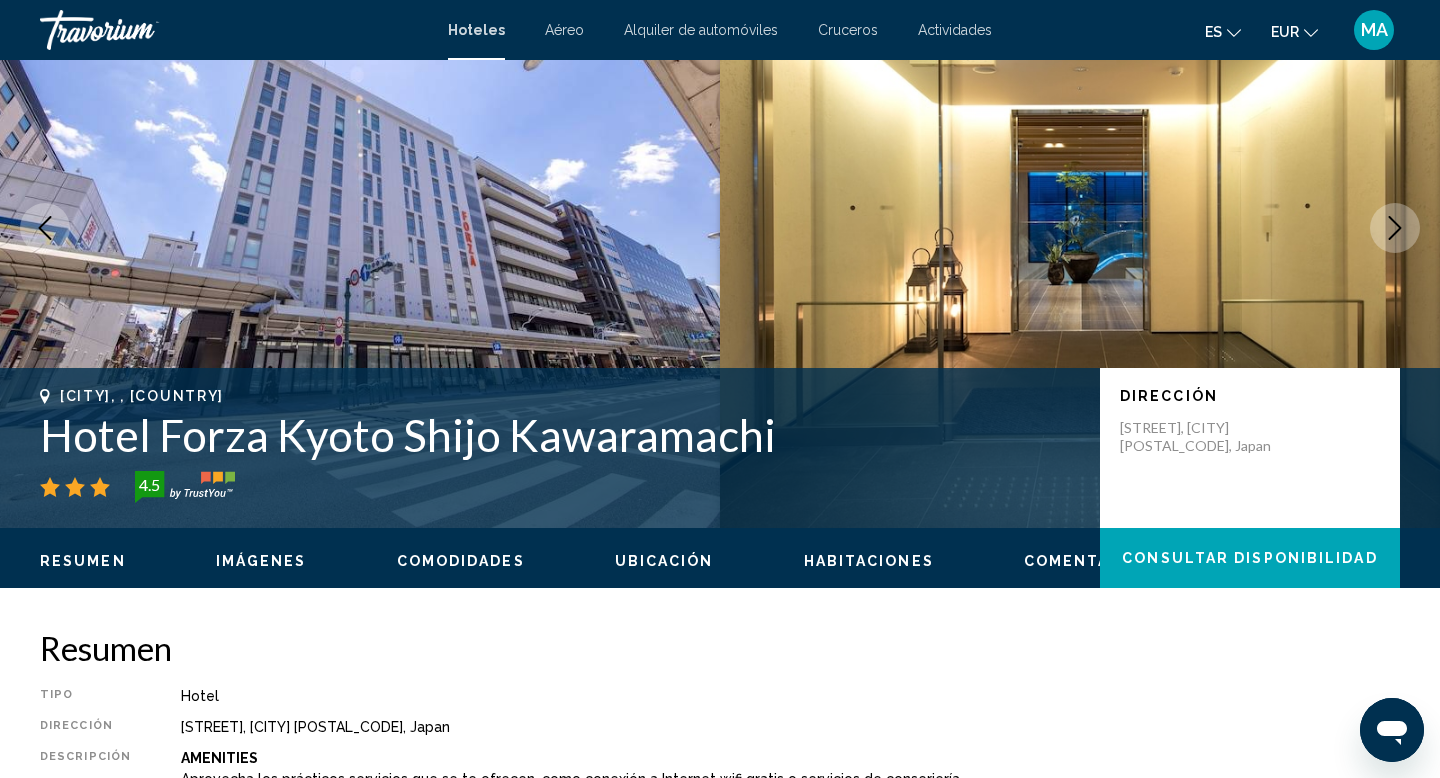 scroll, scrollTop: 0, scrollLeft: 0, axis: both 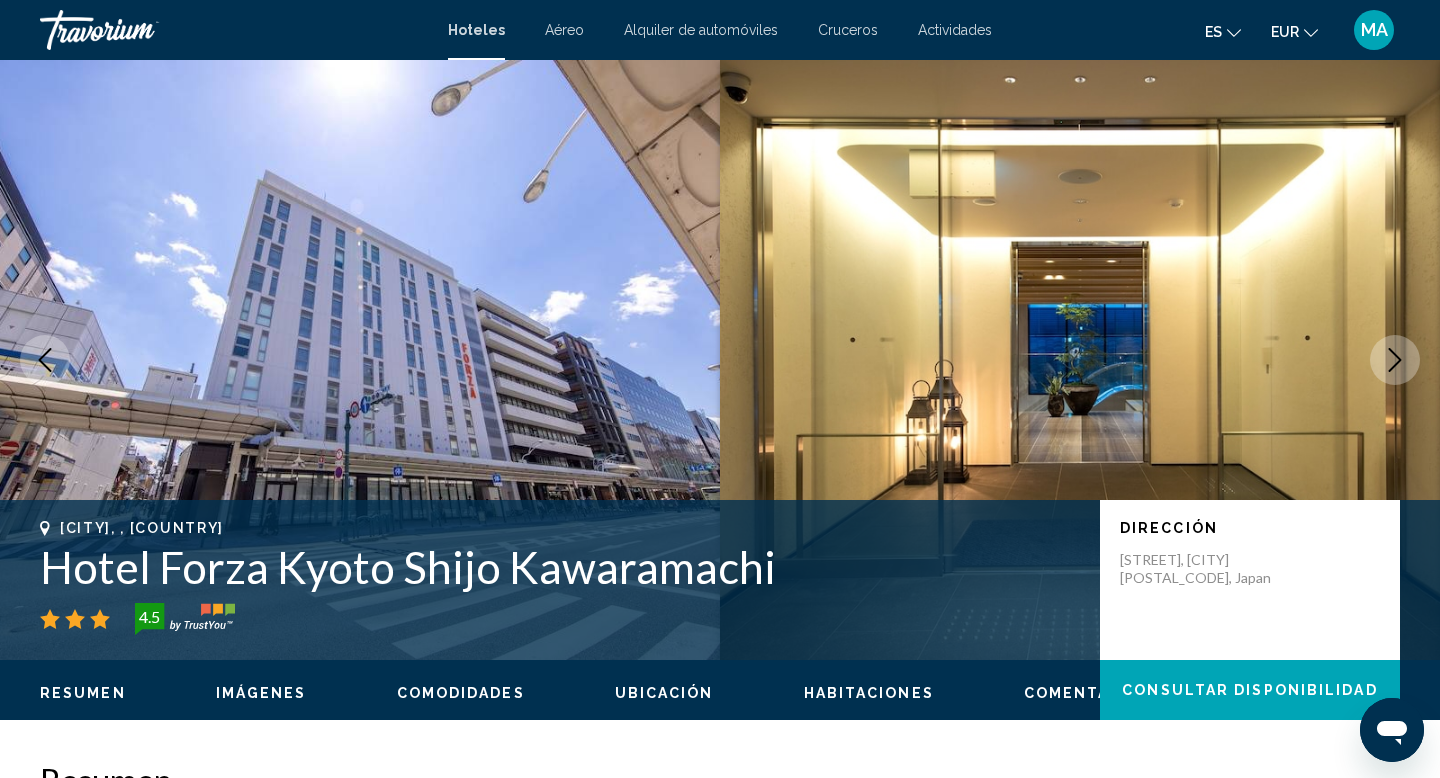 click 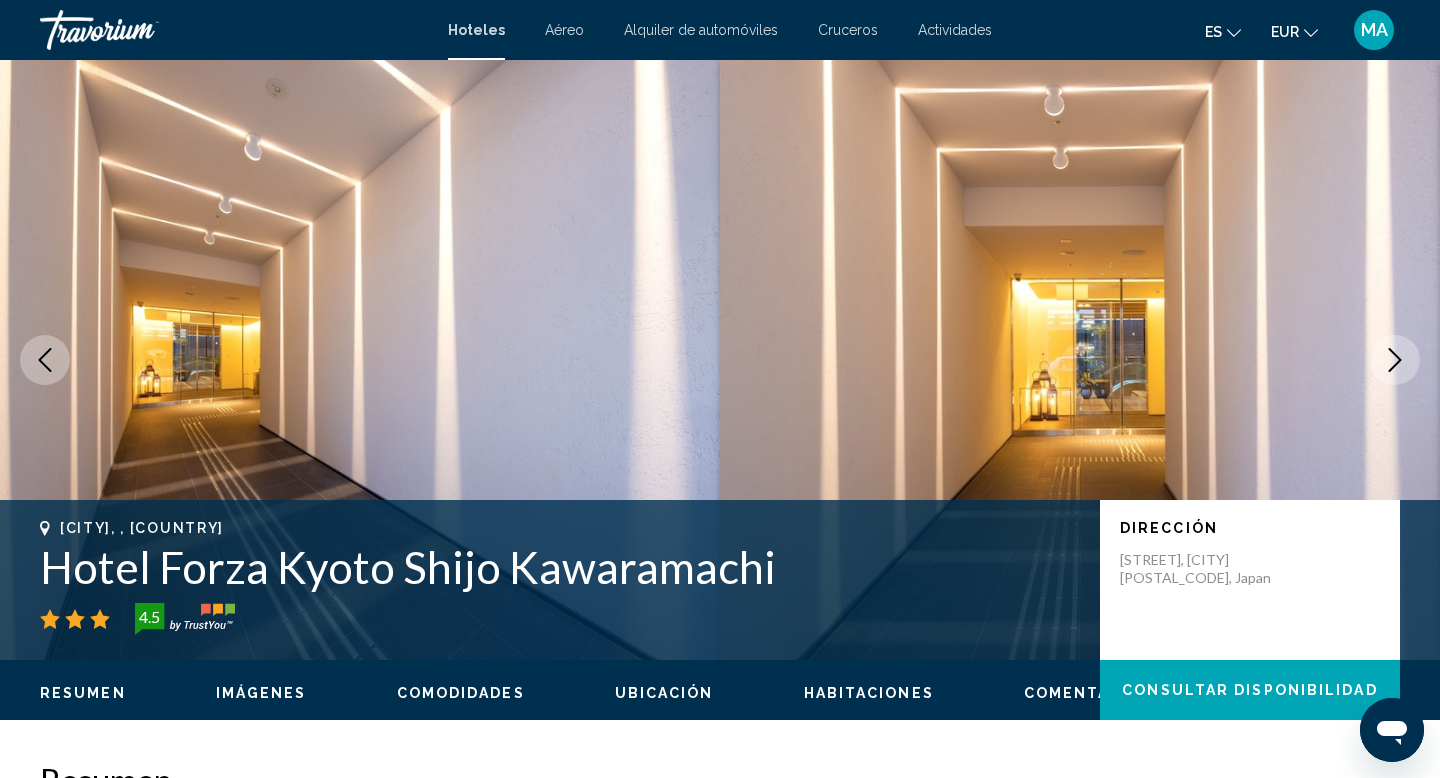 click 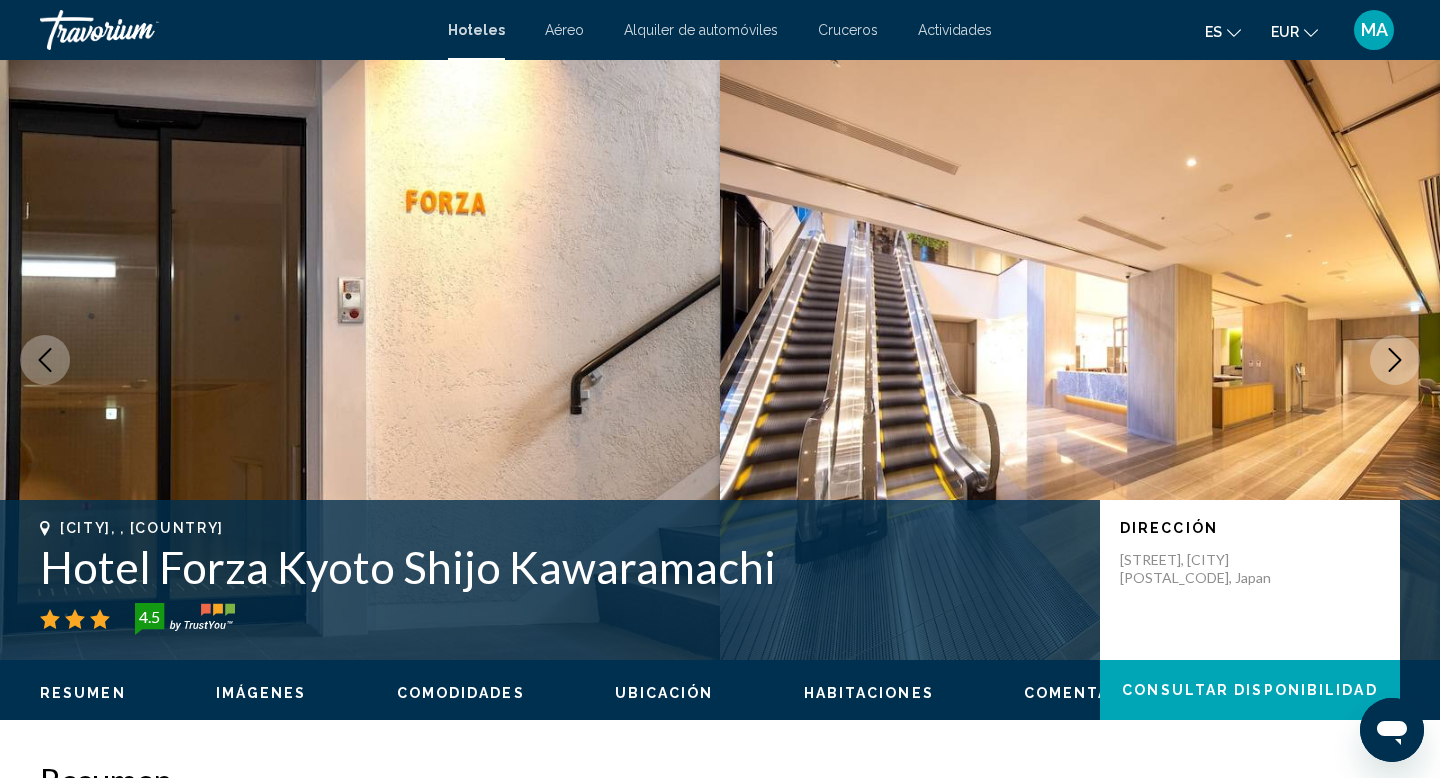 click 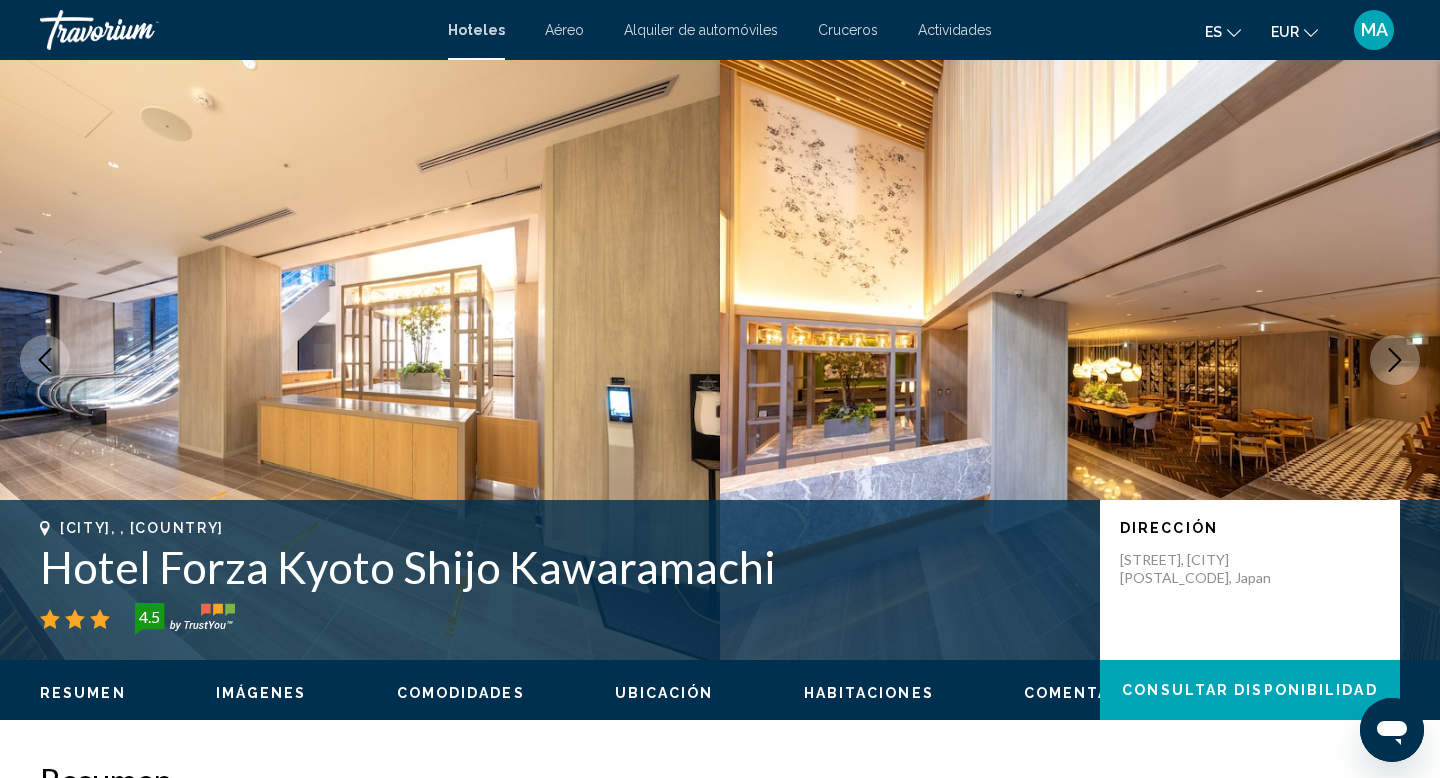 click 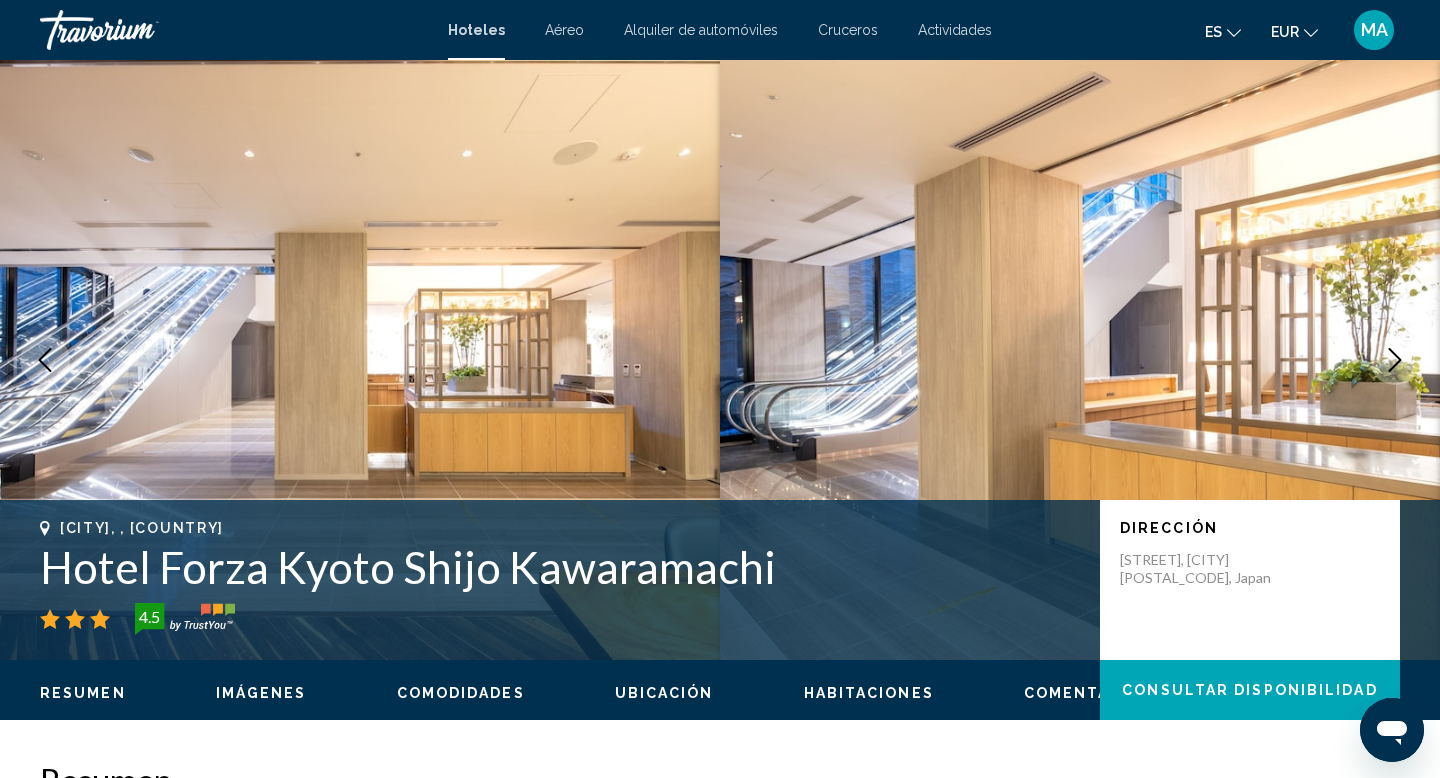 click 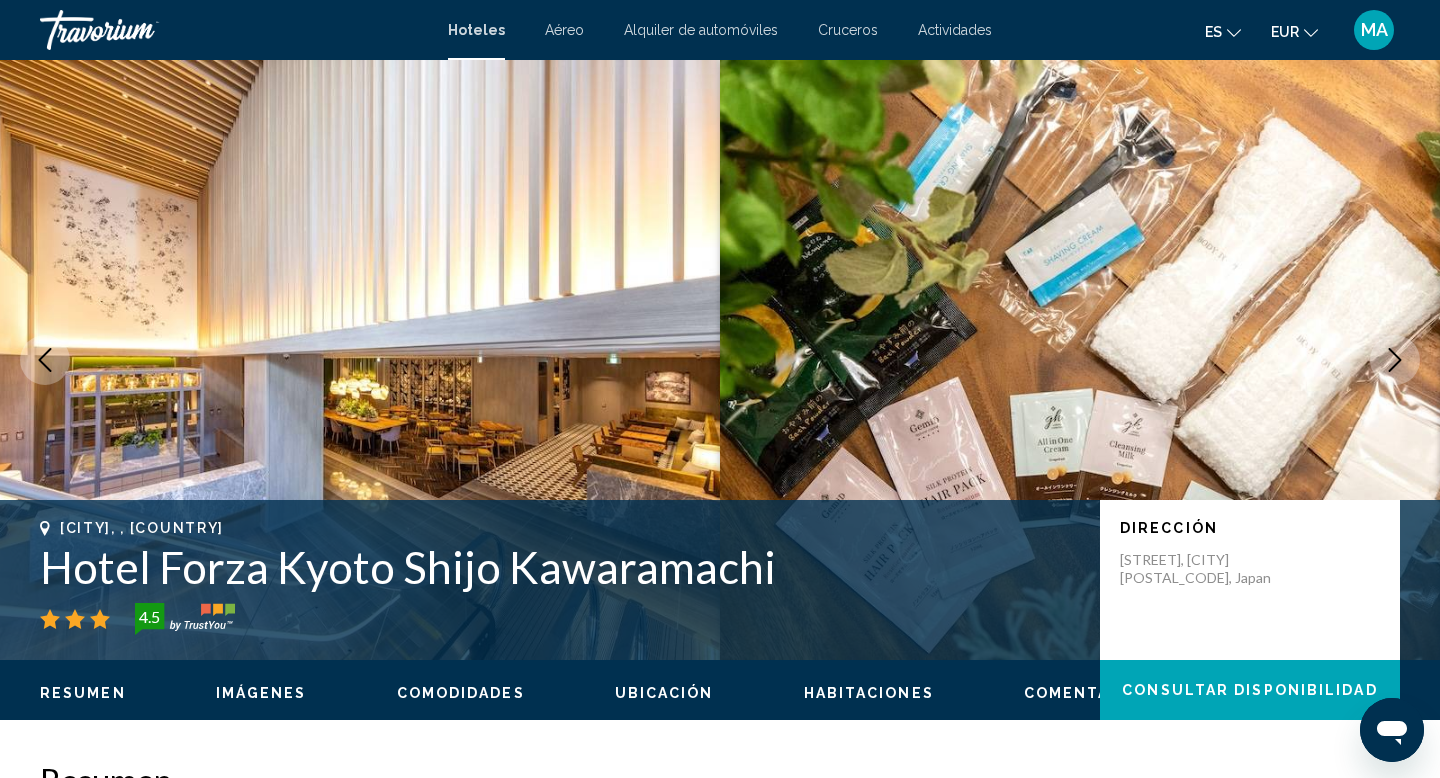 click 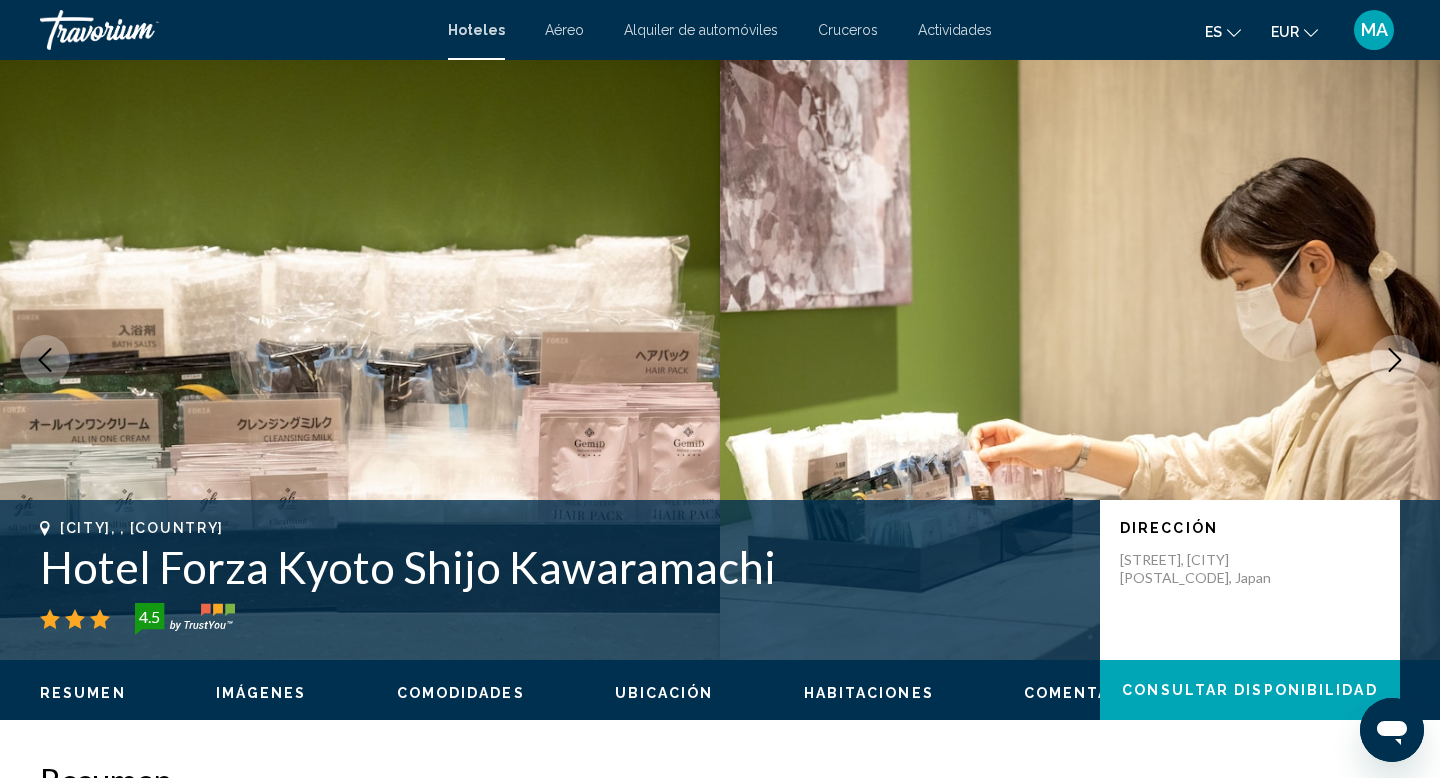 click 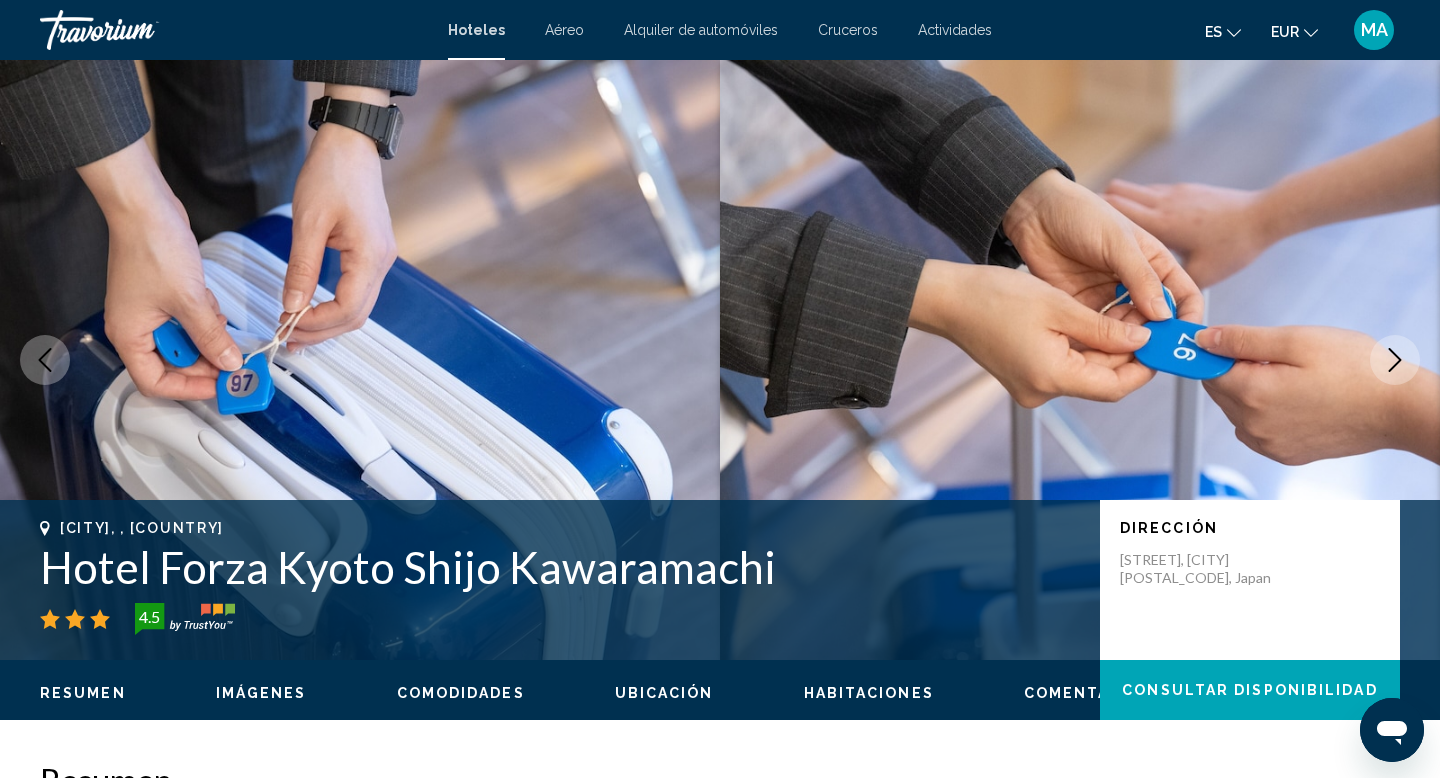 click 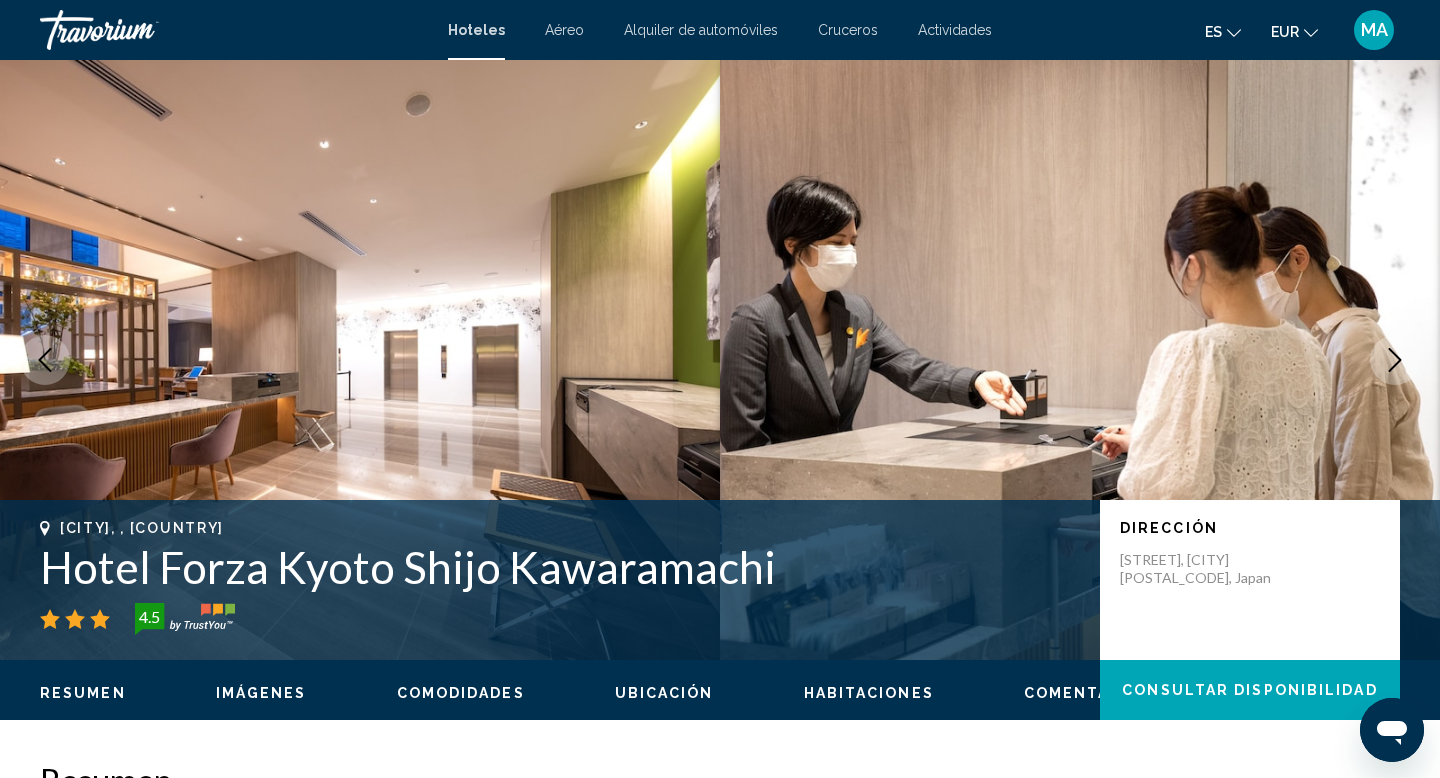click 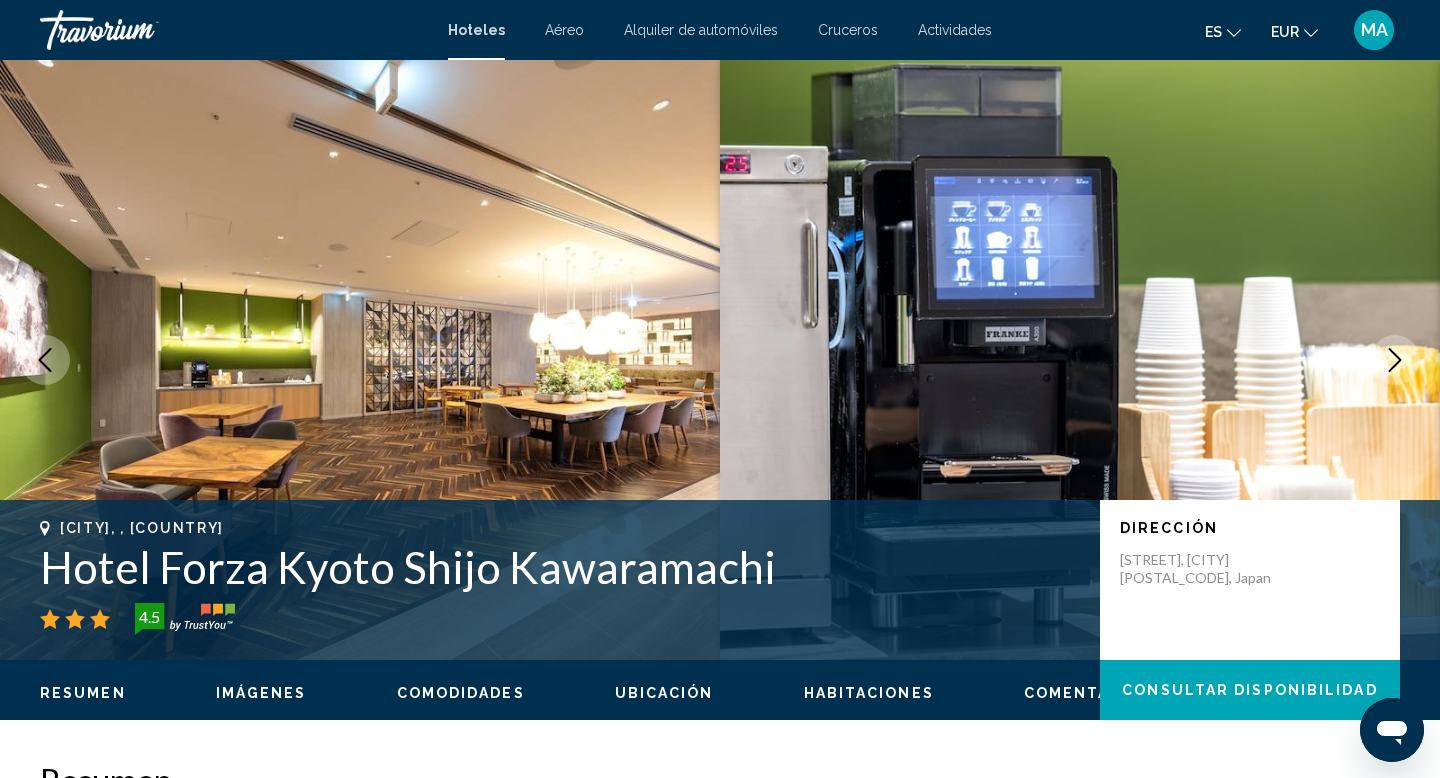 click 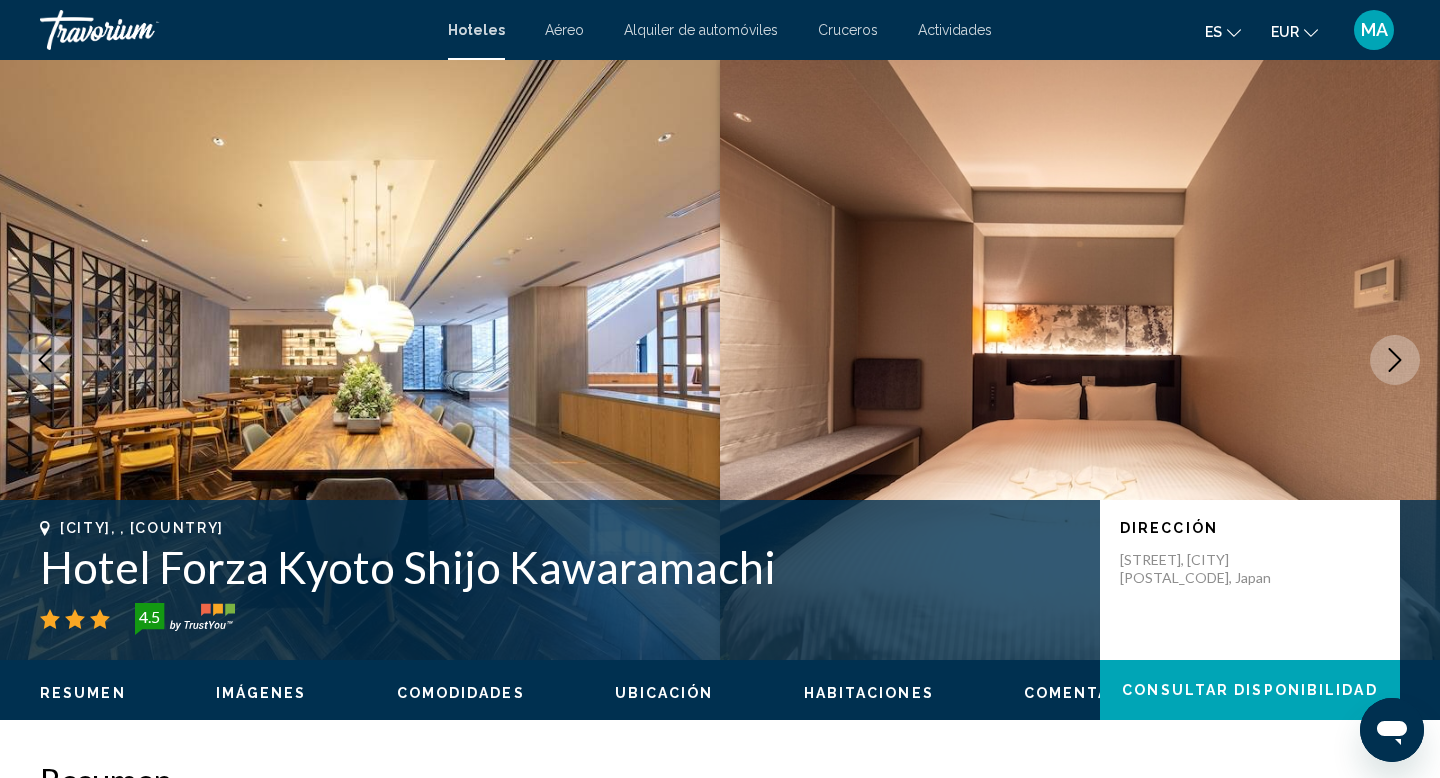 click 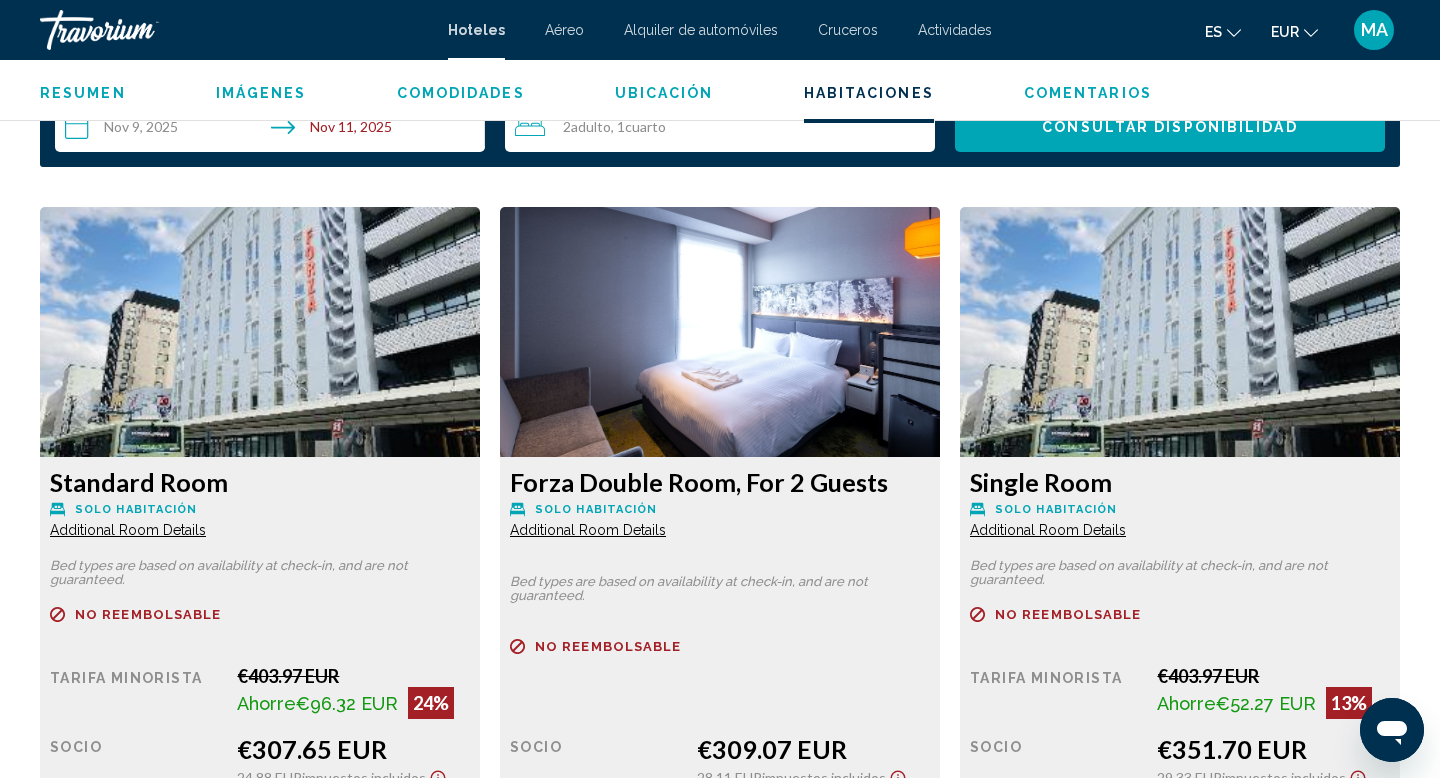 scroll, scrollTop: 2629, scrollLeft: 0, axis: vertical 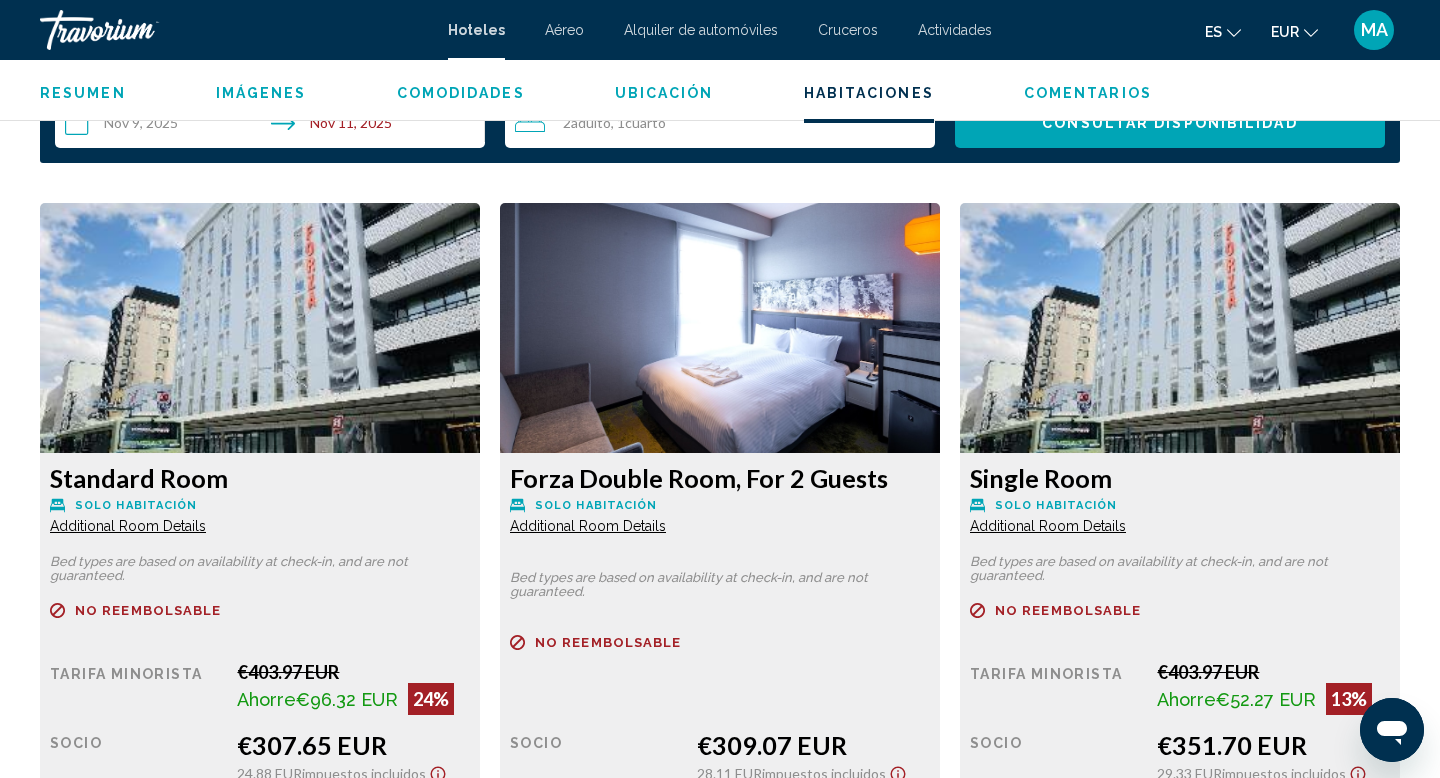 click at bounding box center (260, 328) 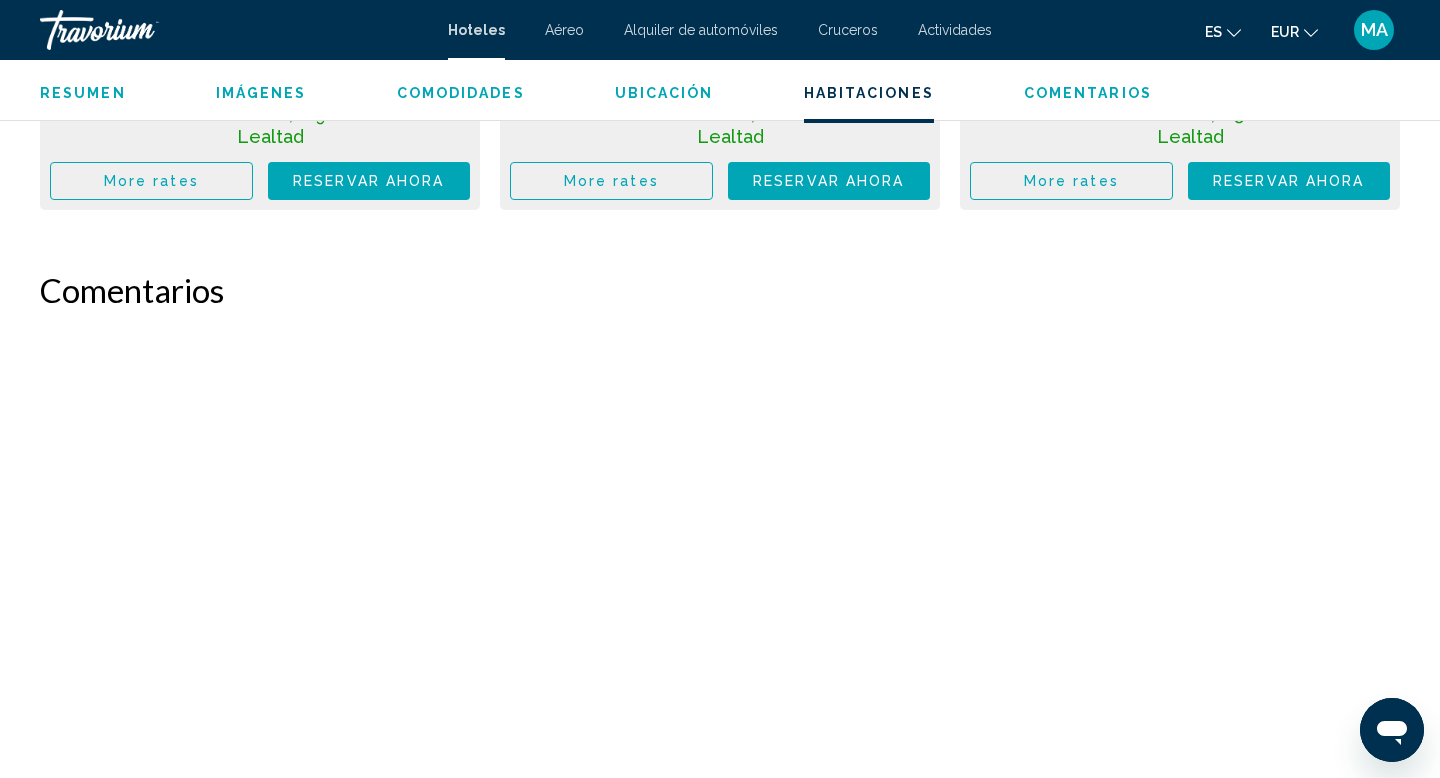 scroll, scrollTop: 6079, scrollLeft: 0, axis: vertical 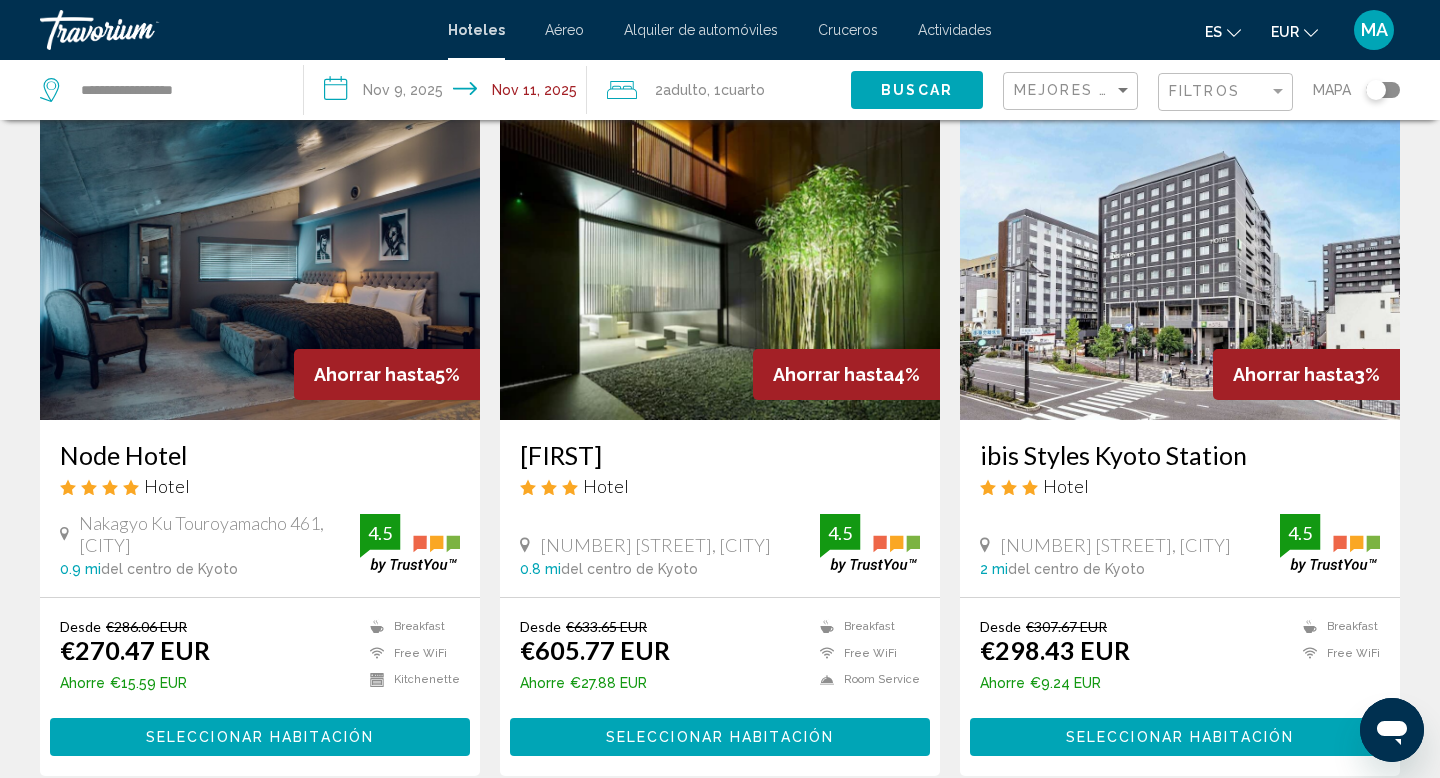 click at bounding box center (260, 260) 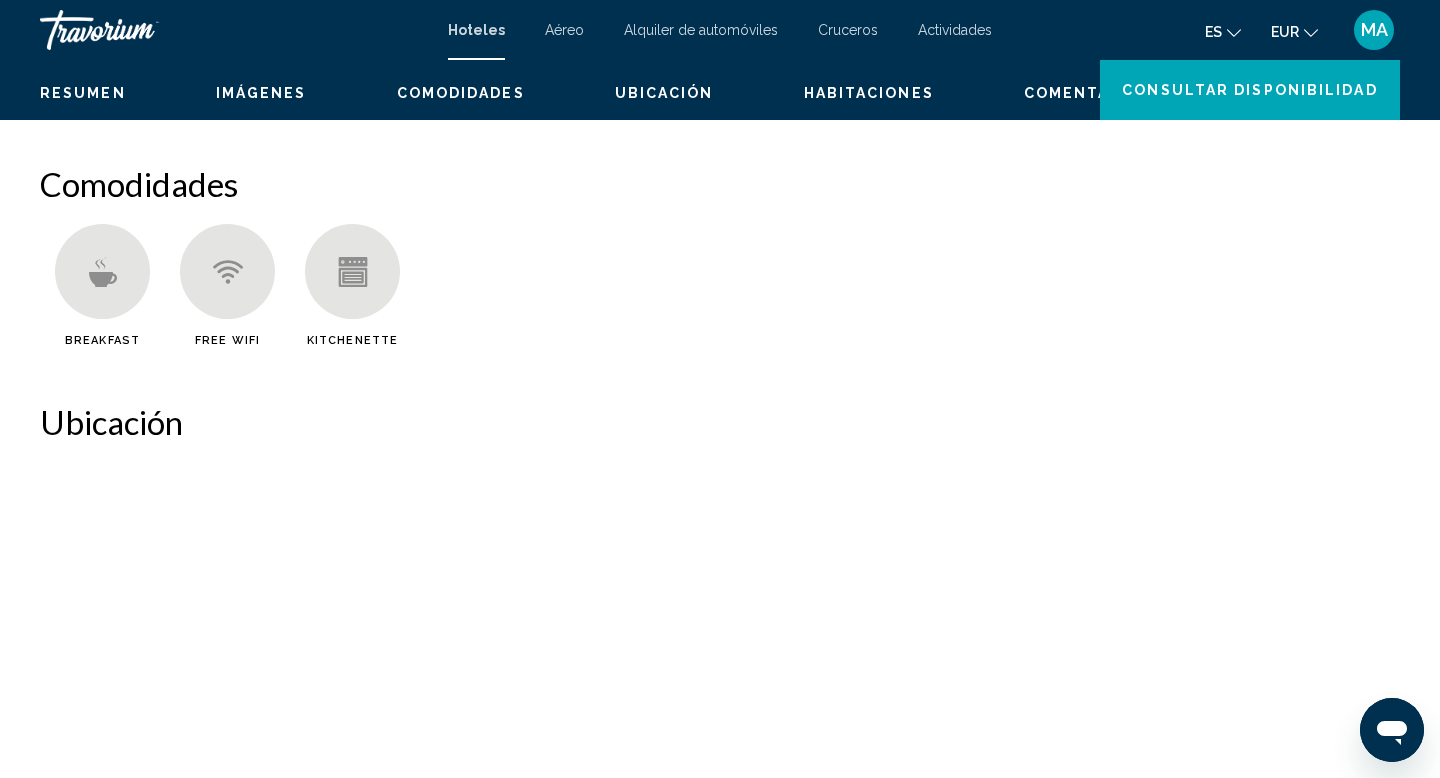 scroll, scrollTop: 0, scrollLeft: 0, axis: both 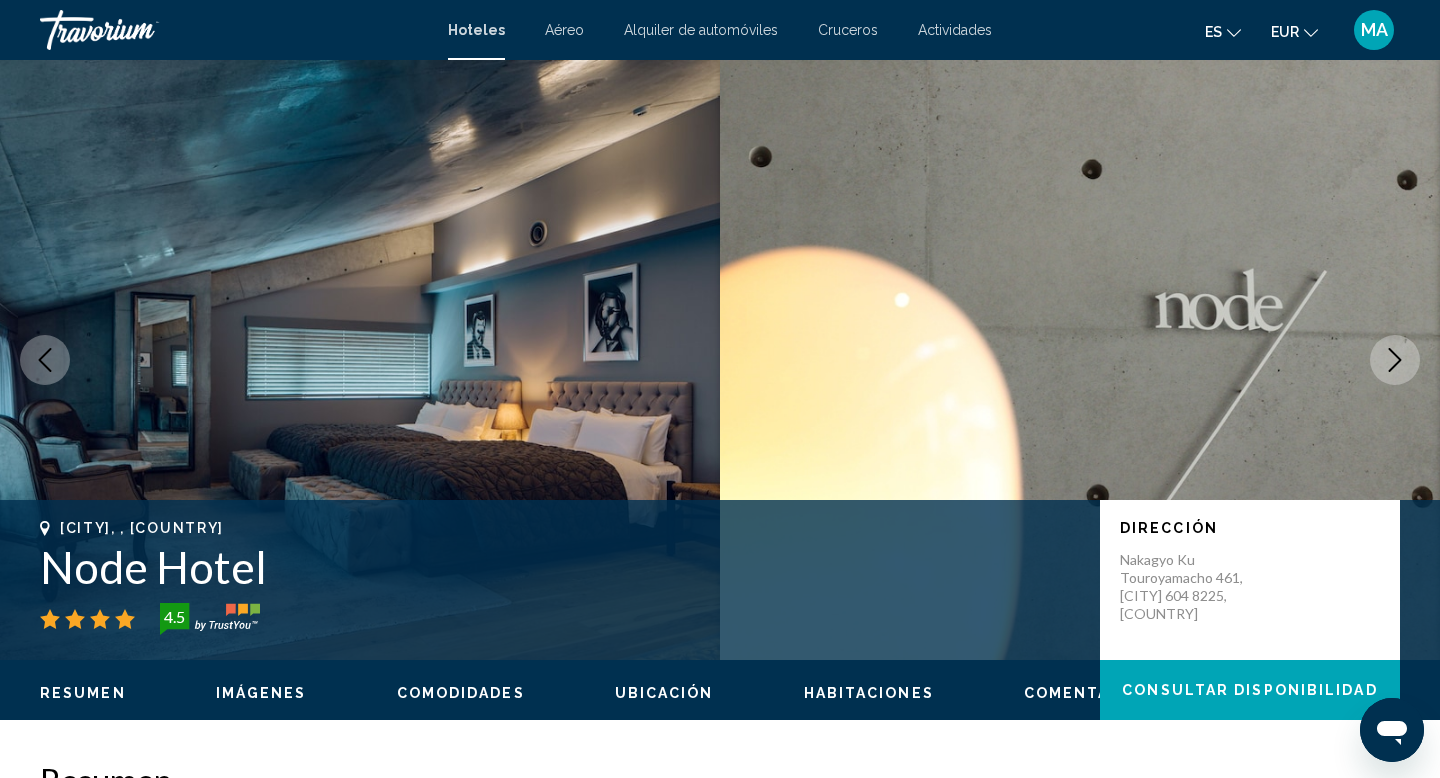 click 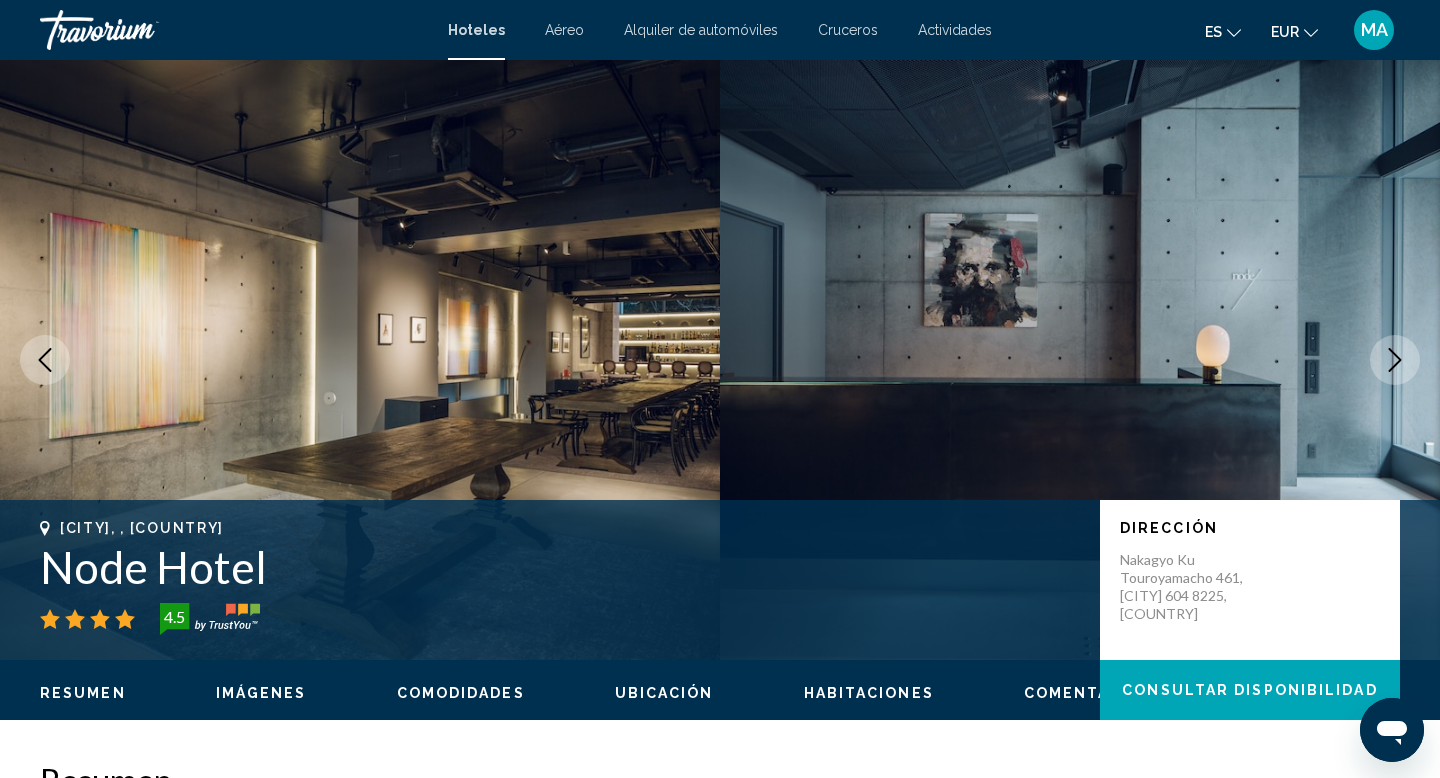 click 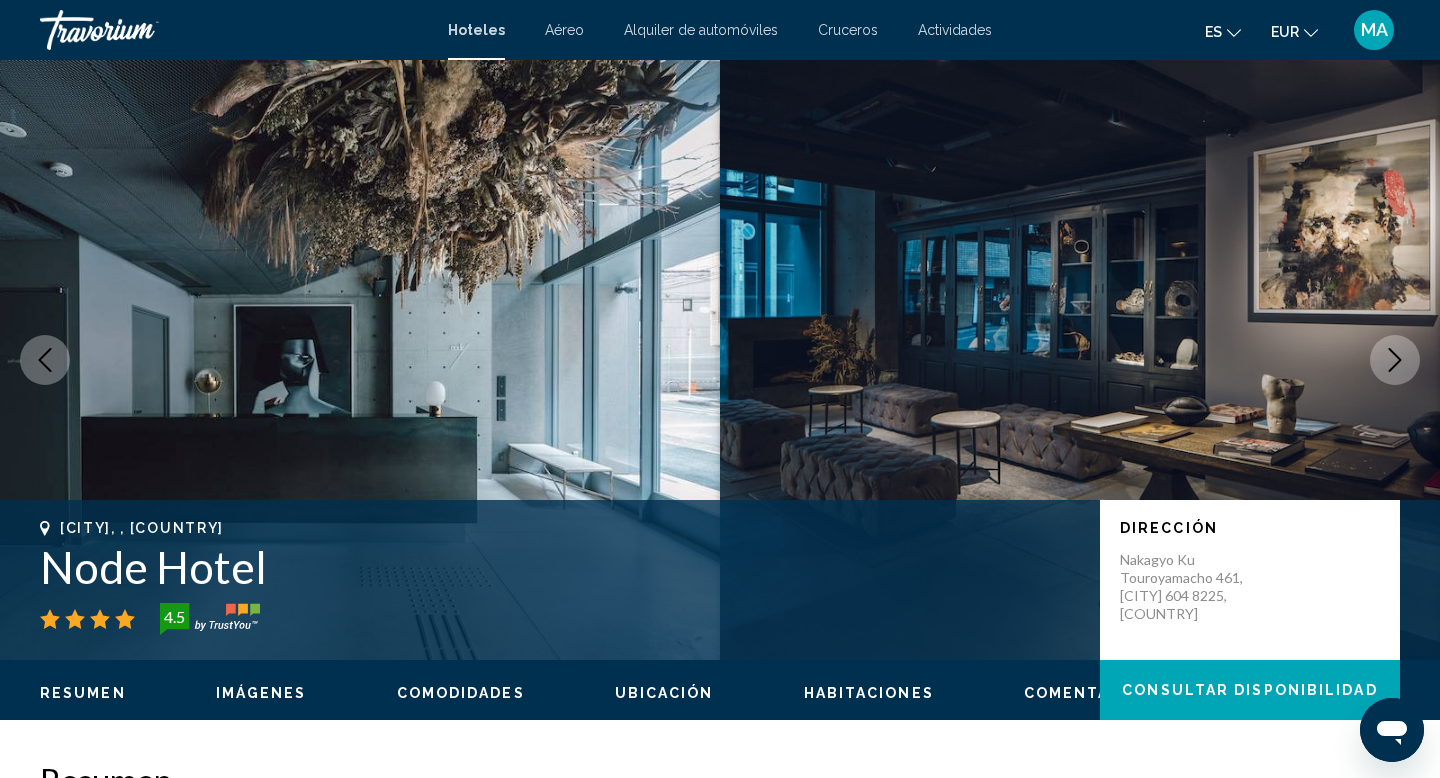 click 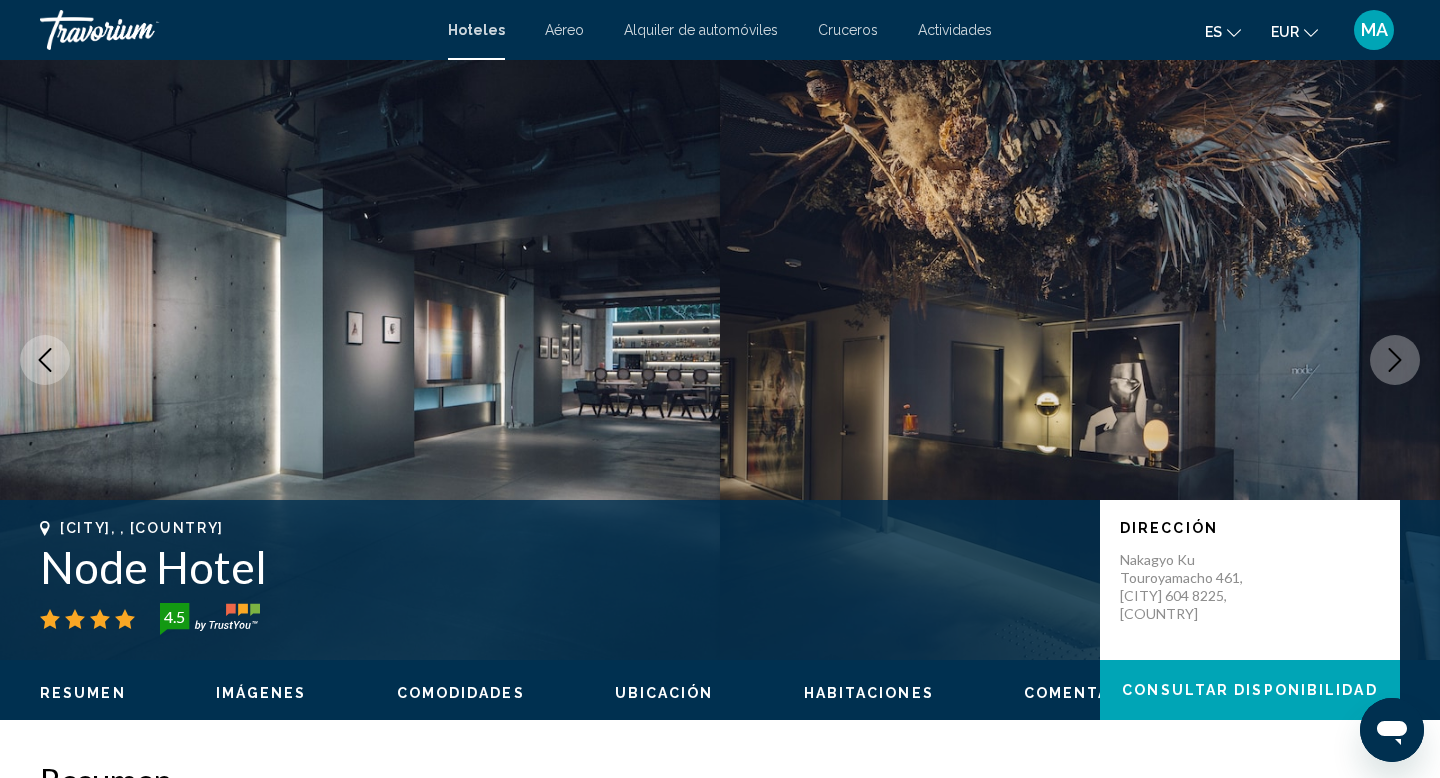 click 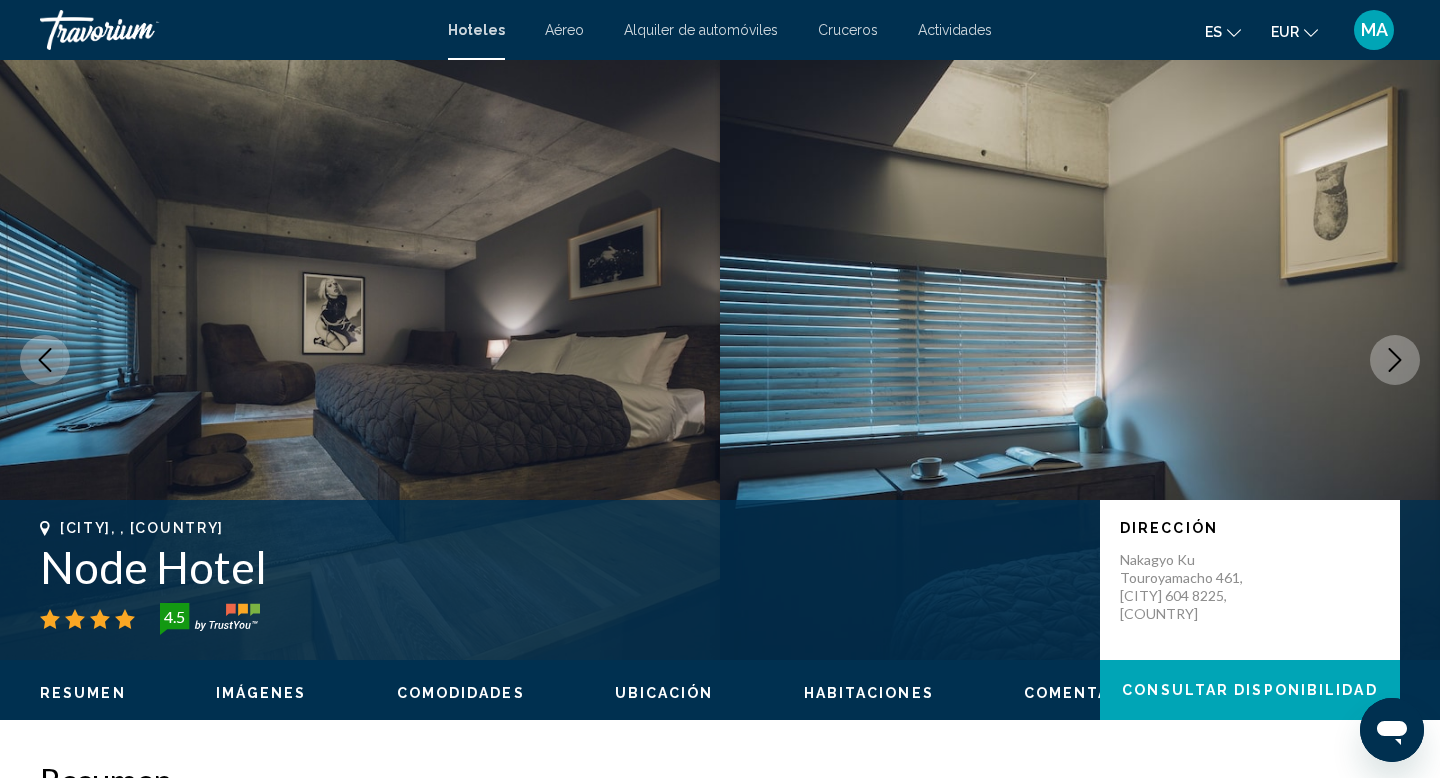 click 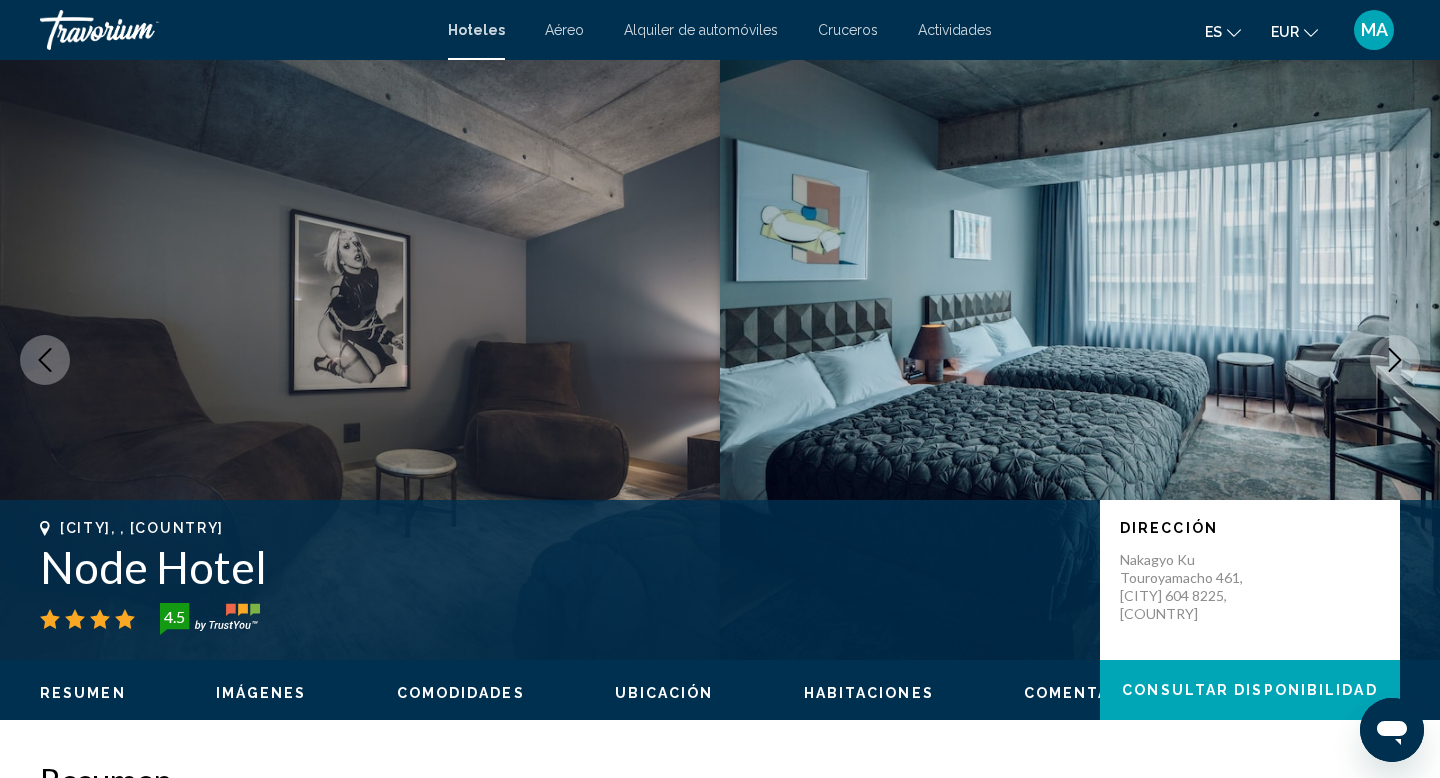 click 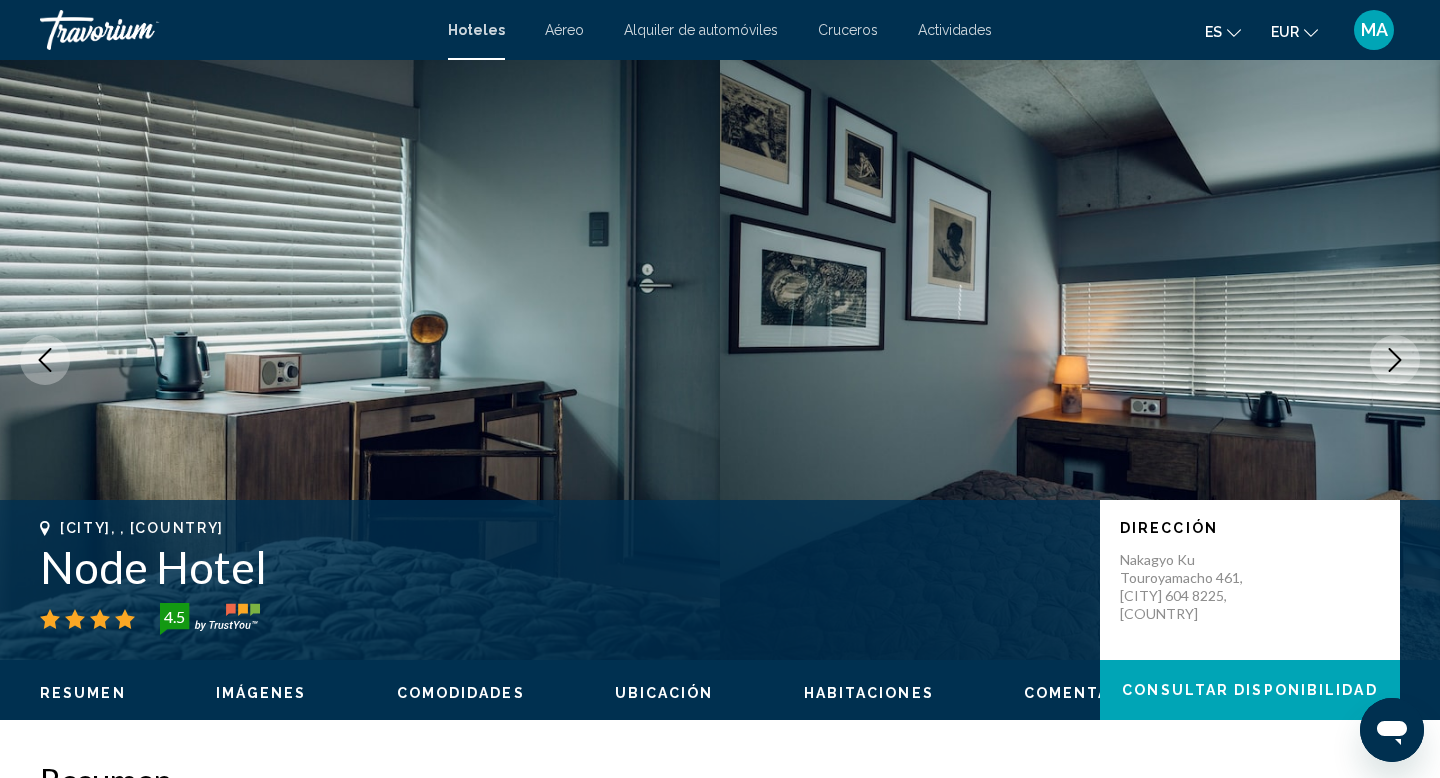 click 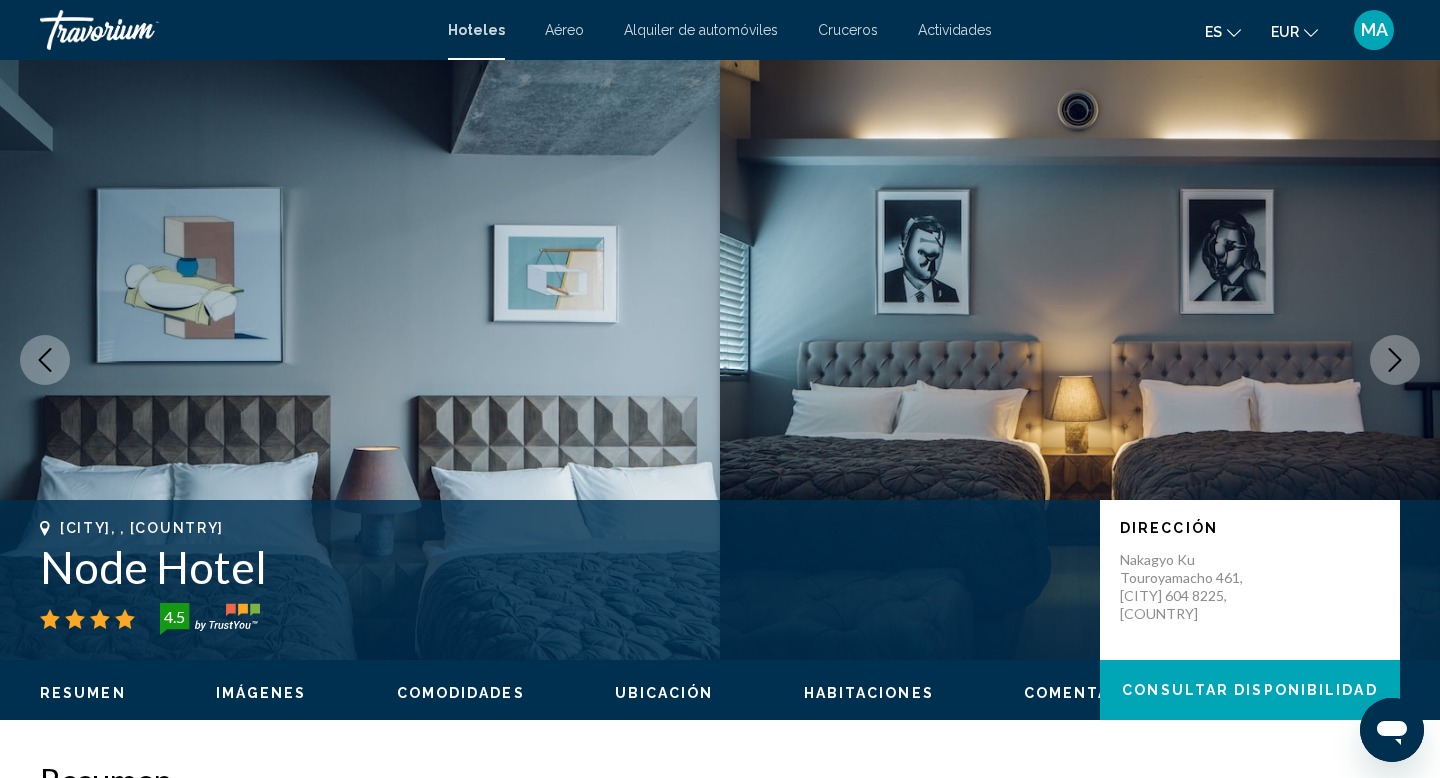click 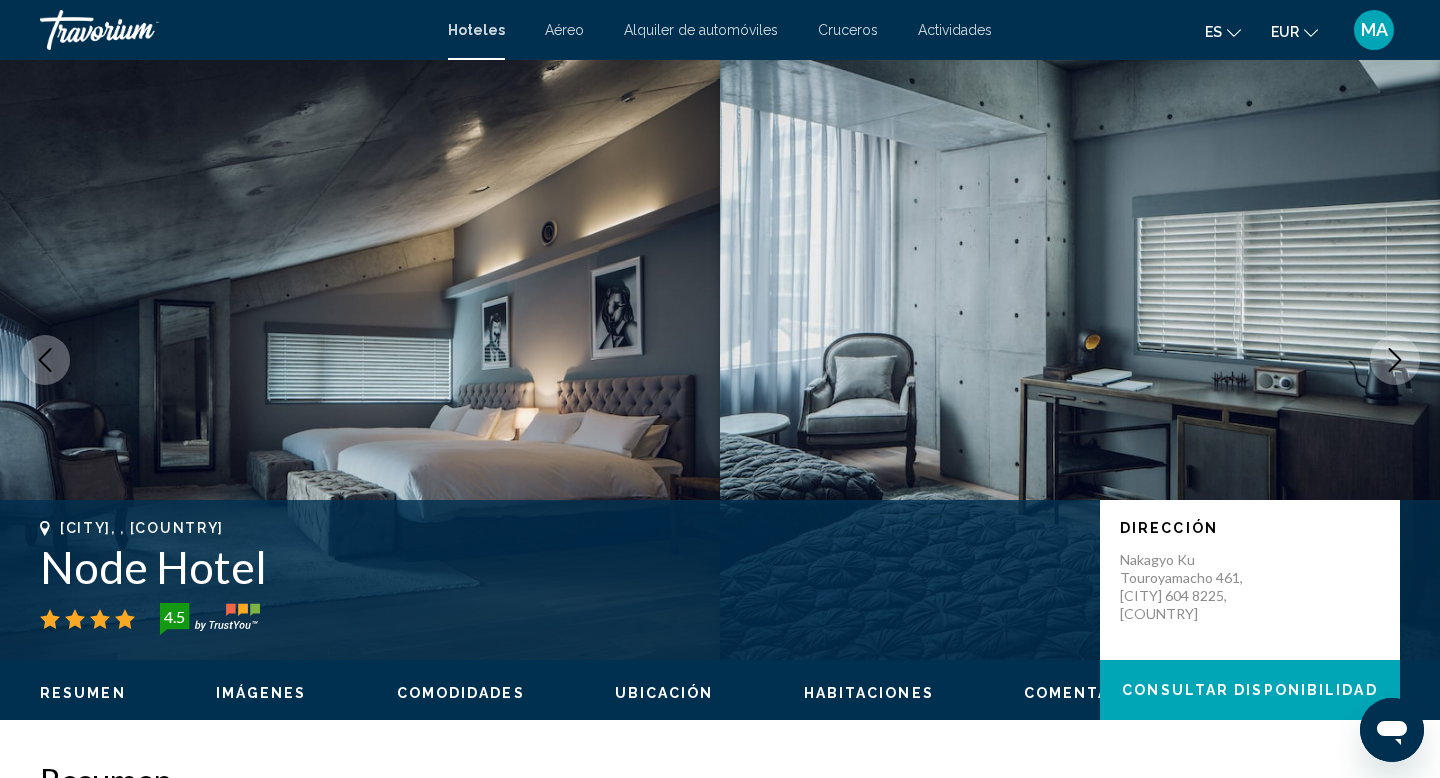 click 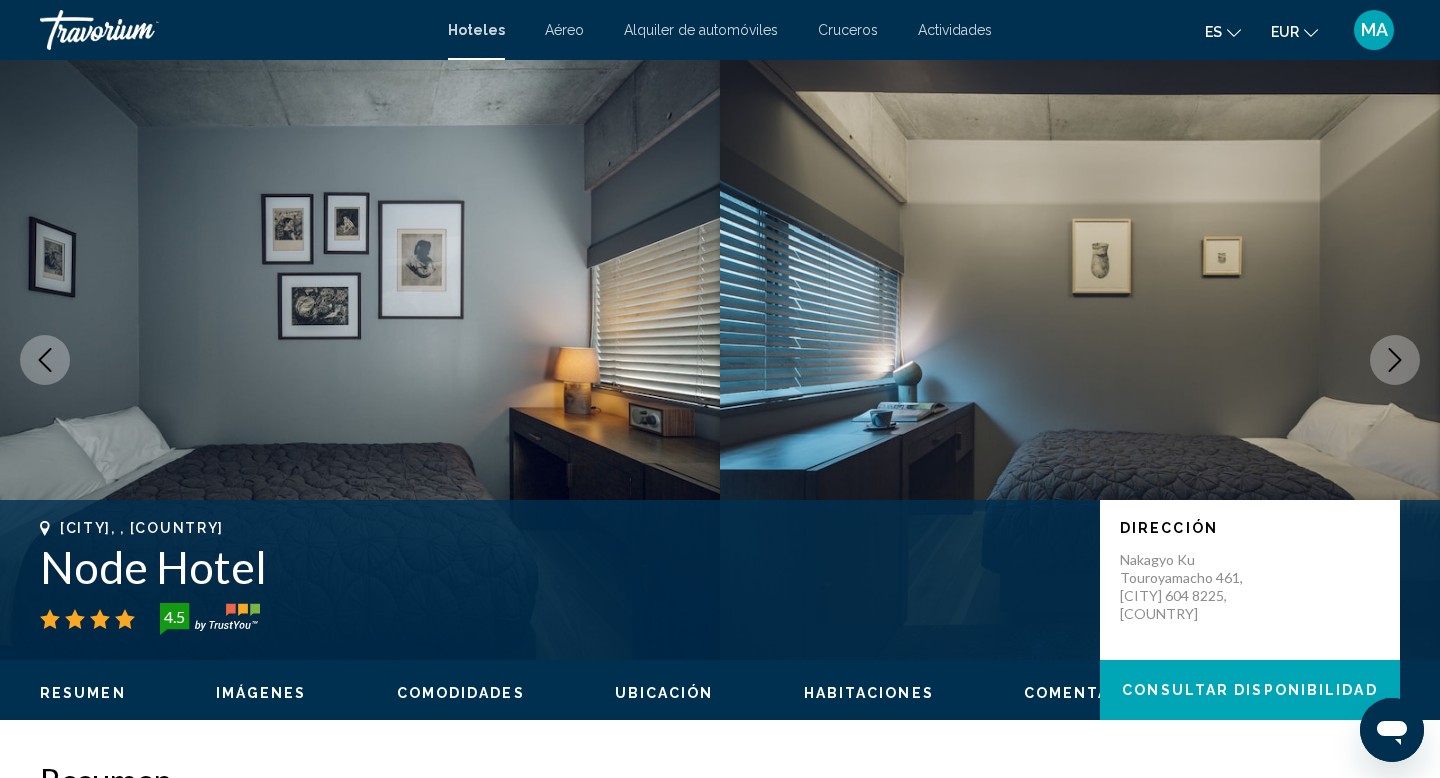 click 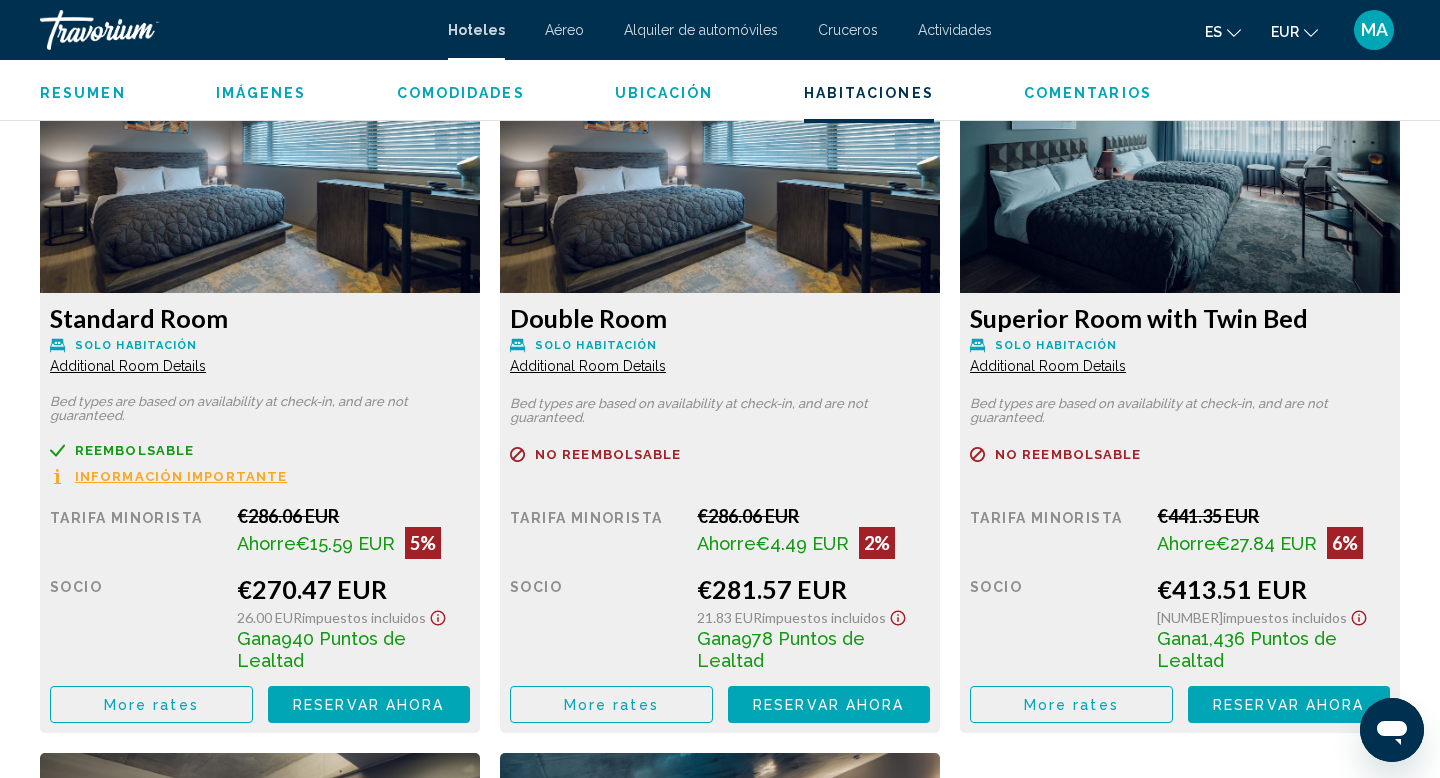 scroll, scrollTop: 2750, scrollLeft: 0, axis: vertical 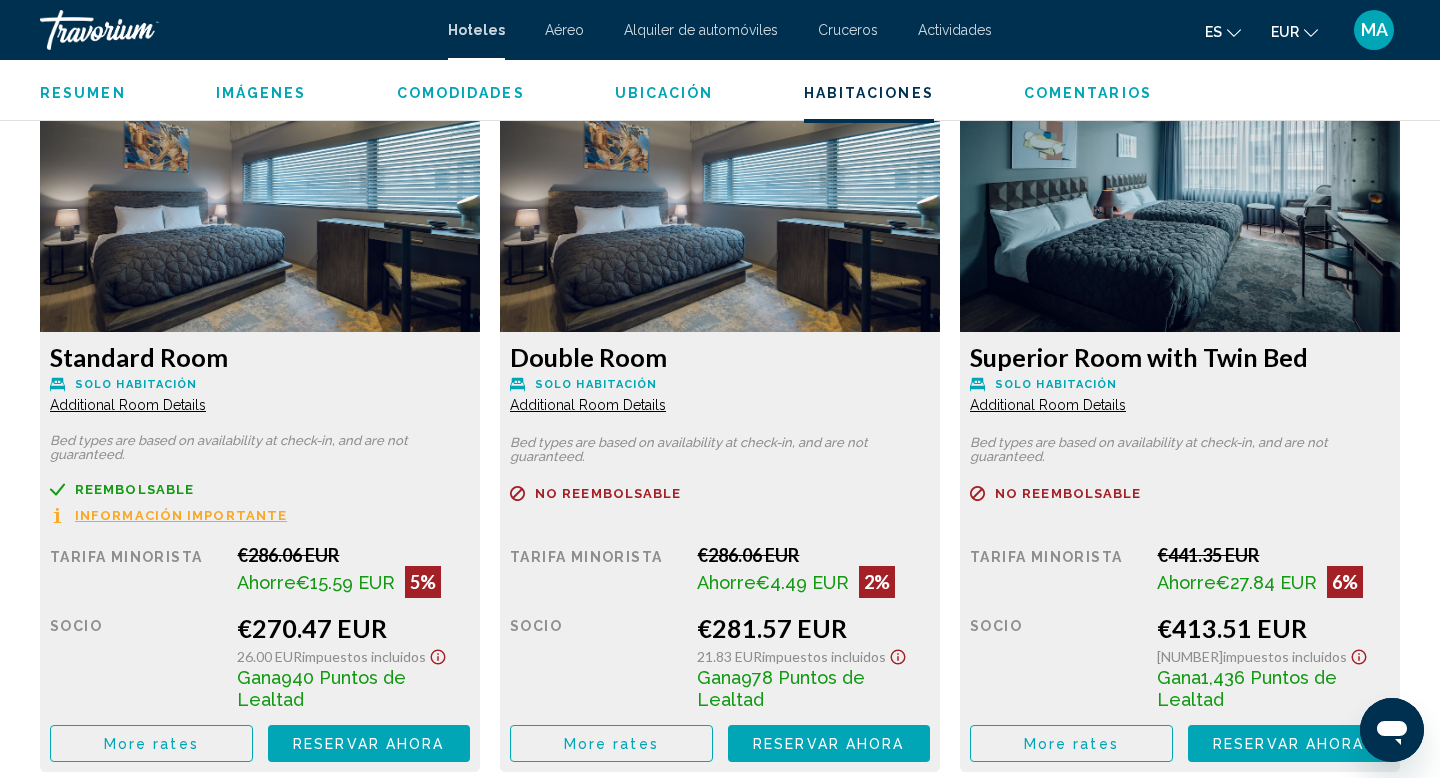click on "Información importante" at bounding box center (181, 515) 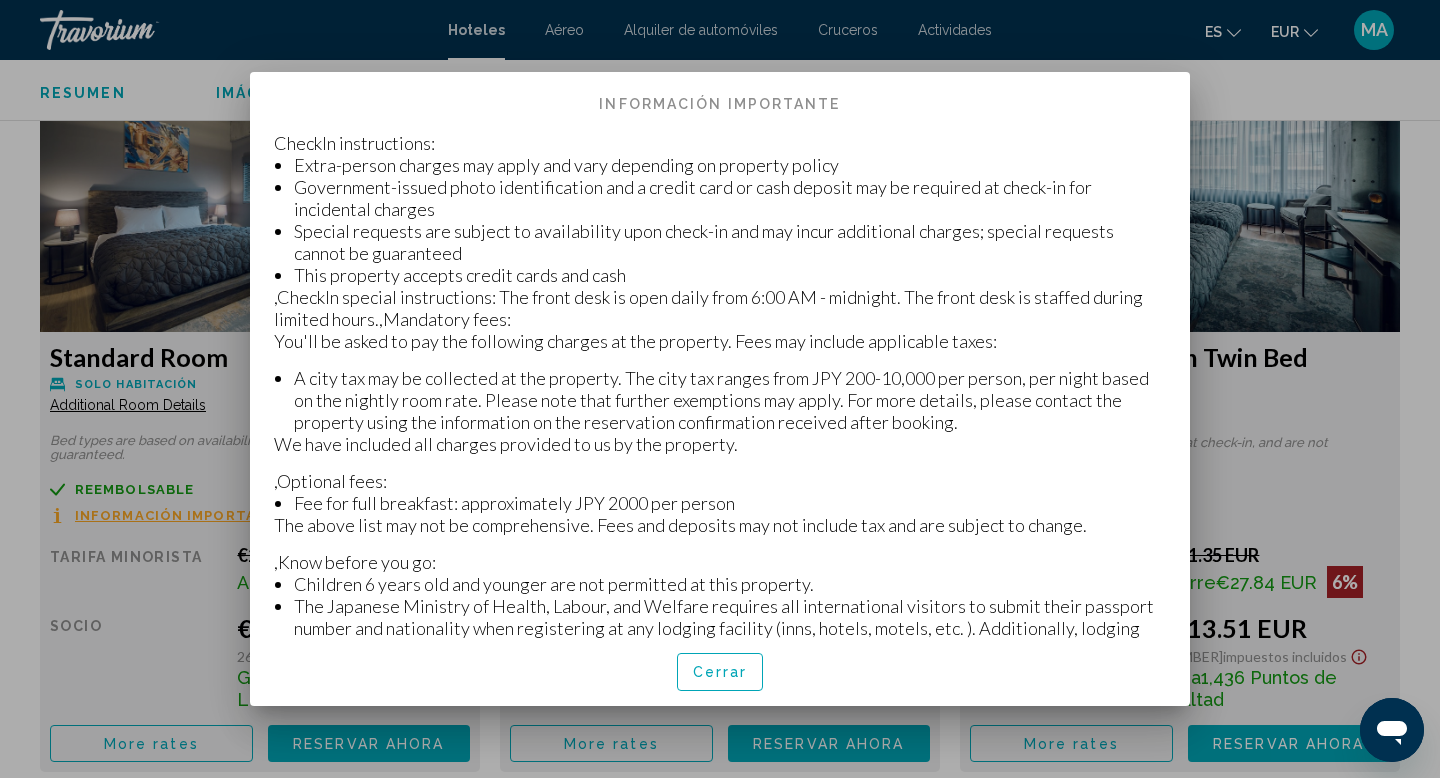 scroll, scrollTop: 0, scrollLeft: 0, axis: both 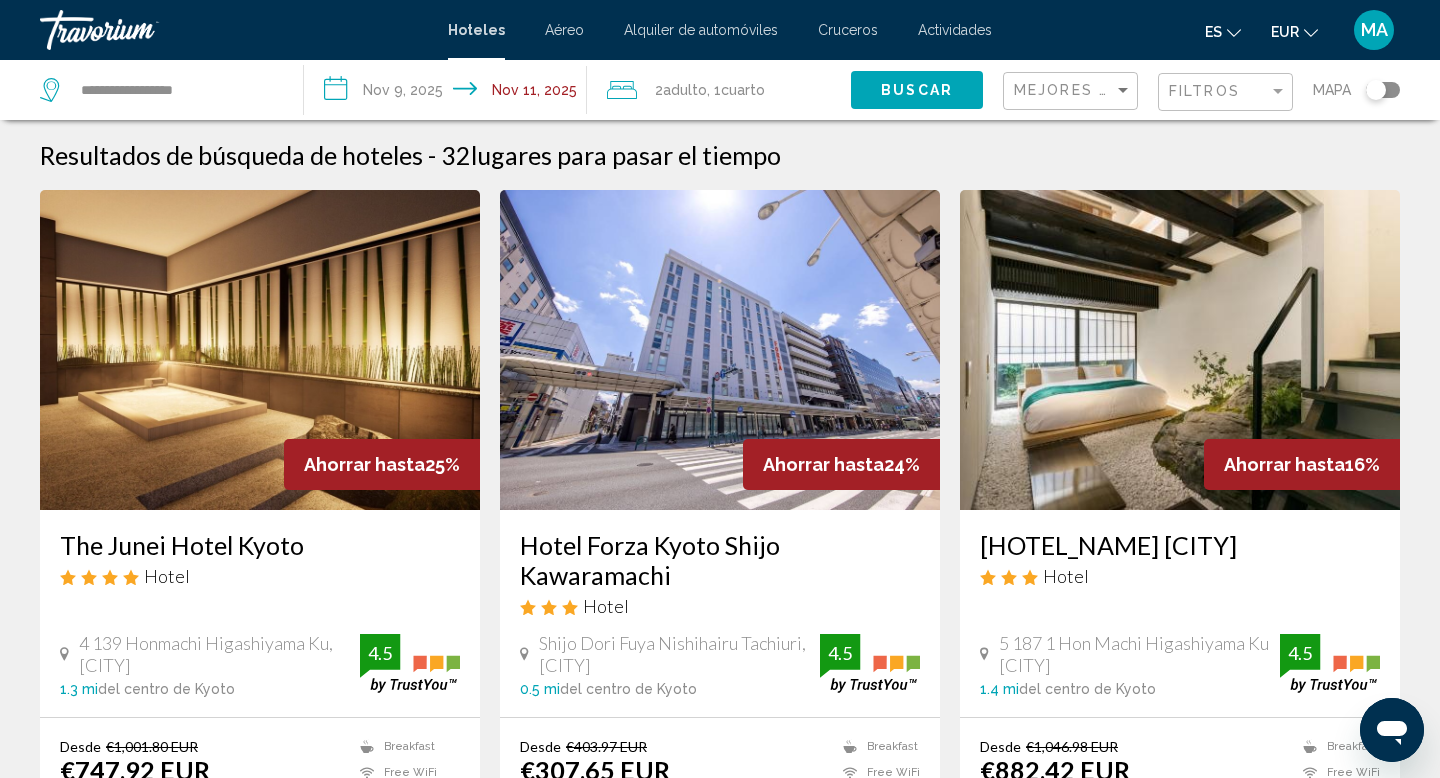 click on "Filtros" 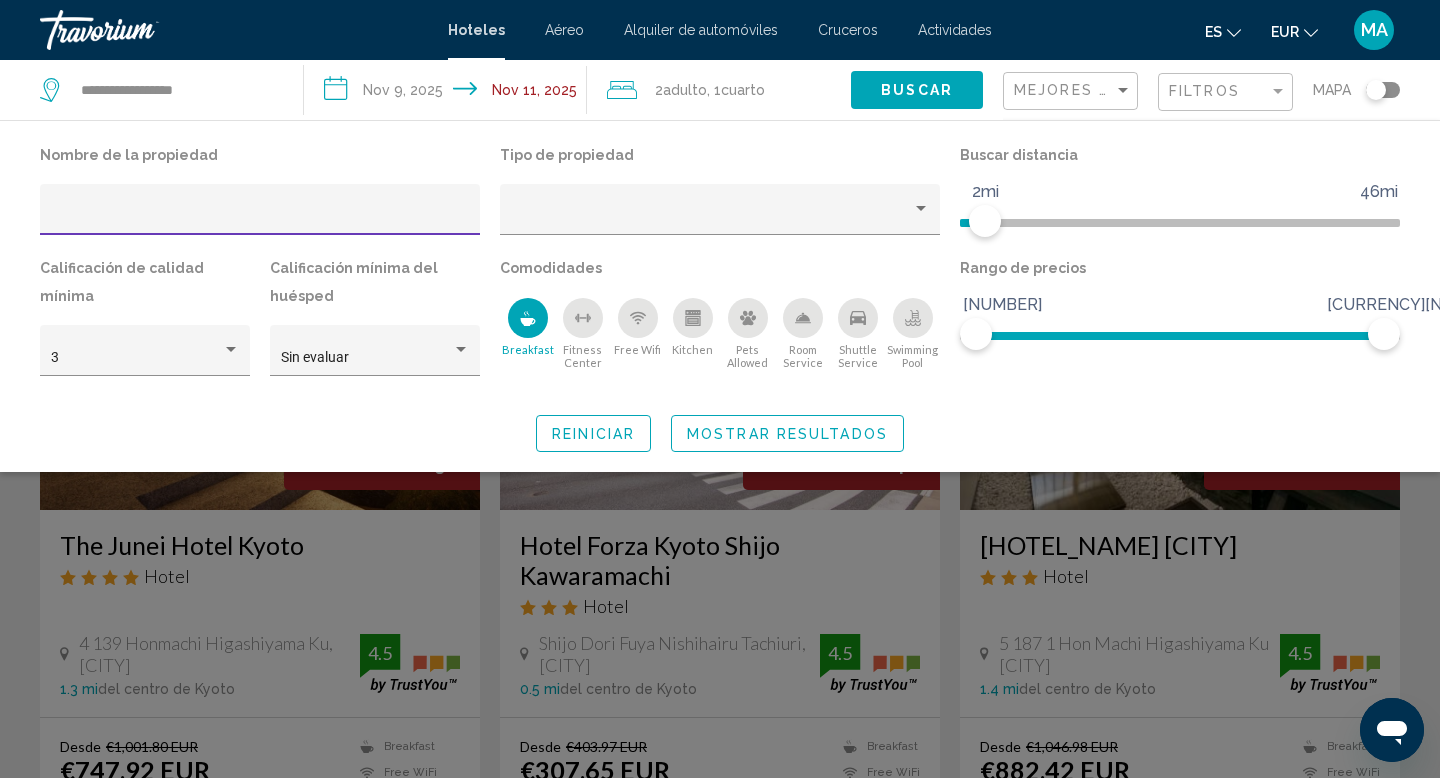 click 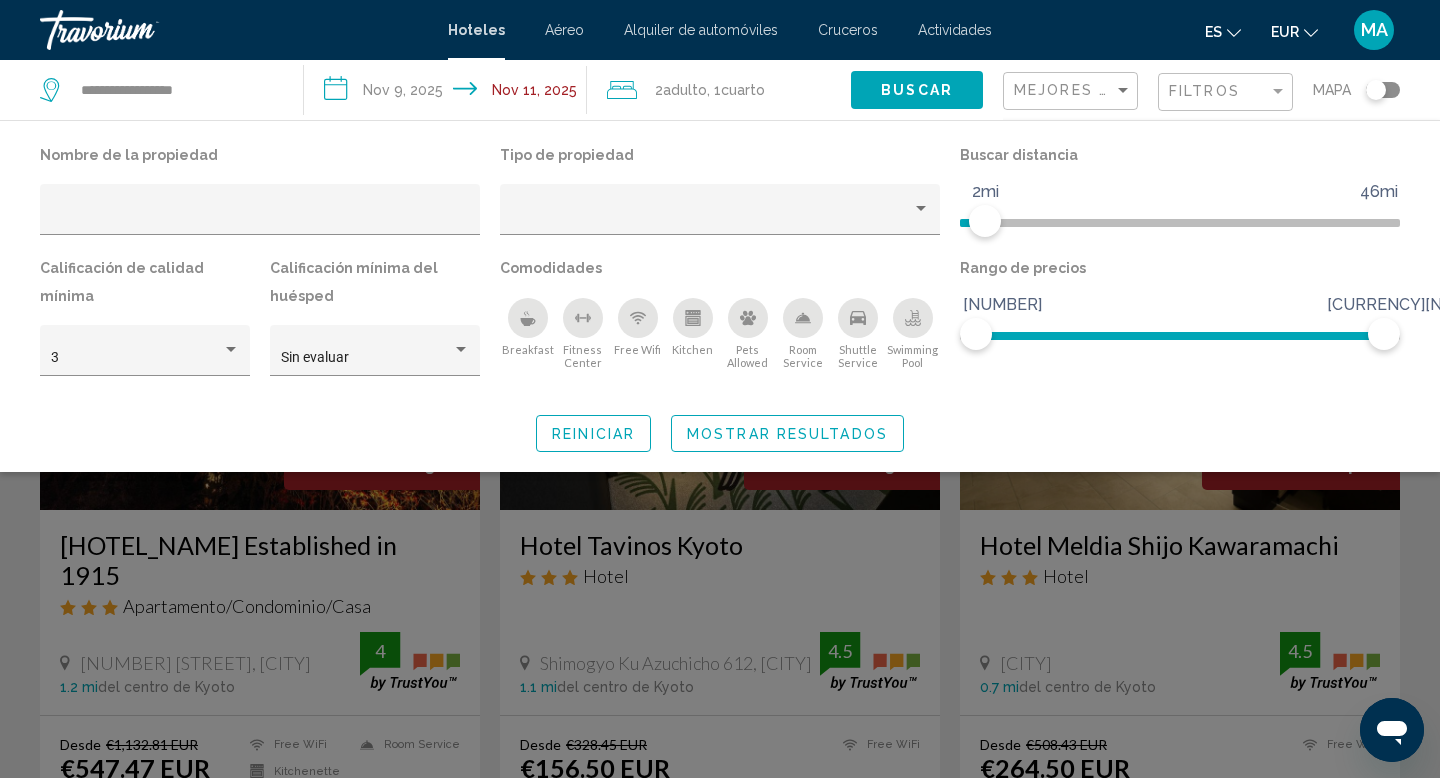 click 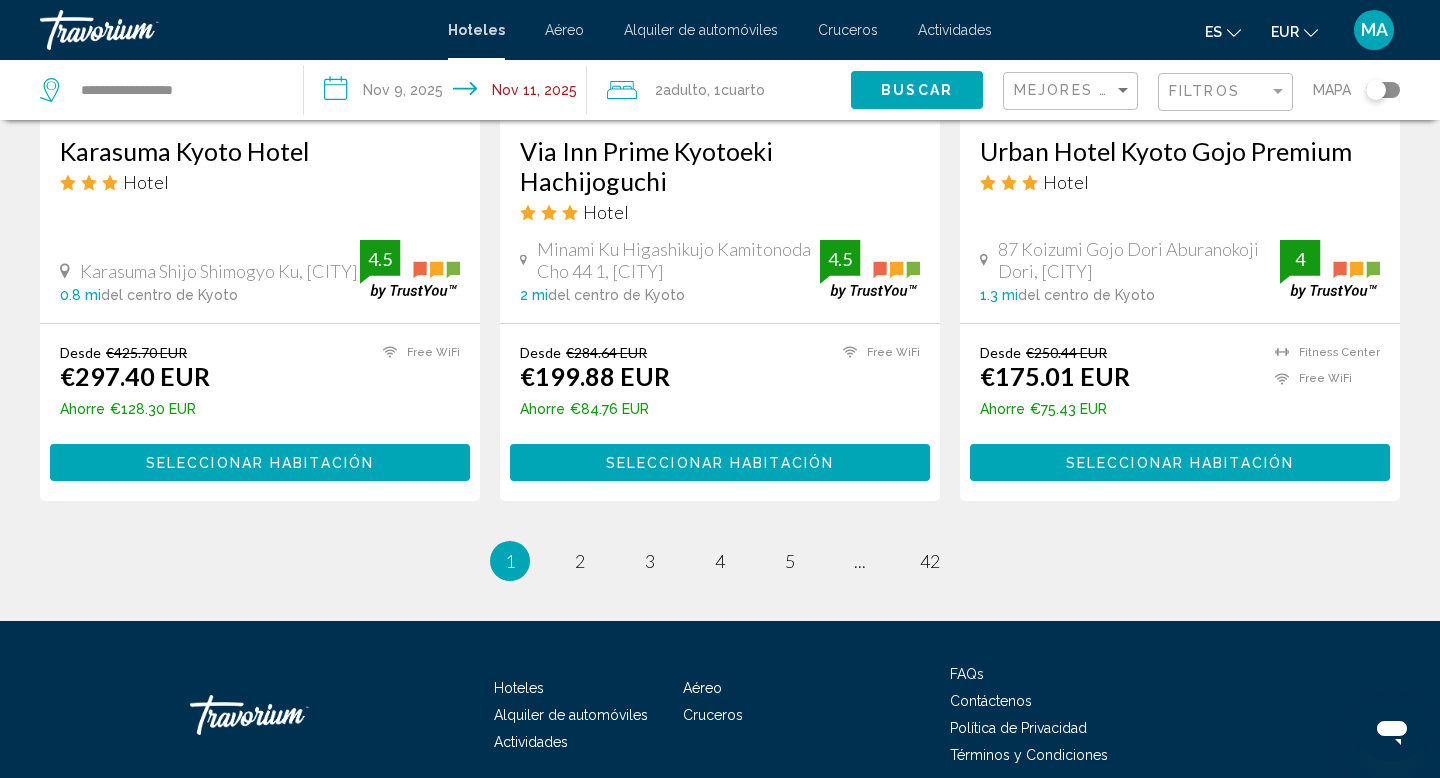scroll, scrollTop: 2604, scrollLeft: 0, axis: vertical 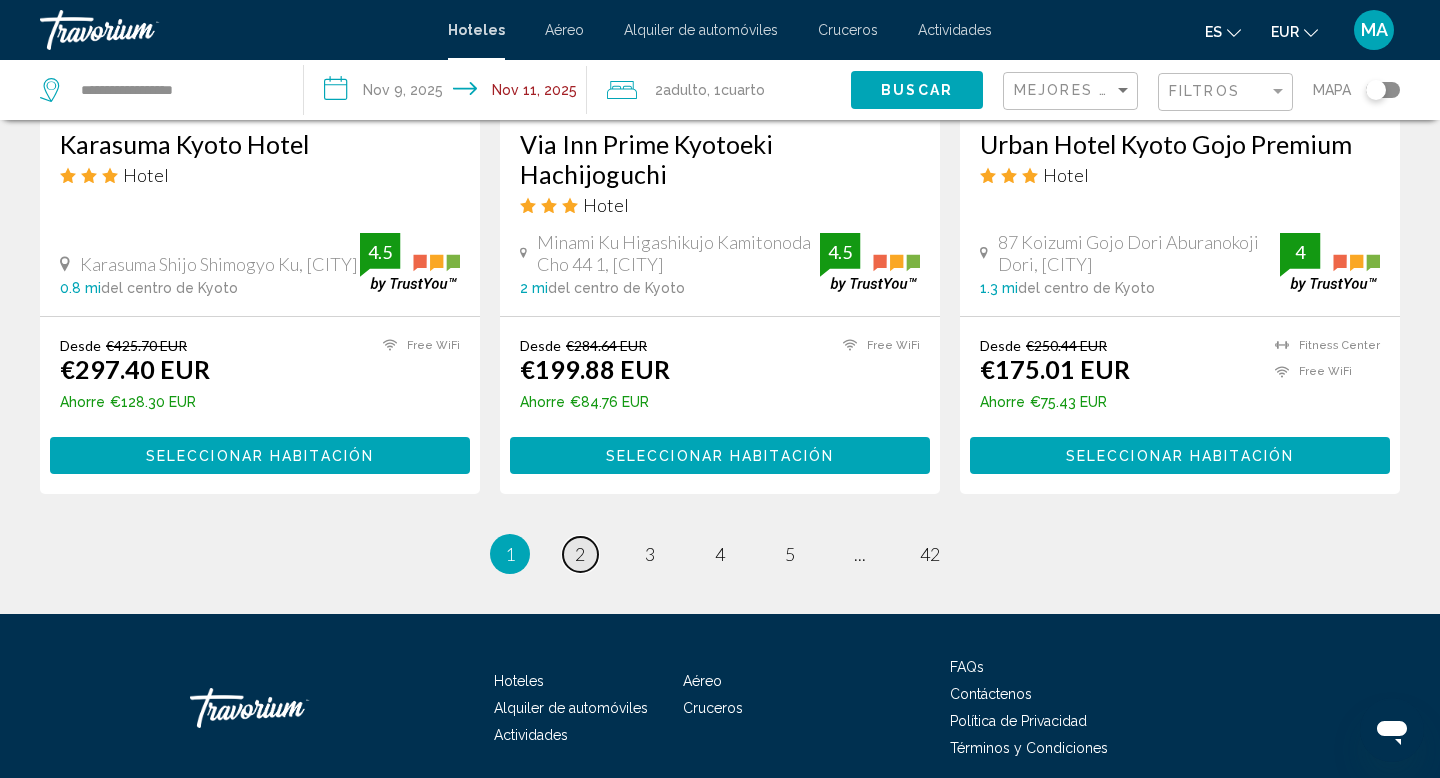 click on "2" at bounding box center (580, 554) 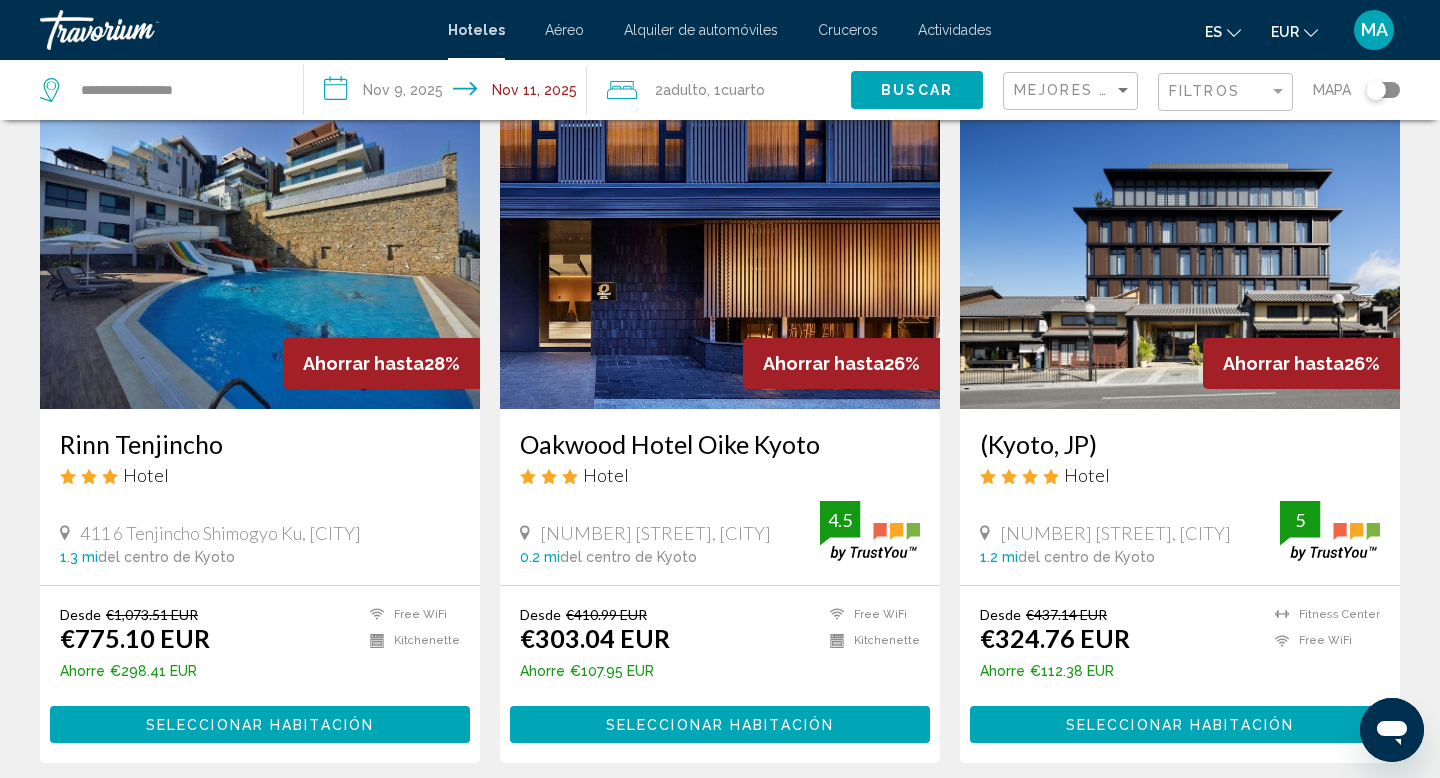 scroll, scrollTop: 842, scrollLeft: 0, axis: vertical 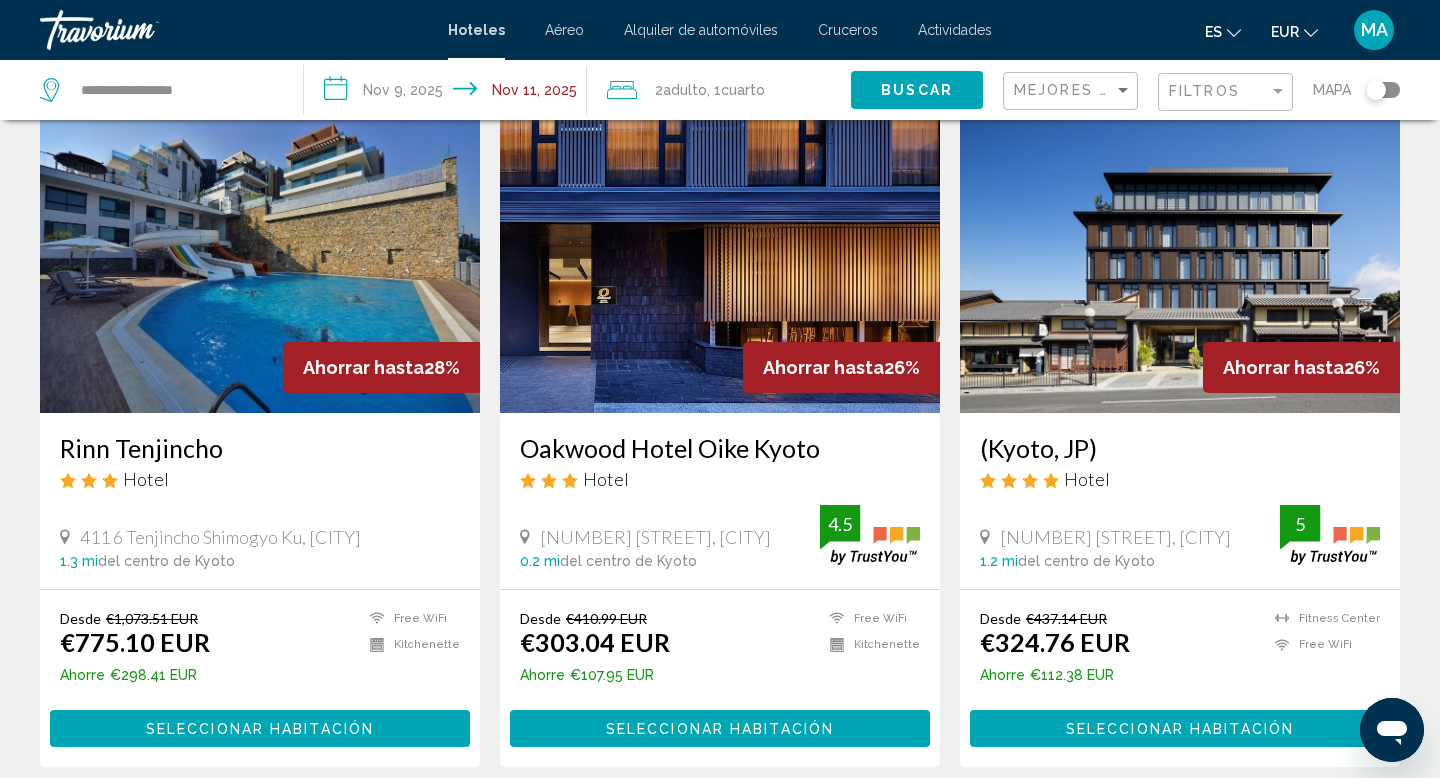 click at bounding box center (1180, 253) 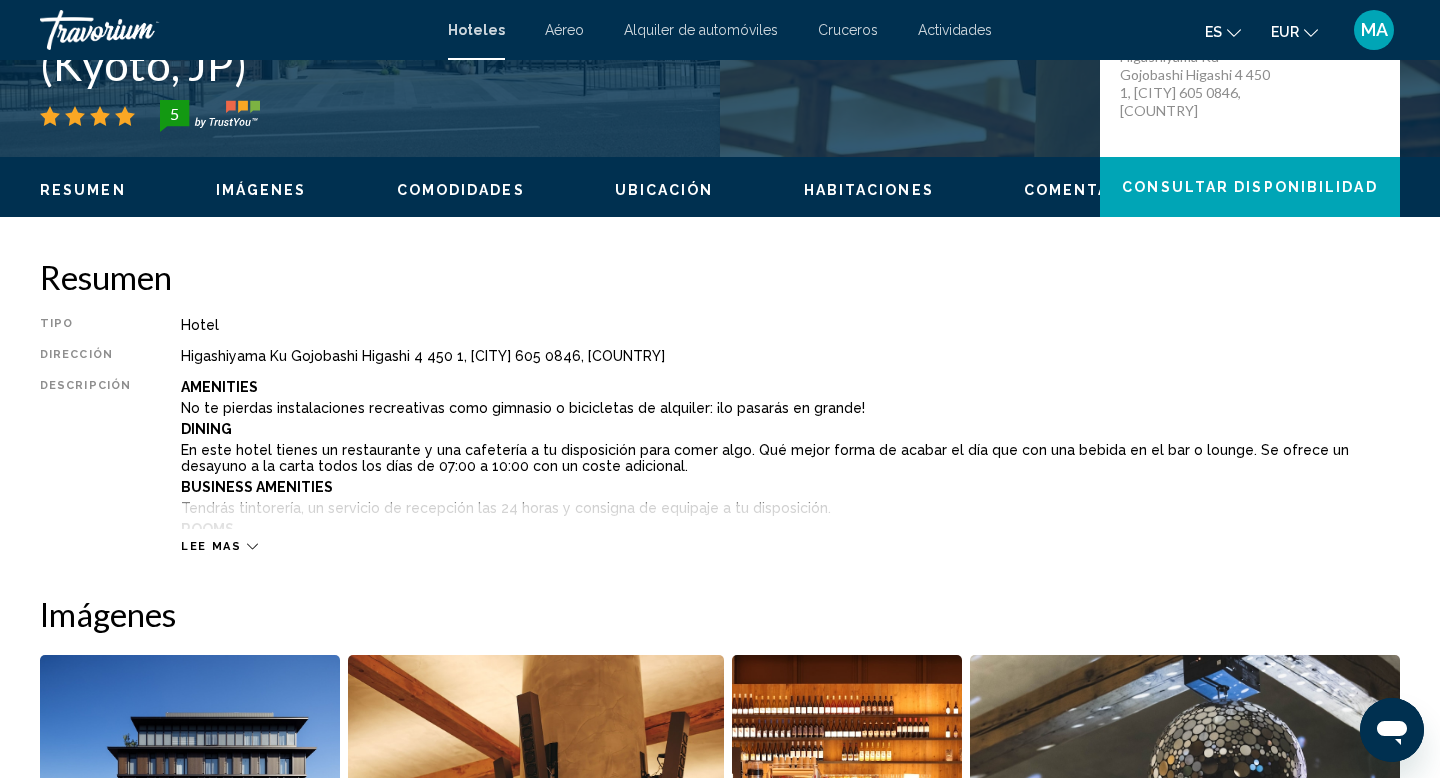 scroll, scrollTop: 4, scrollLeft: 0, axis: vertical 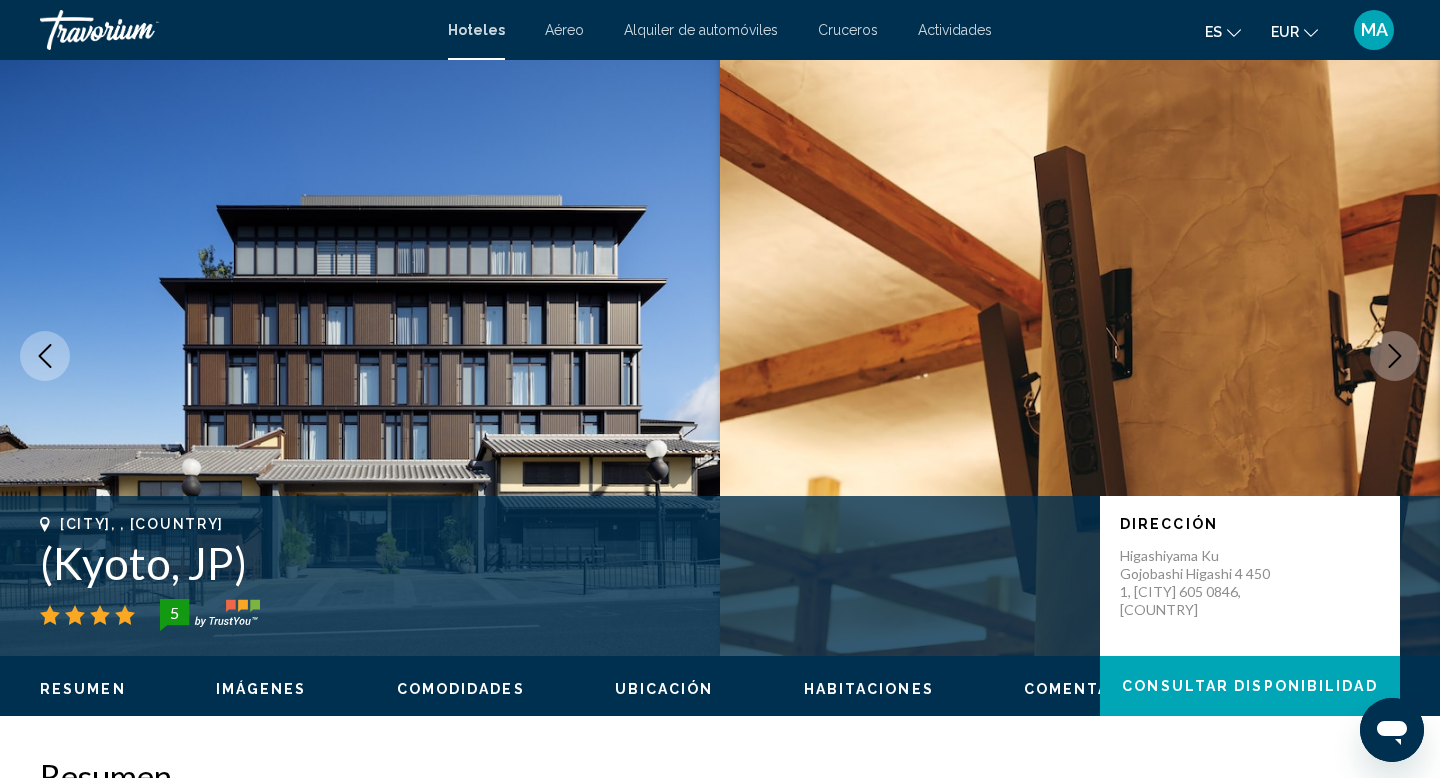 click on "Resumen
Imágenes
Comodidades
Ubicación
Habitaciones
Comentarios
Consultar disponibilidad" 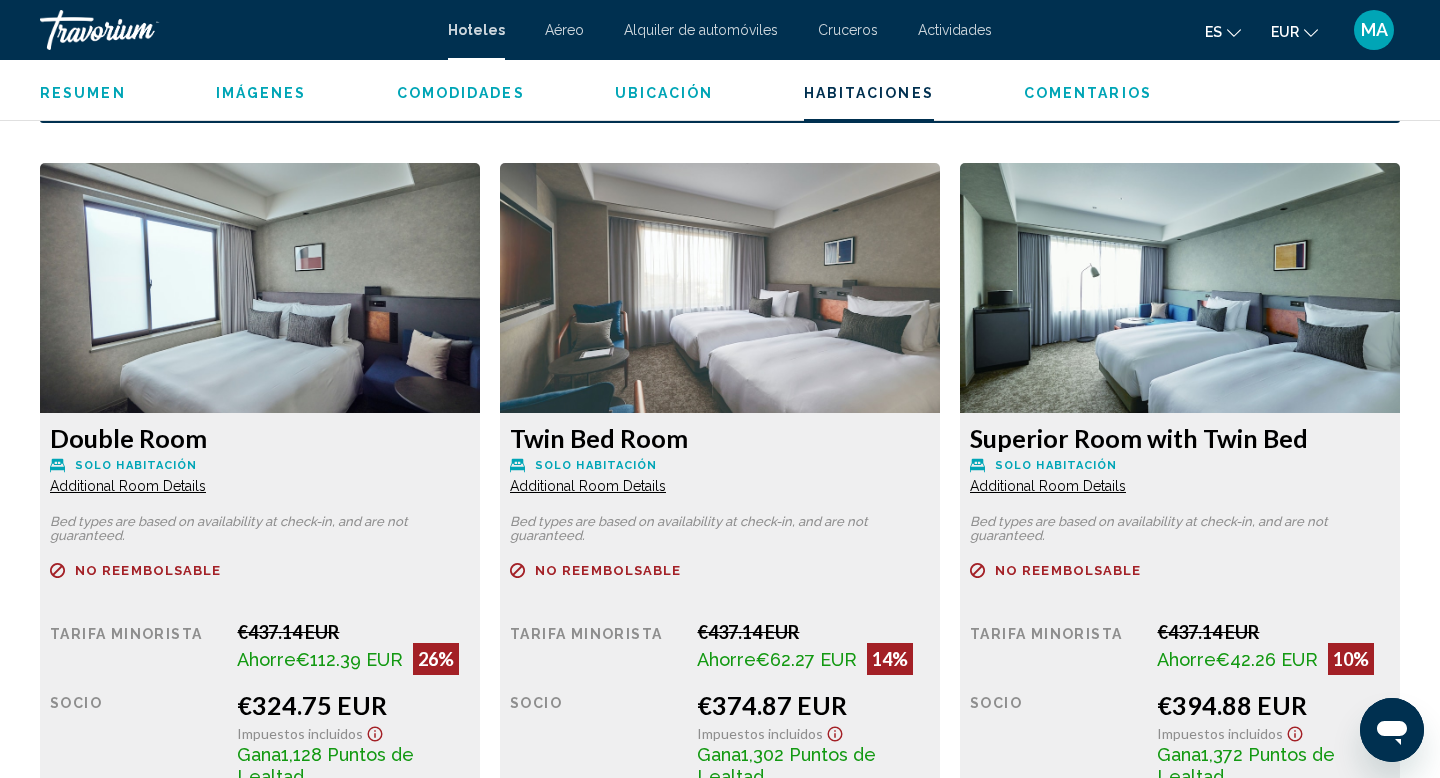 scroll, scrollTop: 2670, scrollLeft: 0, axis: vertical 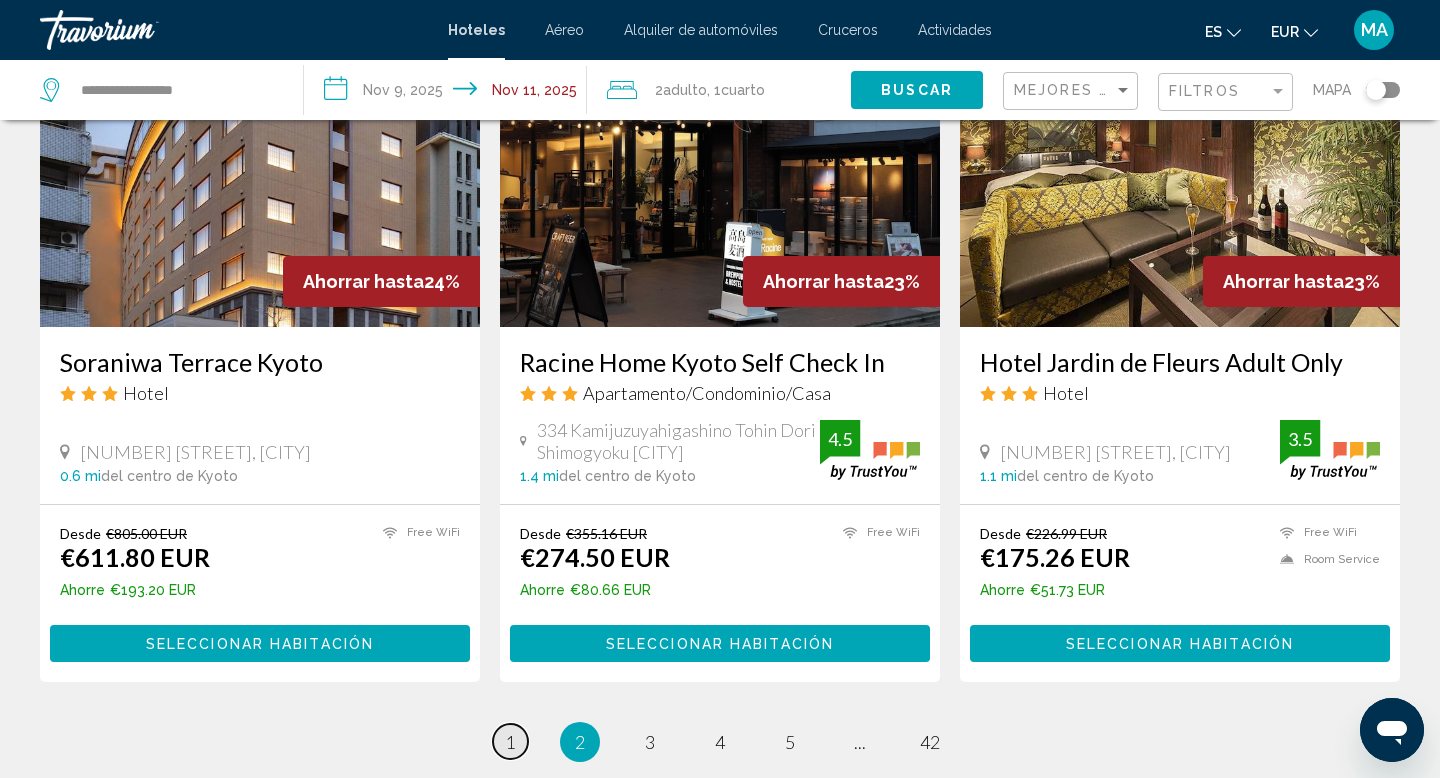 click on "1" at bounding box center [510, 742] 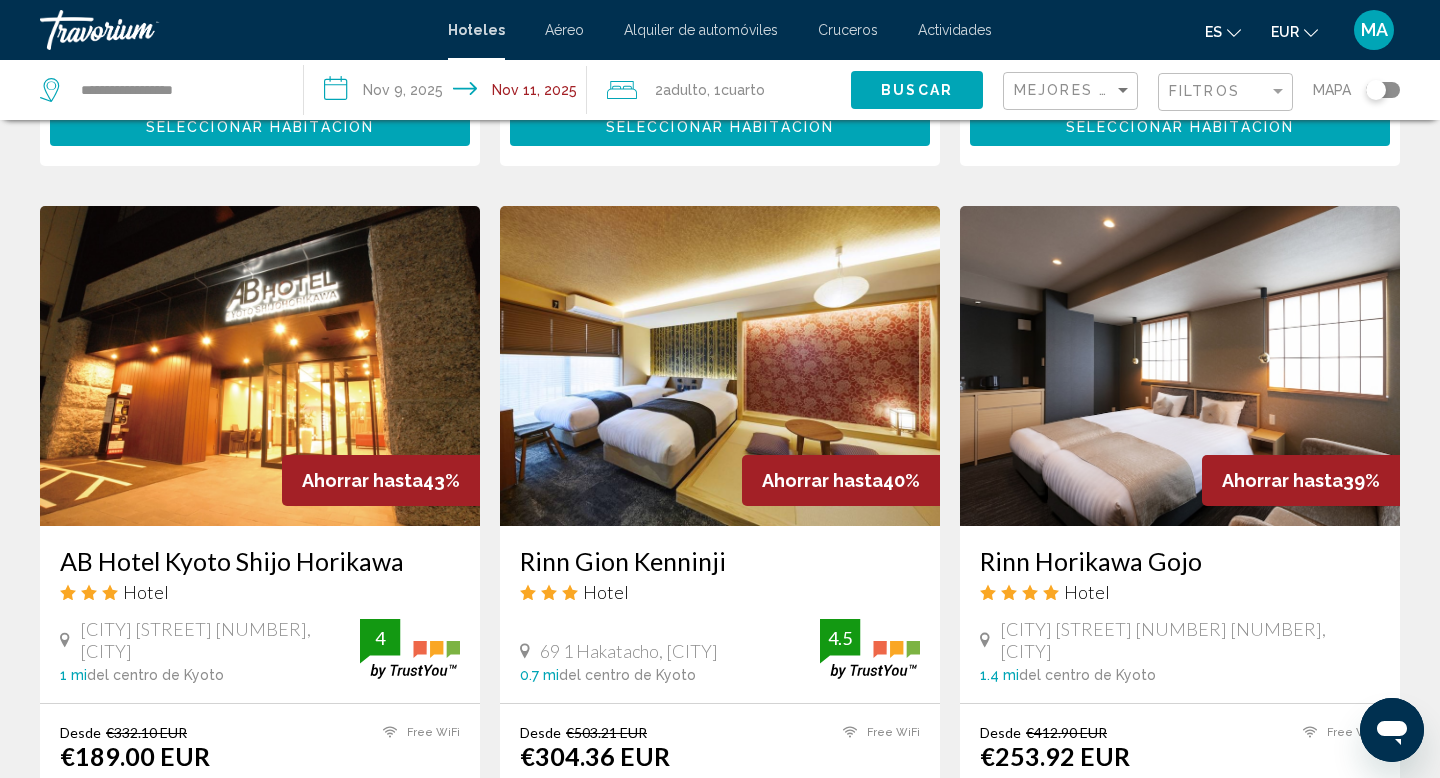 scroll, scrollTop: 733, scrollLeft: 0, axis: vertical 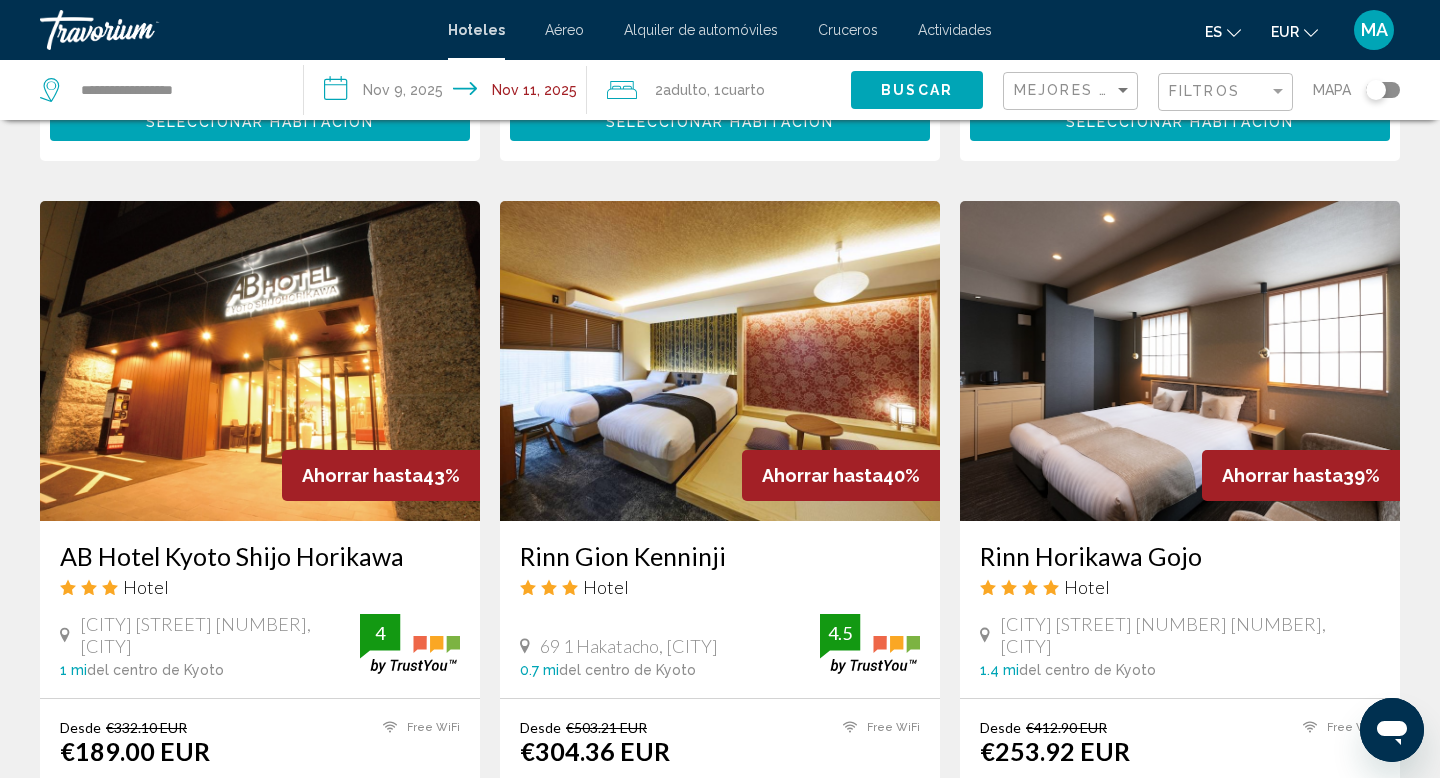 click at bounding box center [260, 361] 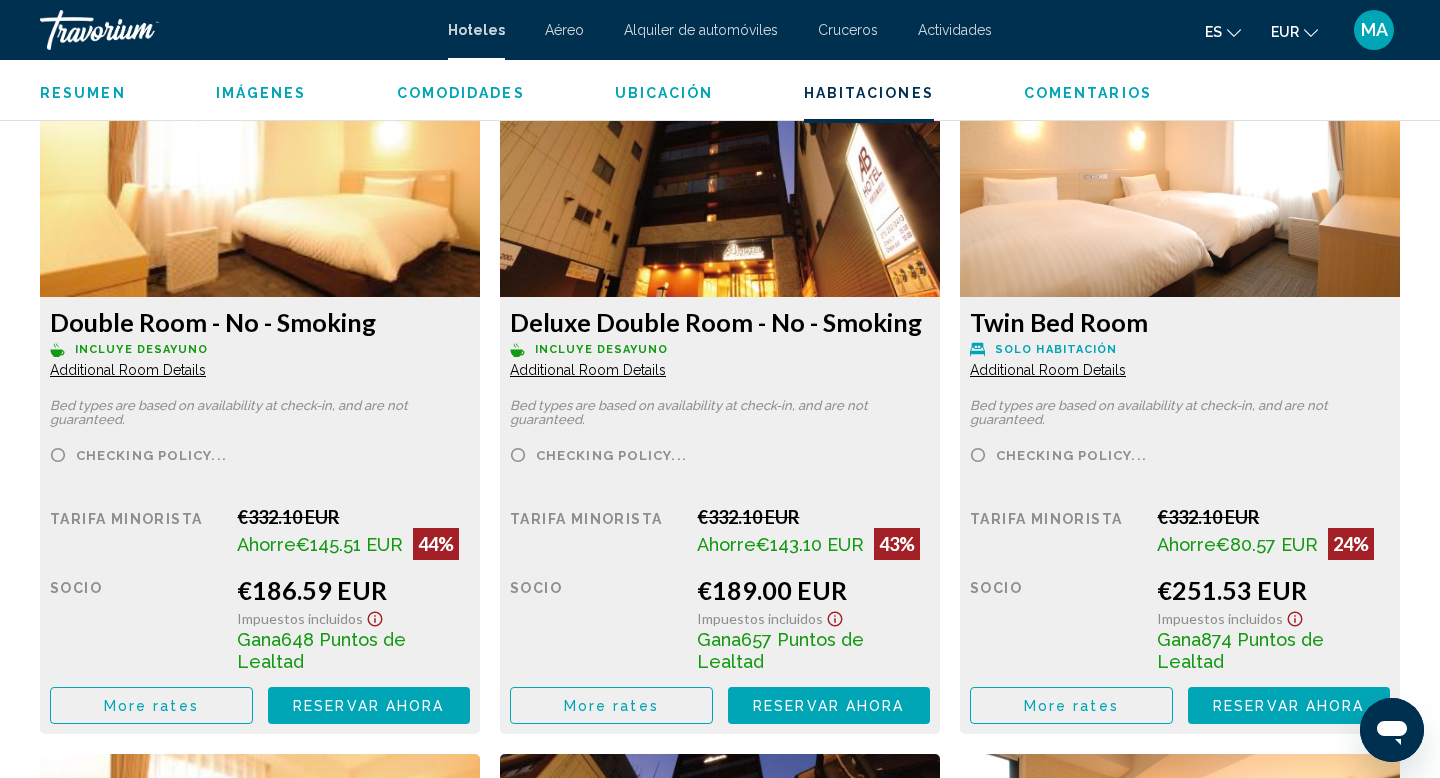 scroll, scrollTop: 2778, scrollLeft: 0, axis: vertical 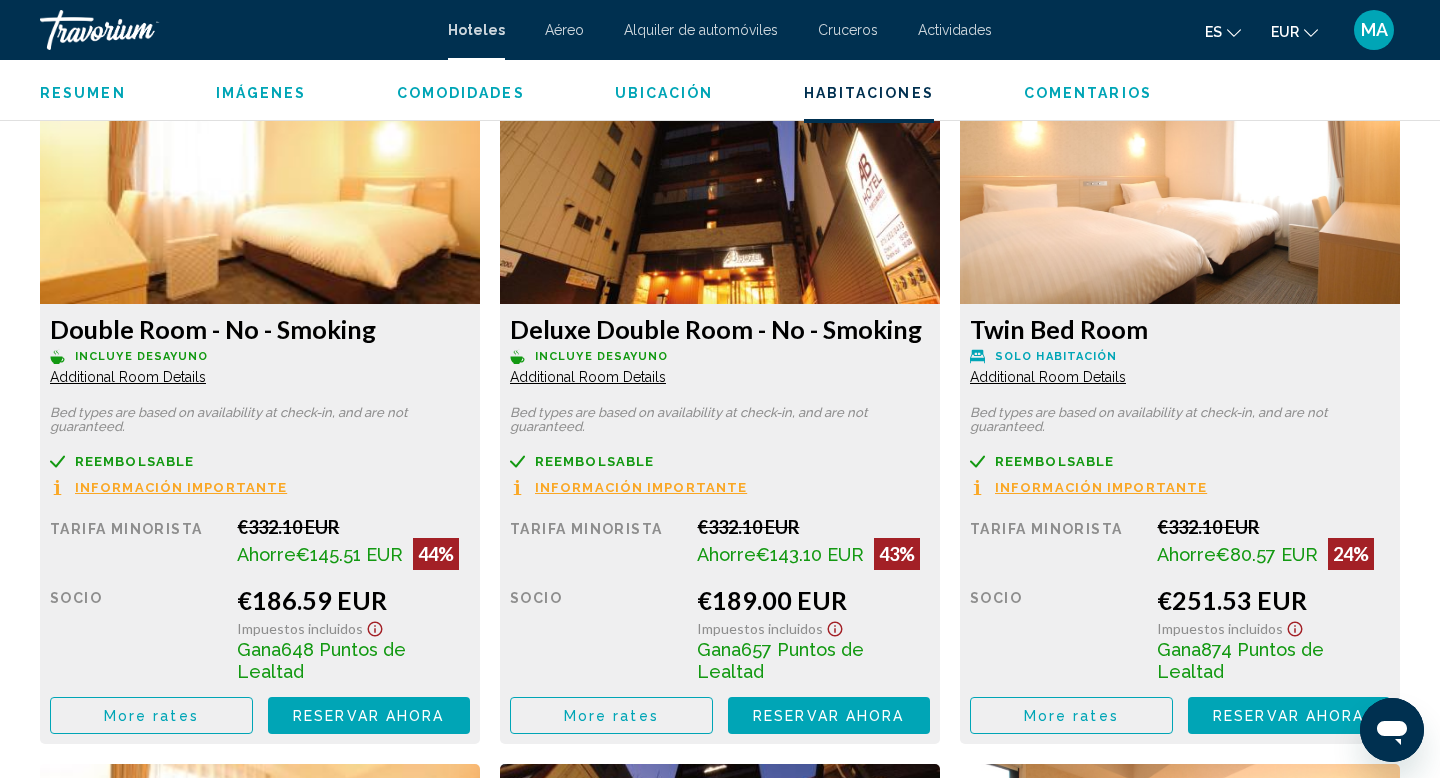 click at bounding box center (260, 179) 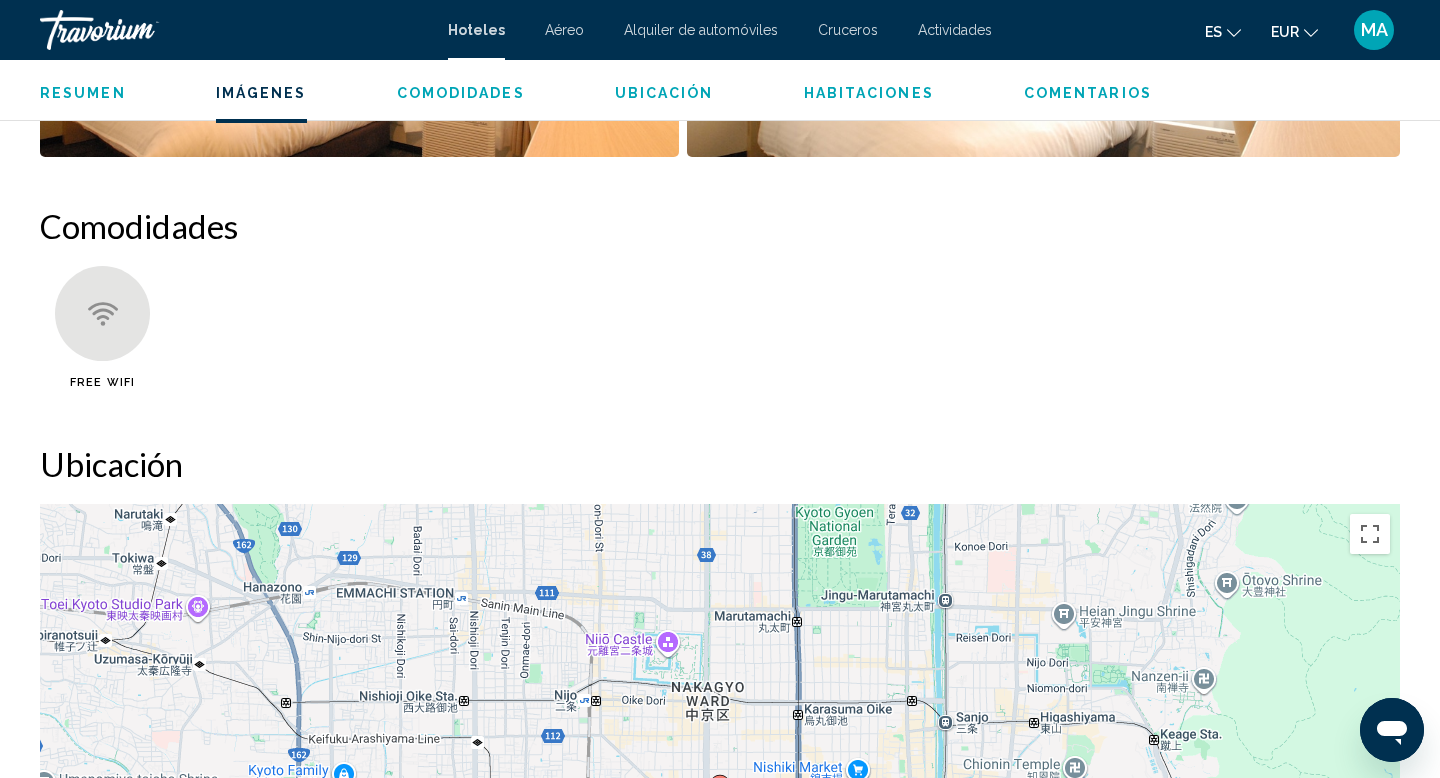 scroll, scrollTop: 1322, scrollLeft: 0, axis: vertical 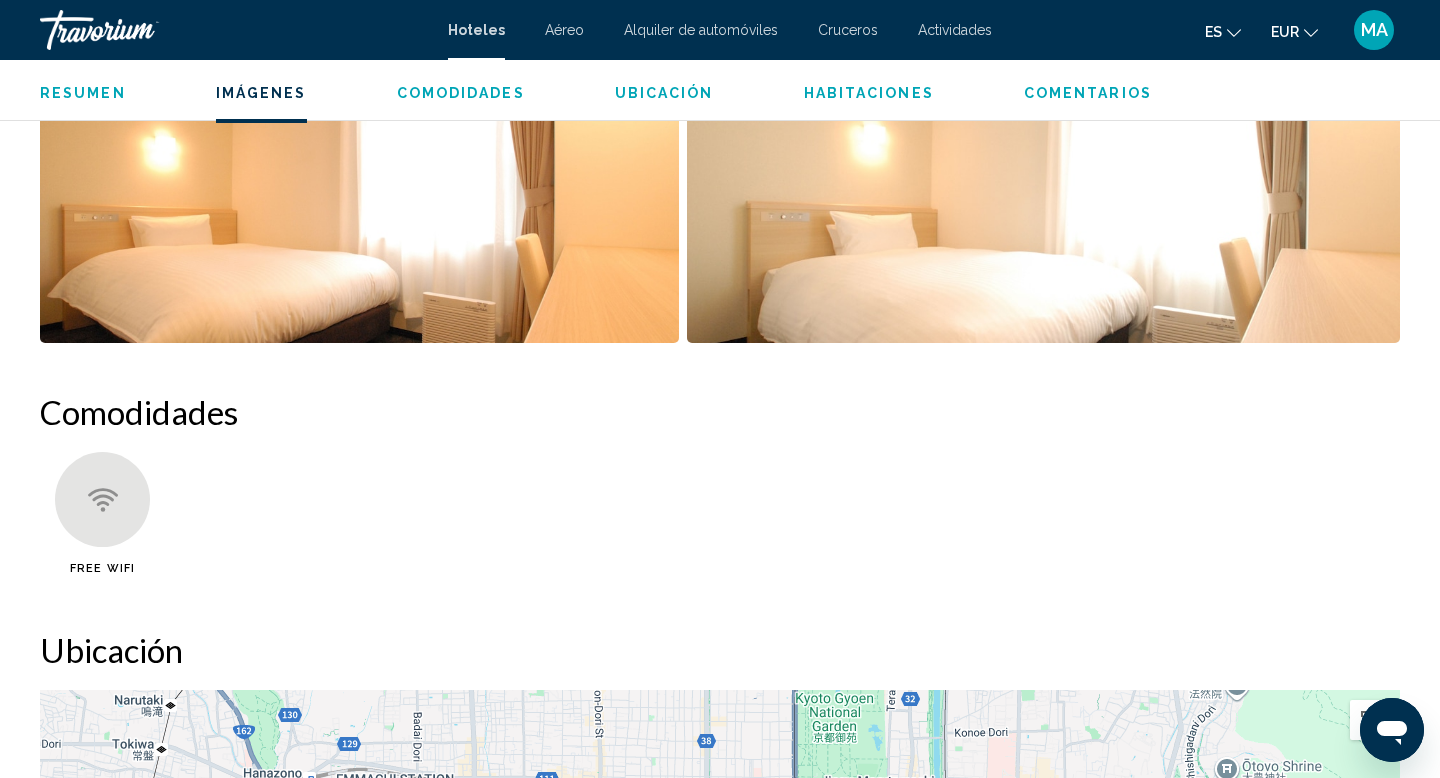 click on "Resumen
Imágenes
Comodidades
Ubicación
Habitaciones
Comentarios
Consultar disponibilidad" 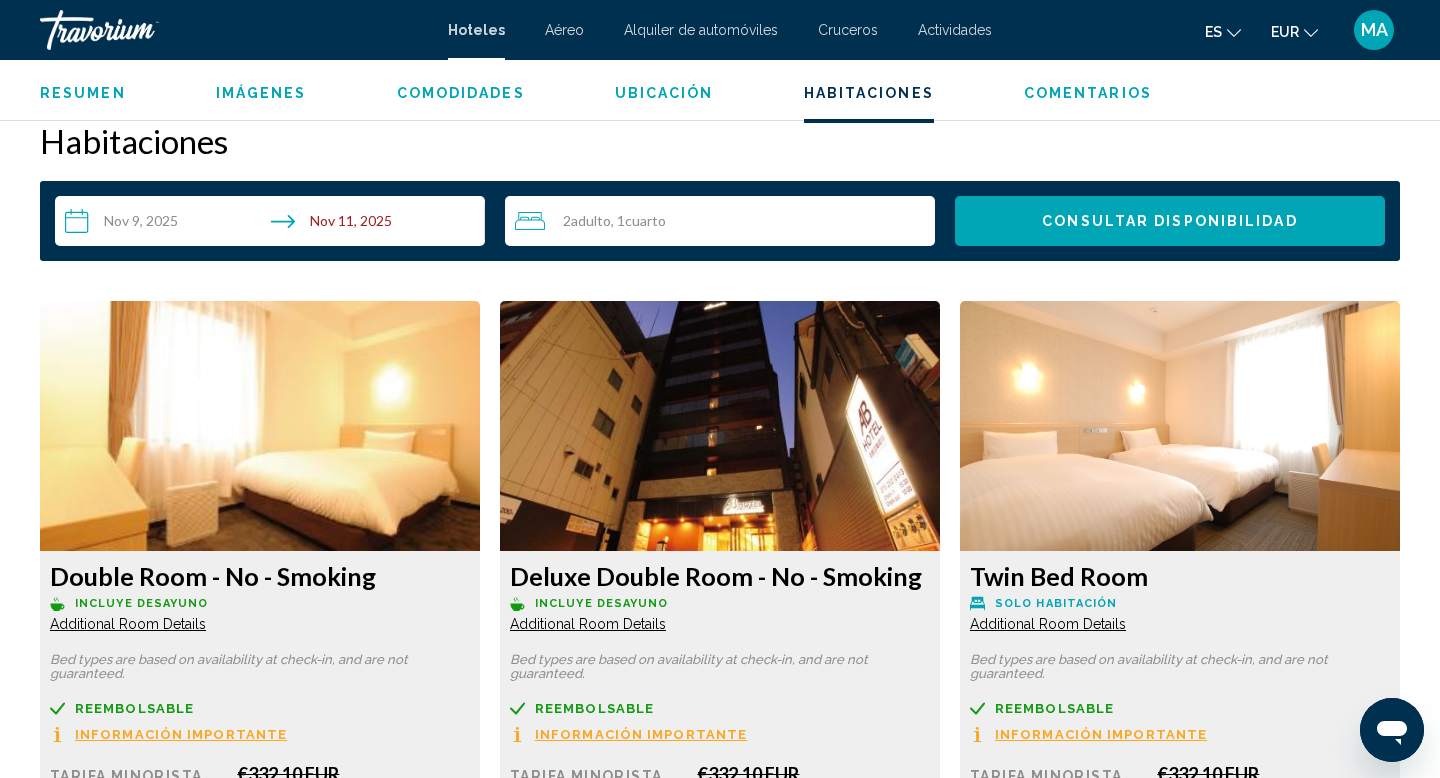 scroll, scrollTop: 2532, scrollLeft: 0, axis: vertical 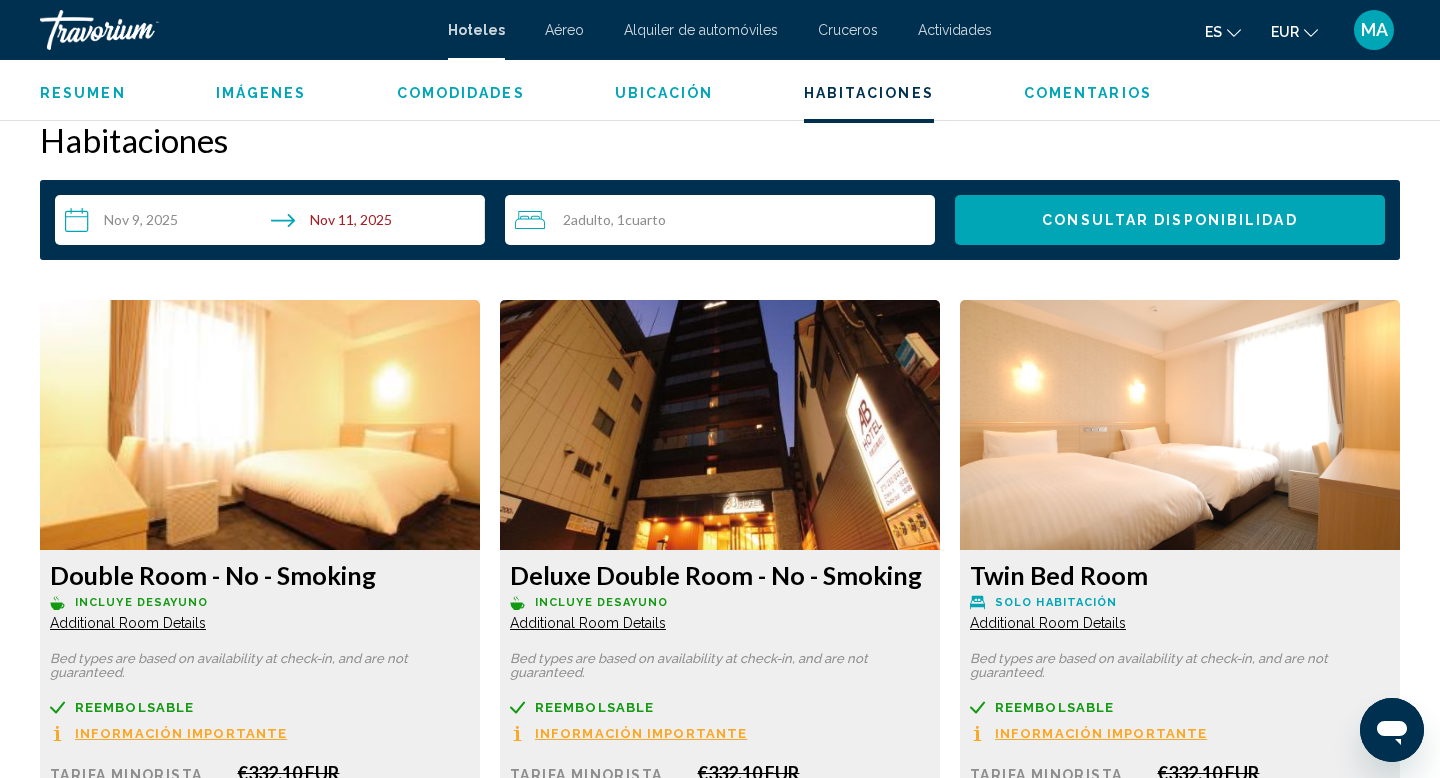 click at bounding box center [260, 425] 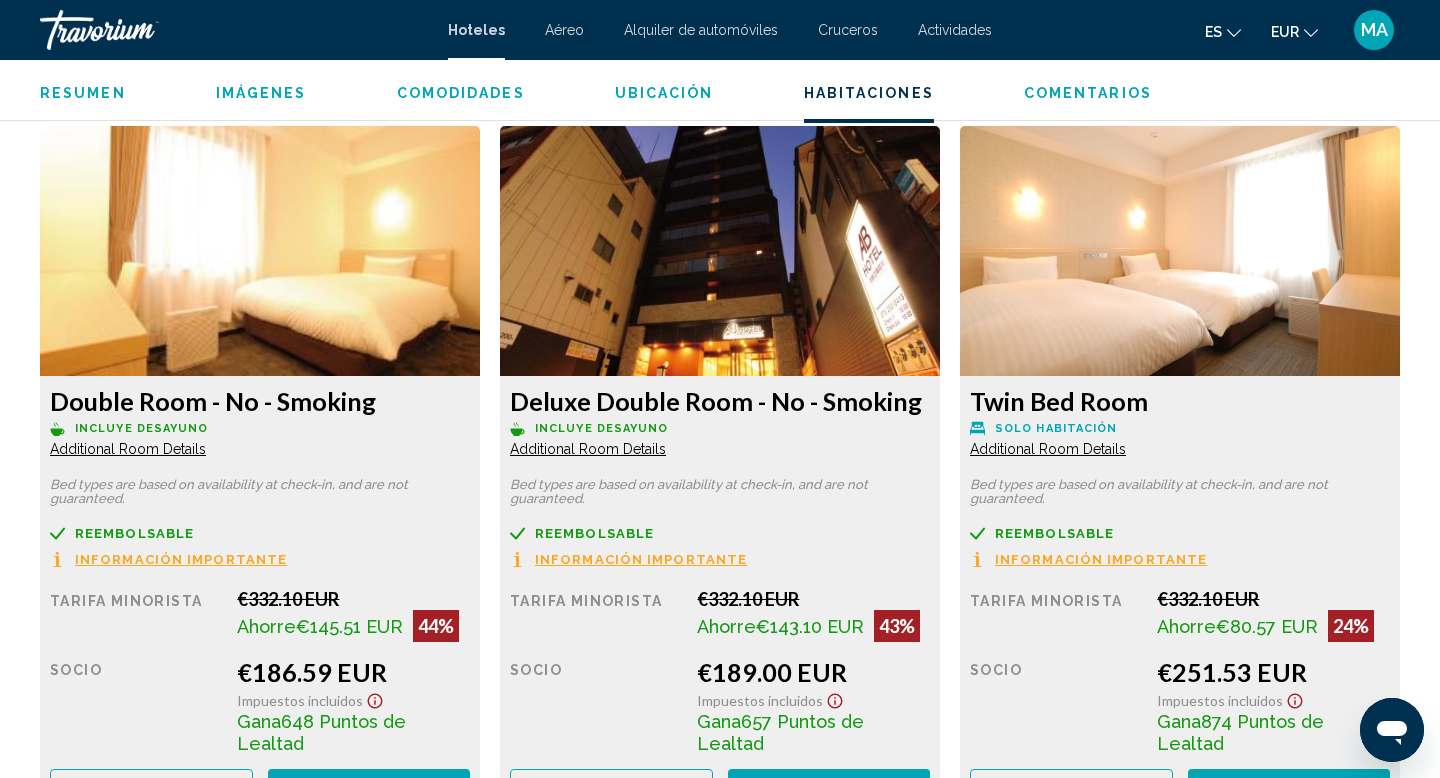 scroll, scrollTop: 2894, scrollLeft: 0, axis: vertical 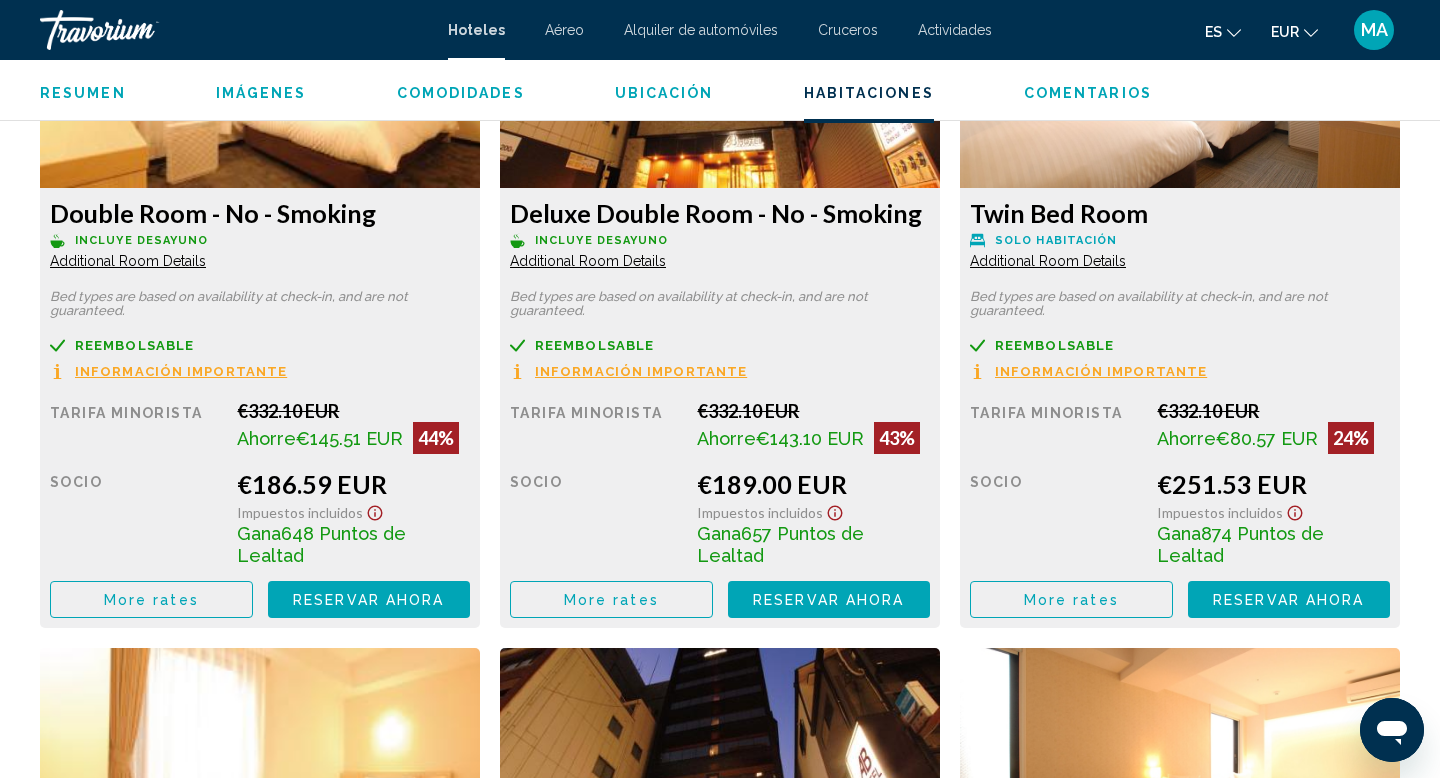 click on "Información importante" at bounding box center (168, 371) 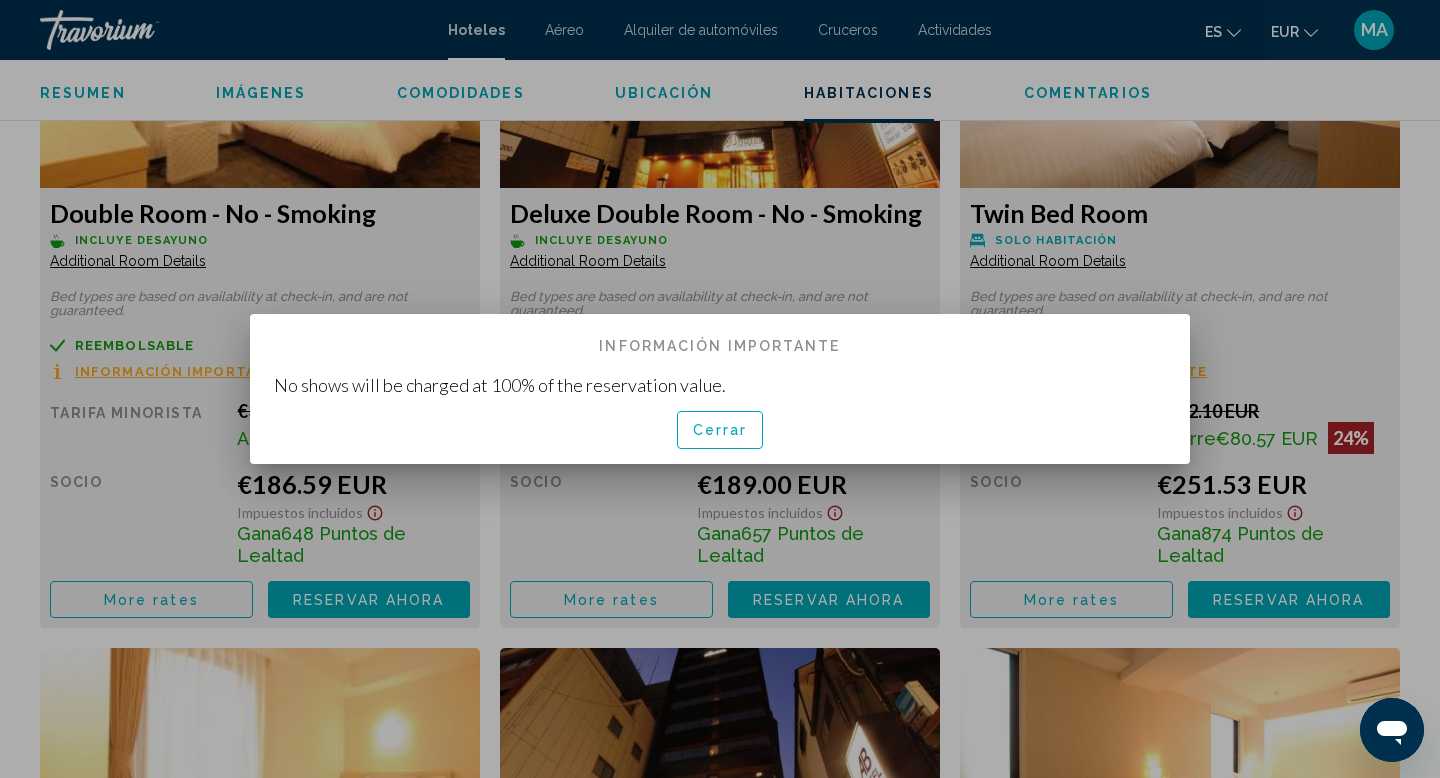 scroll, scrollTop: 0, scrollLeft: 0, axis: both 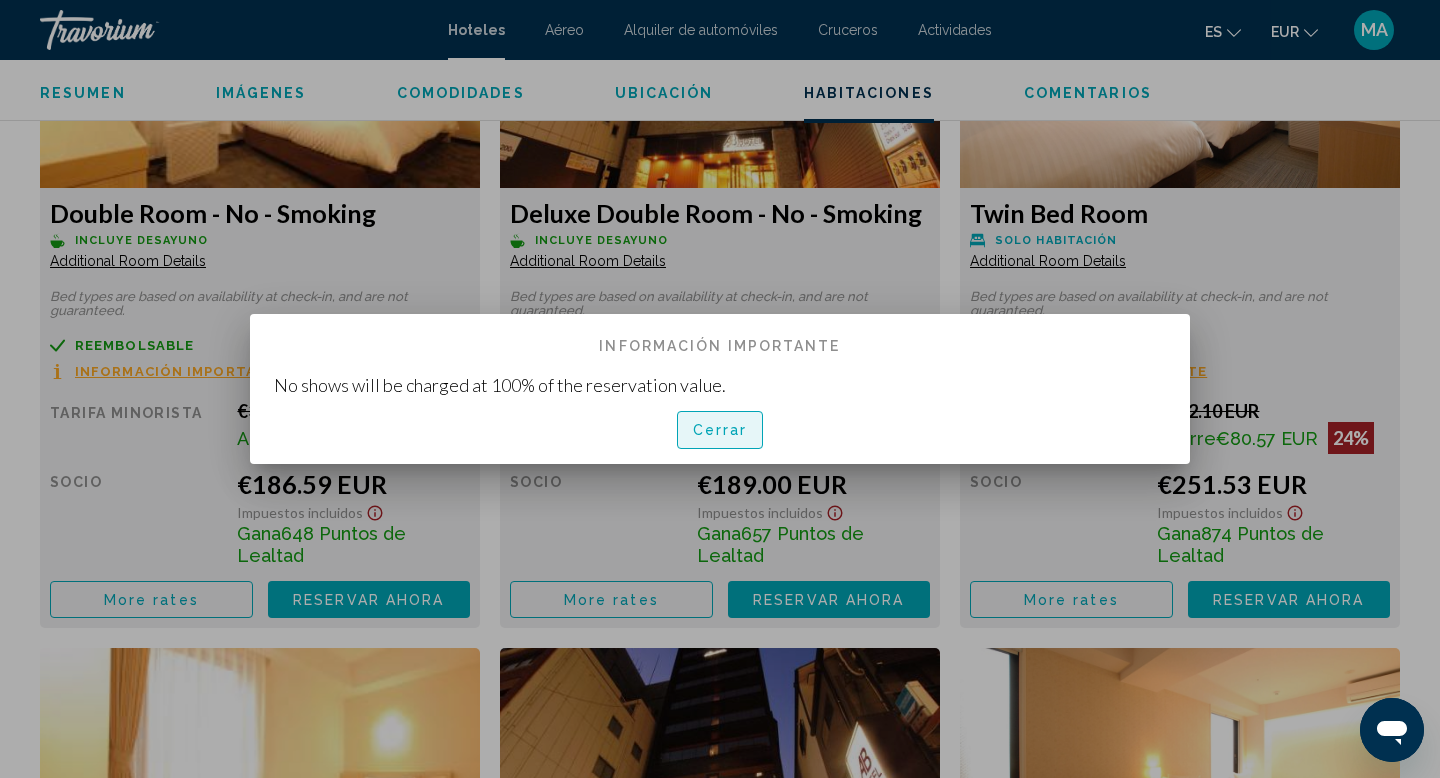 click on "Cerrar" at bounding box center (720, 429) 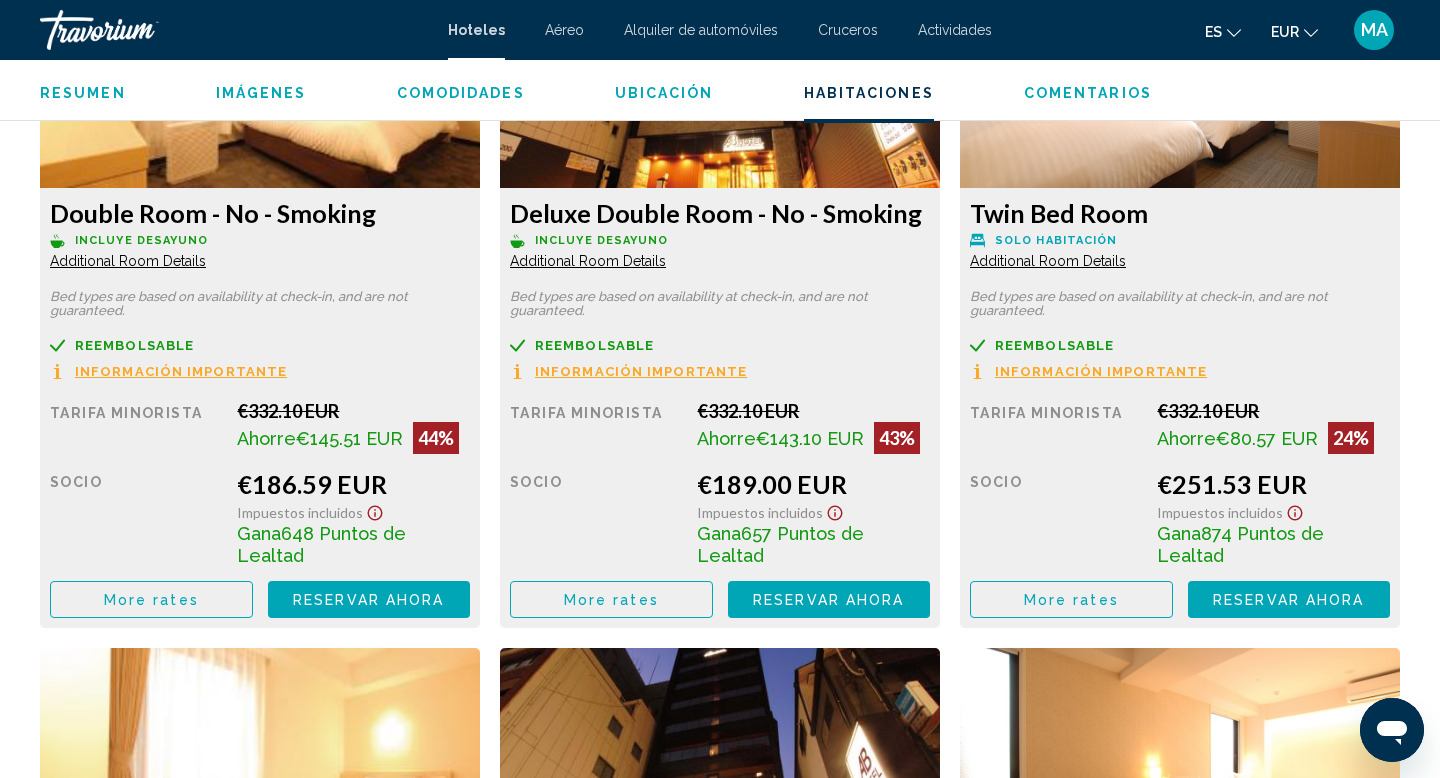 click on "Reservar ahora" at bounding box center (368, 600) 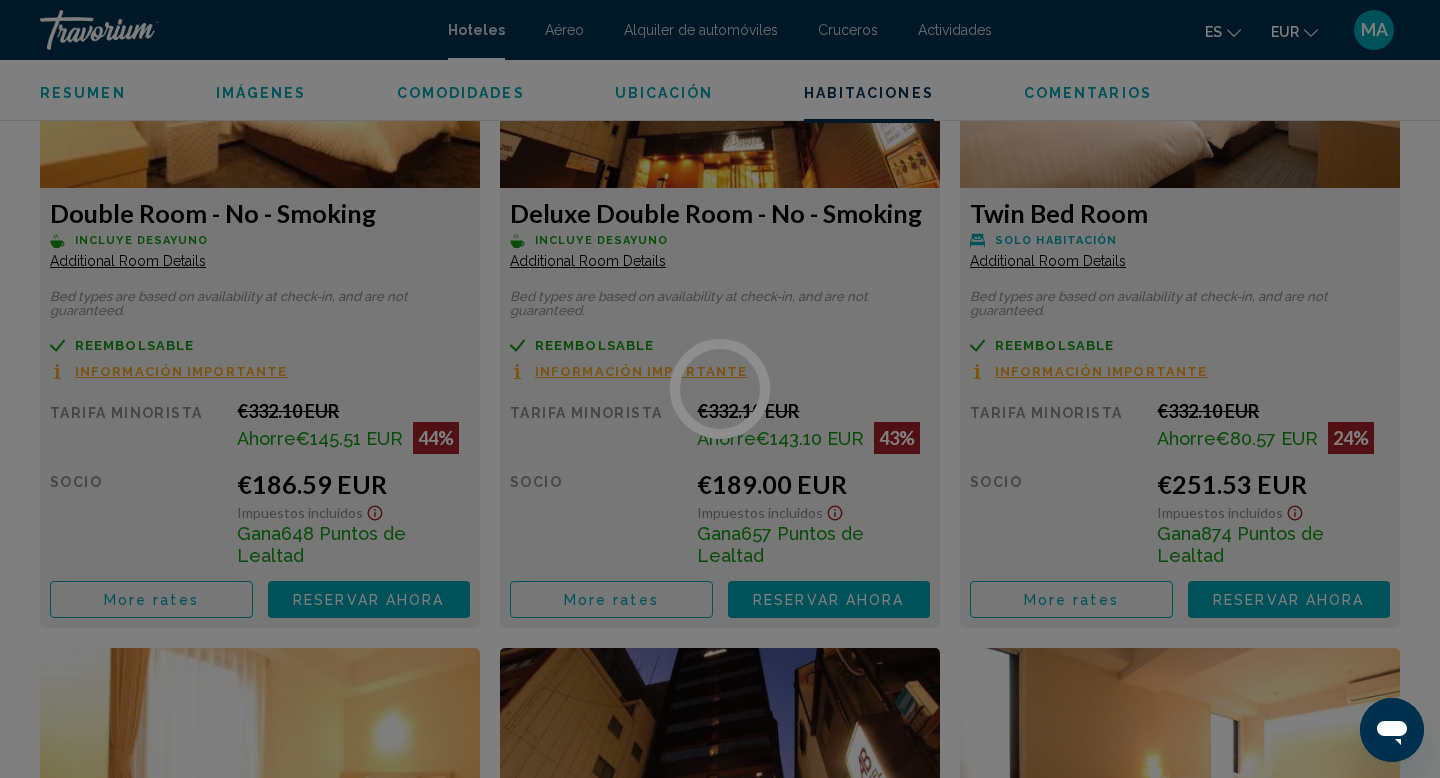 scroll, scrollTop: 0, scrollLeft: 0, axis: both 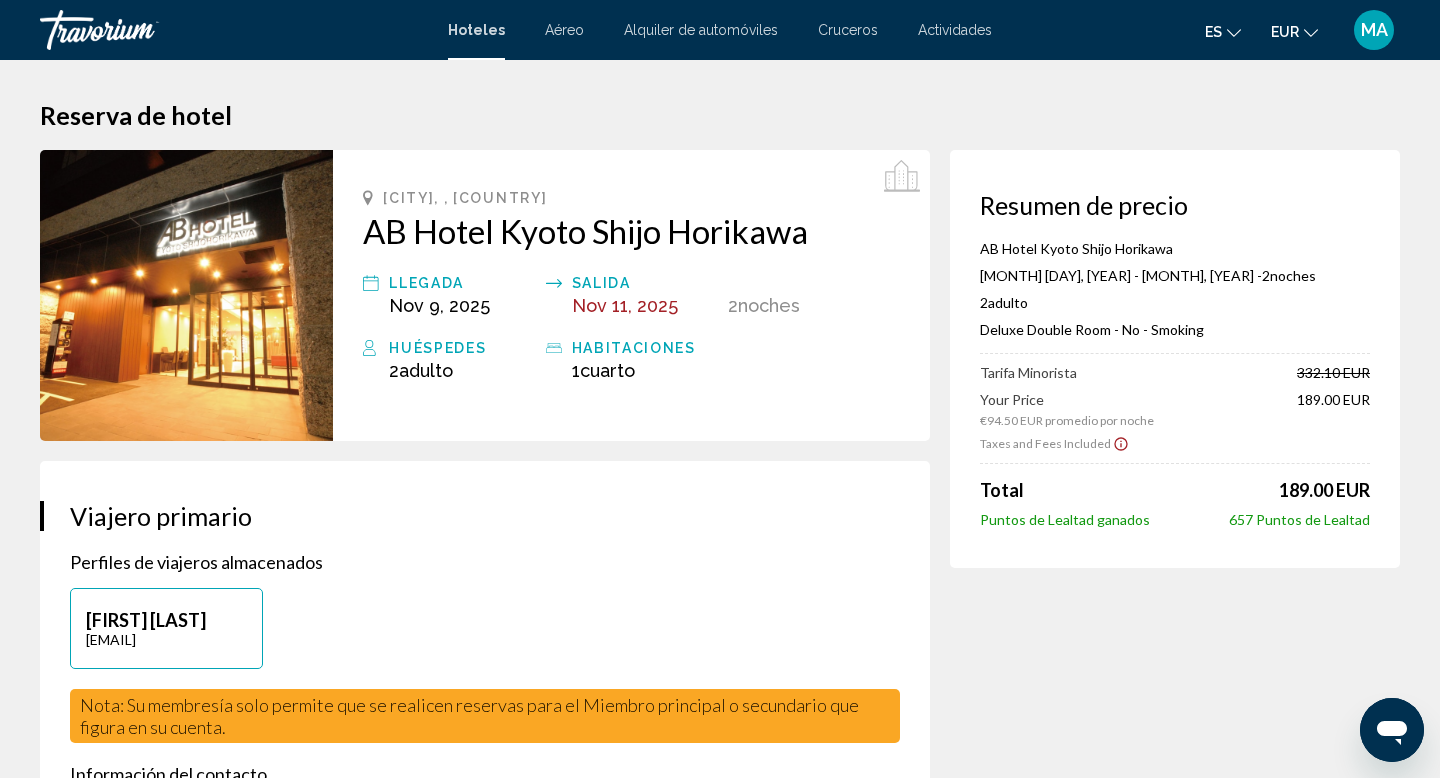 click at bounding box center (186, 295) 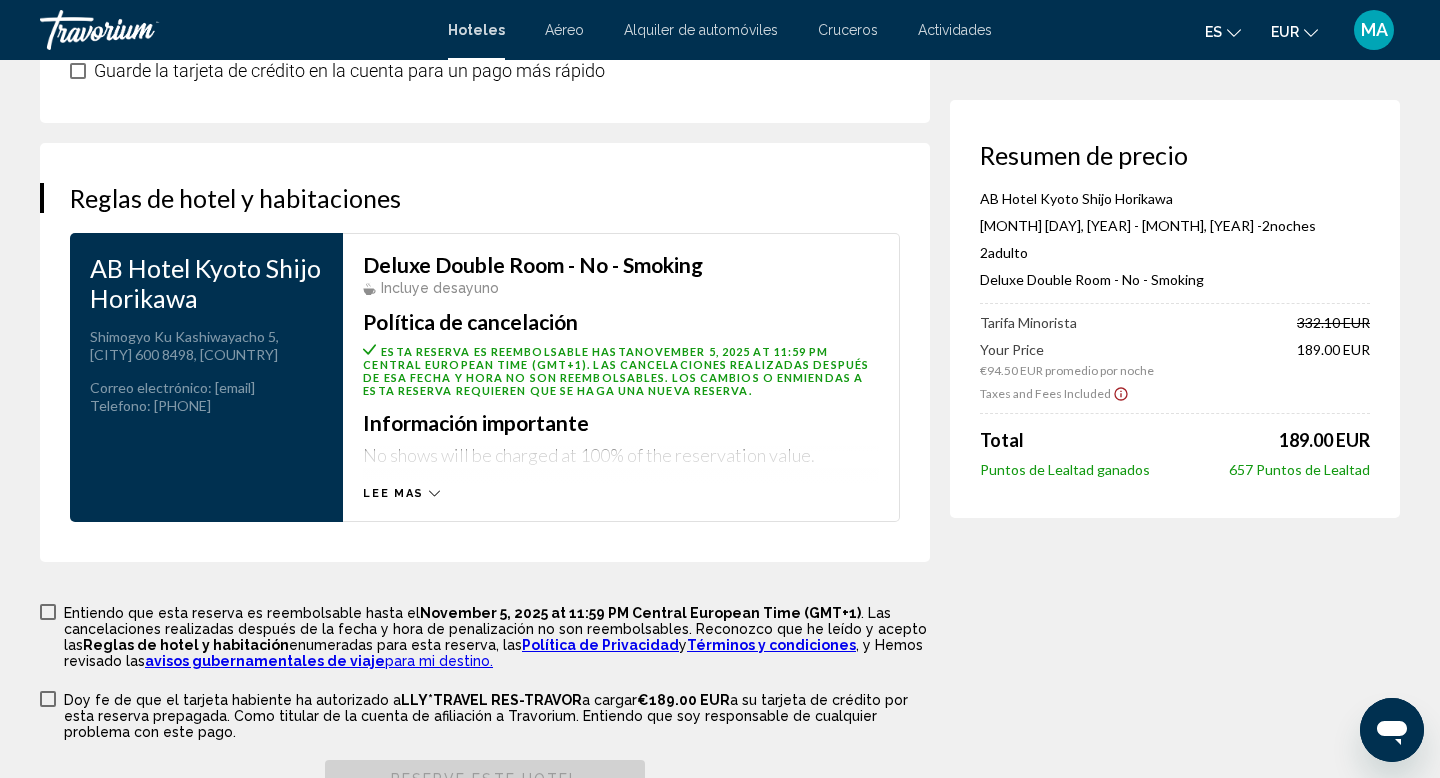 scroll, scrollTop: 2521, scrollLeft: 0, axis: vertical 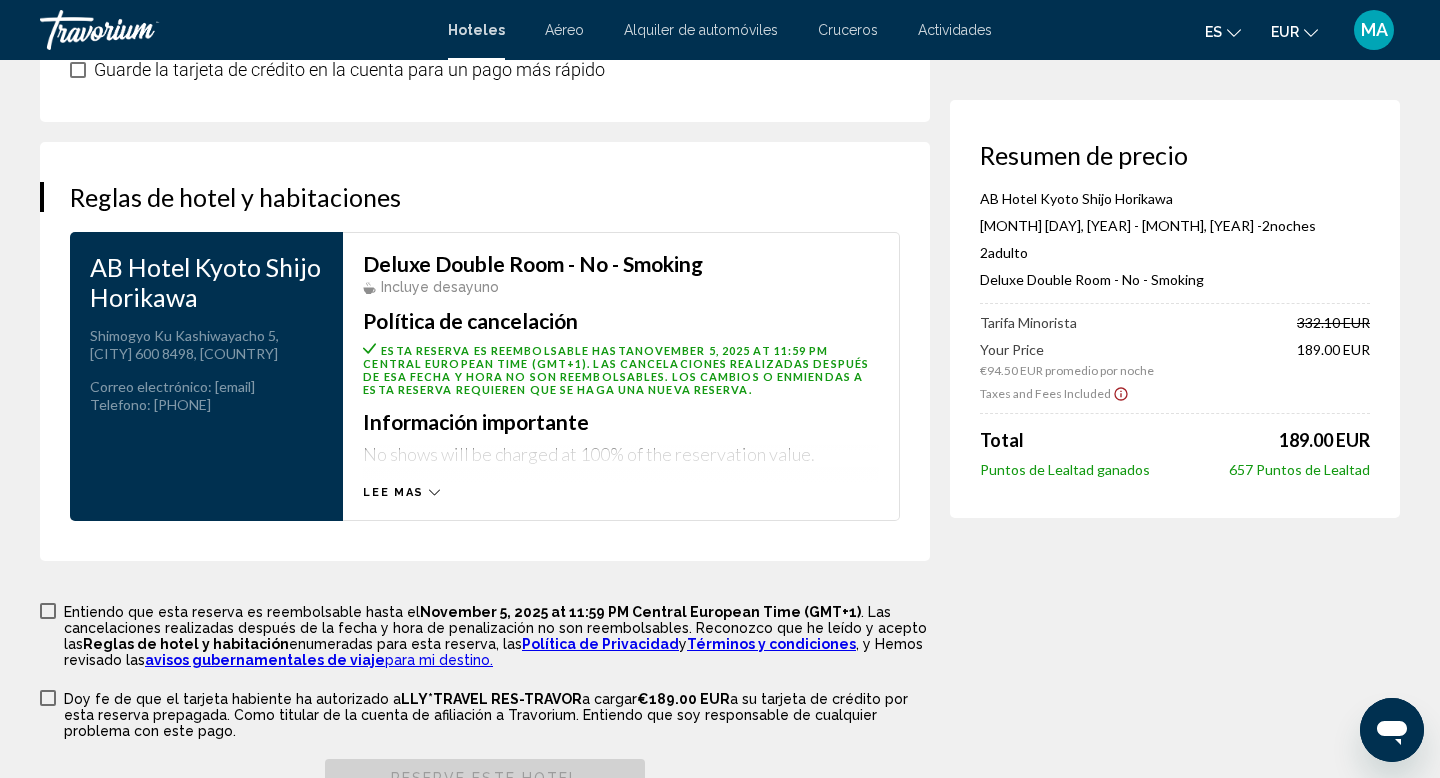 click on "Lee mas" at bounding box center (393, 492) 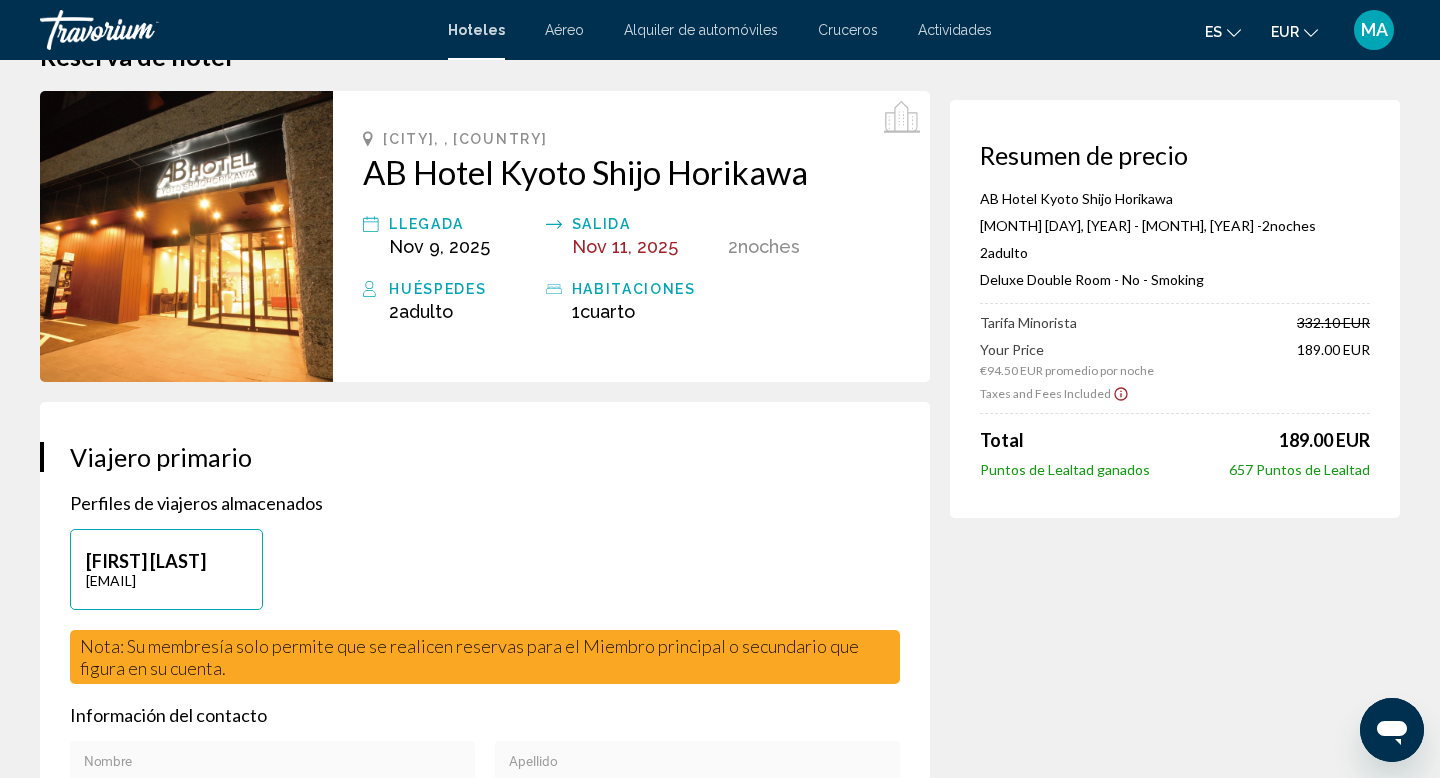 scroll, scrollTop: 0, scrollLeft: 0, axis: both 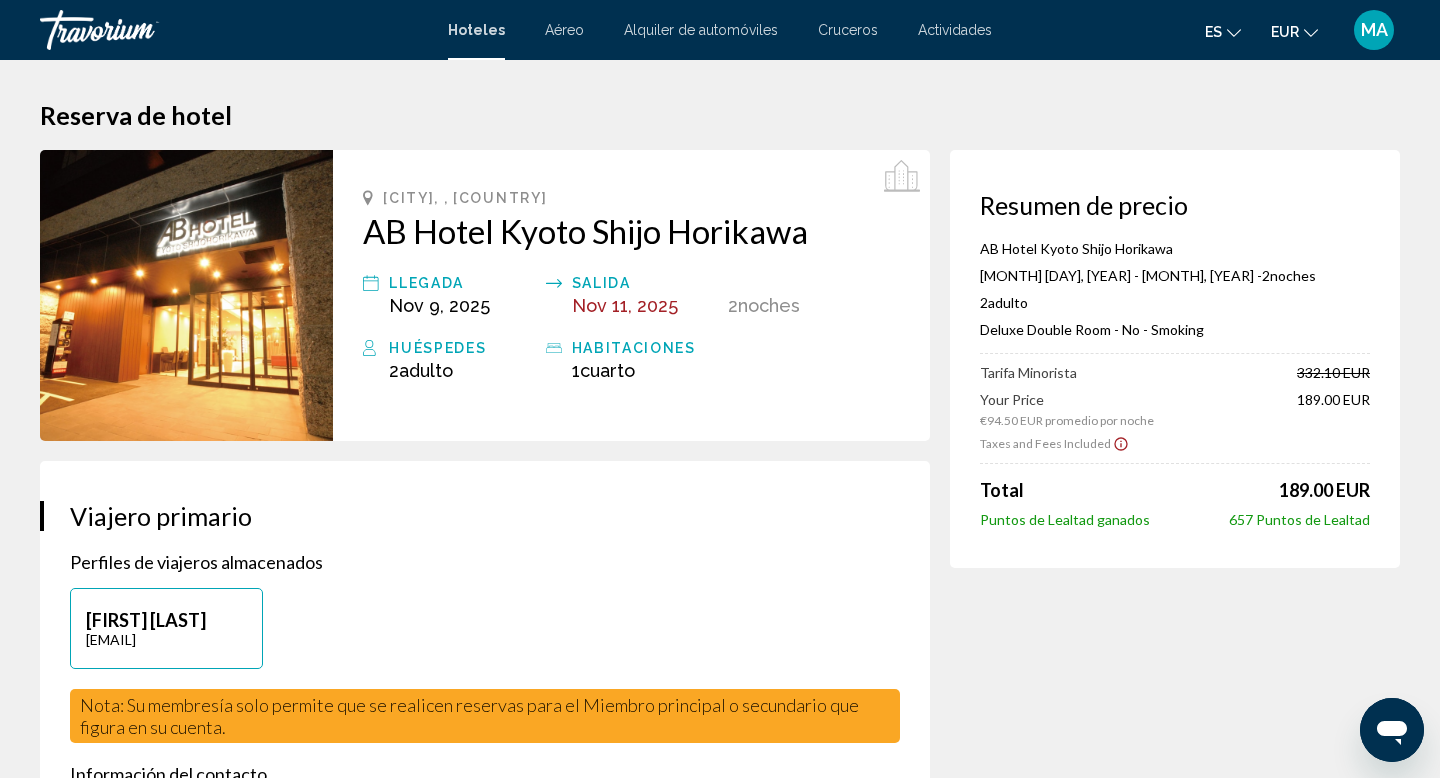 click at bounding box center [186, 295] 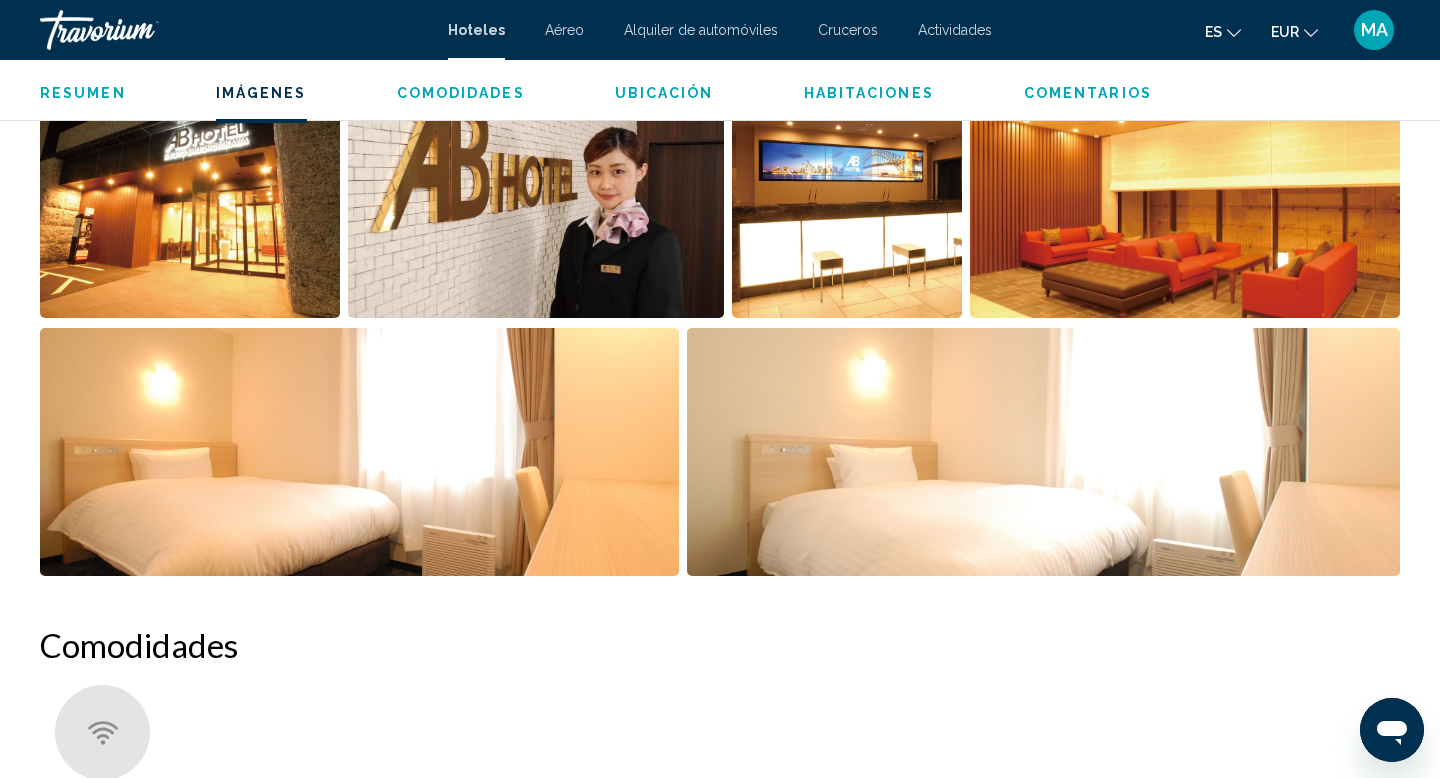 scroll, scrollTop: 1068, scrollLeft: 0, axis: vertical 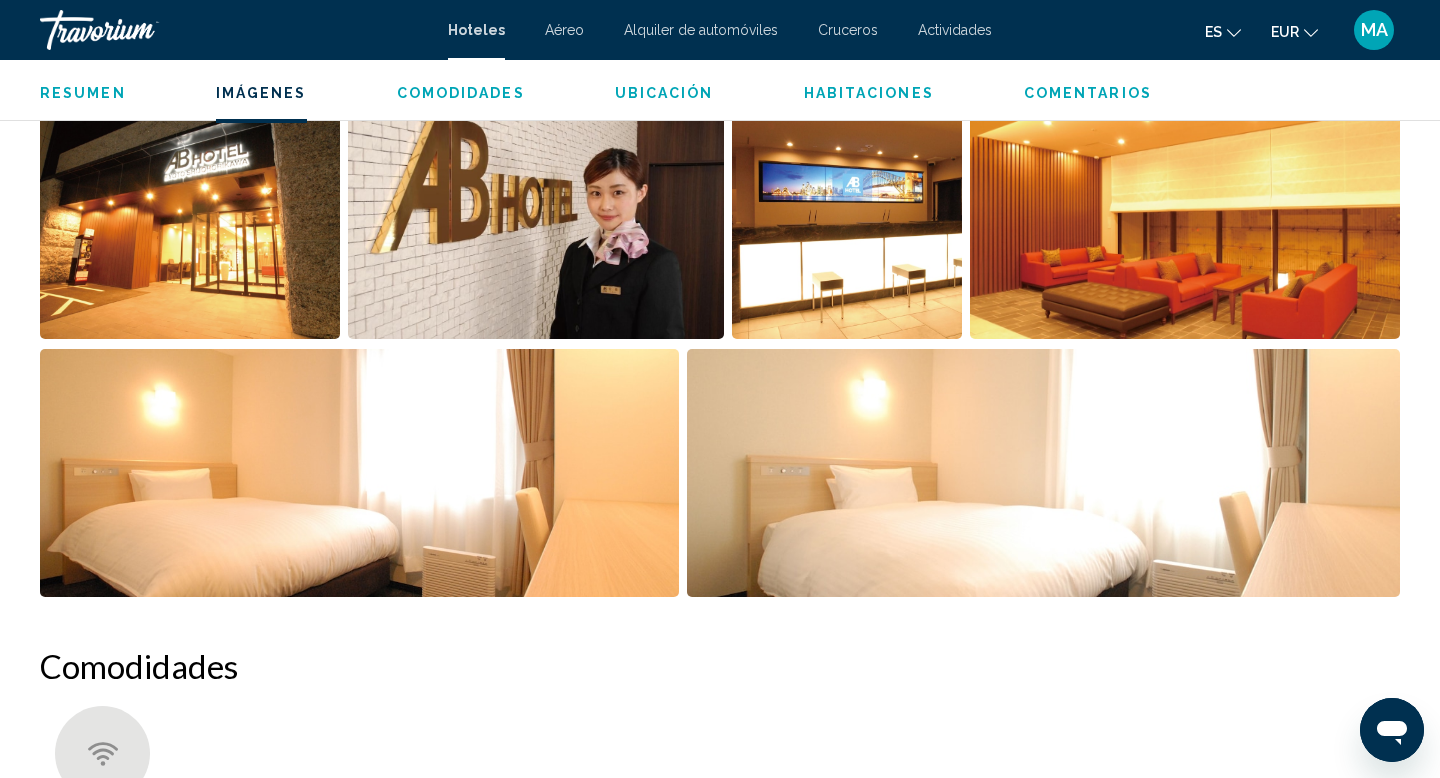 click at bounding box center [359, 473] 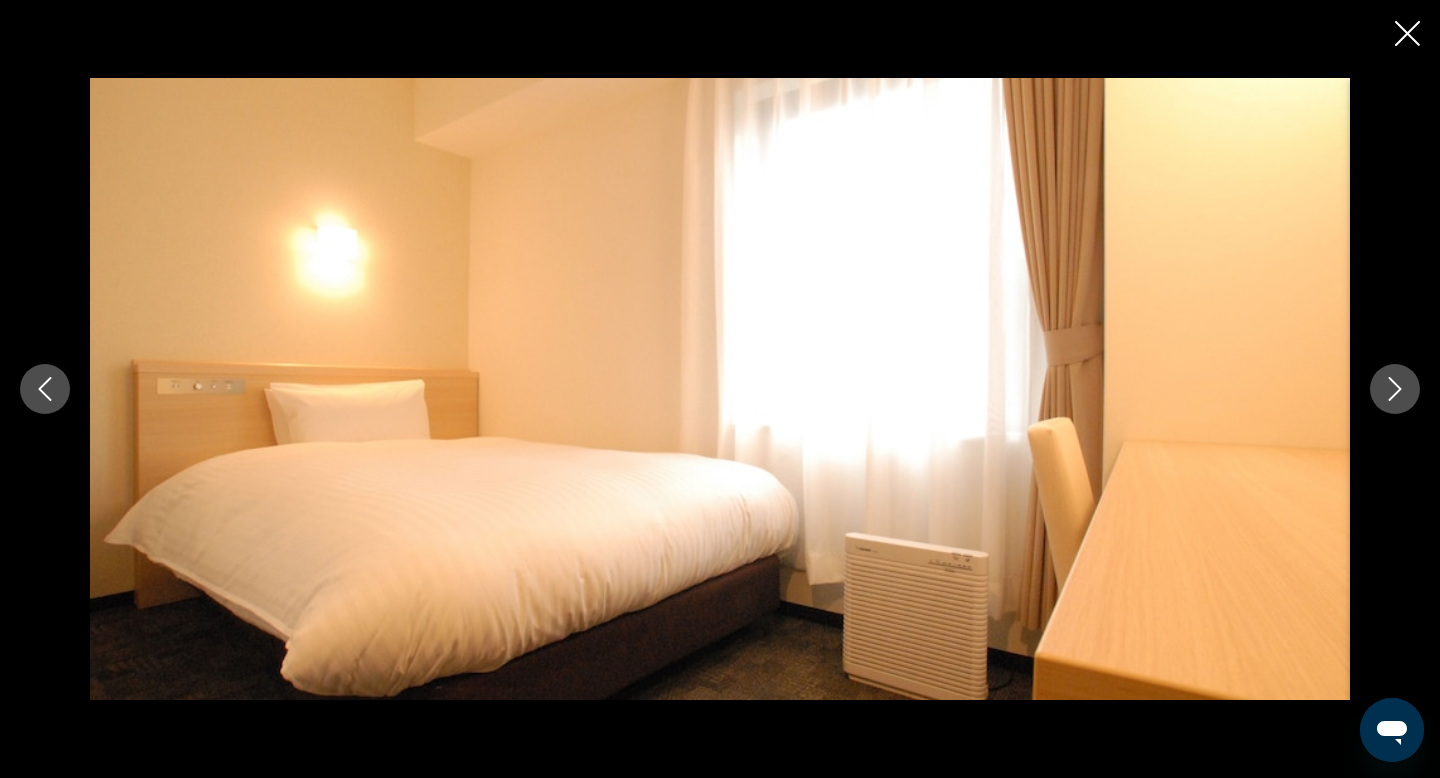 type 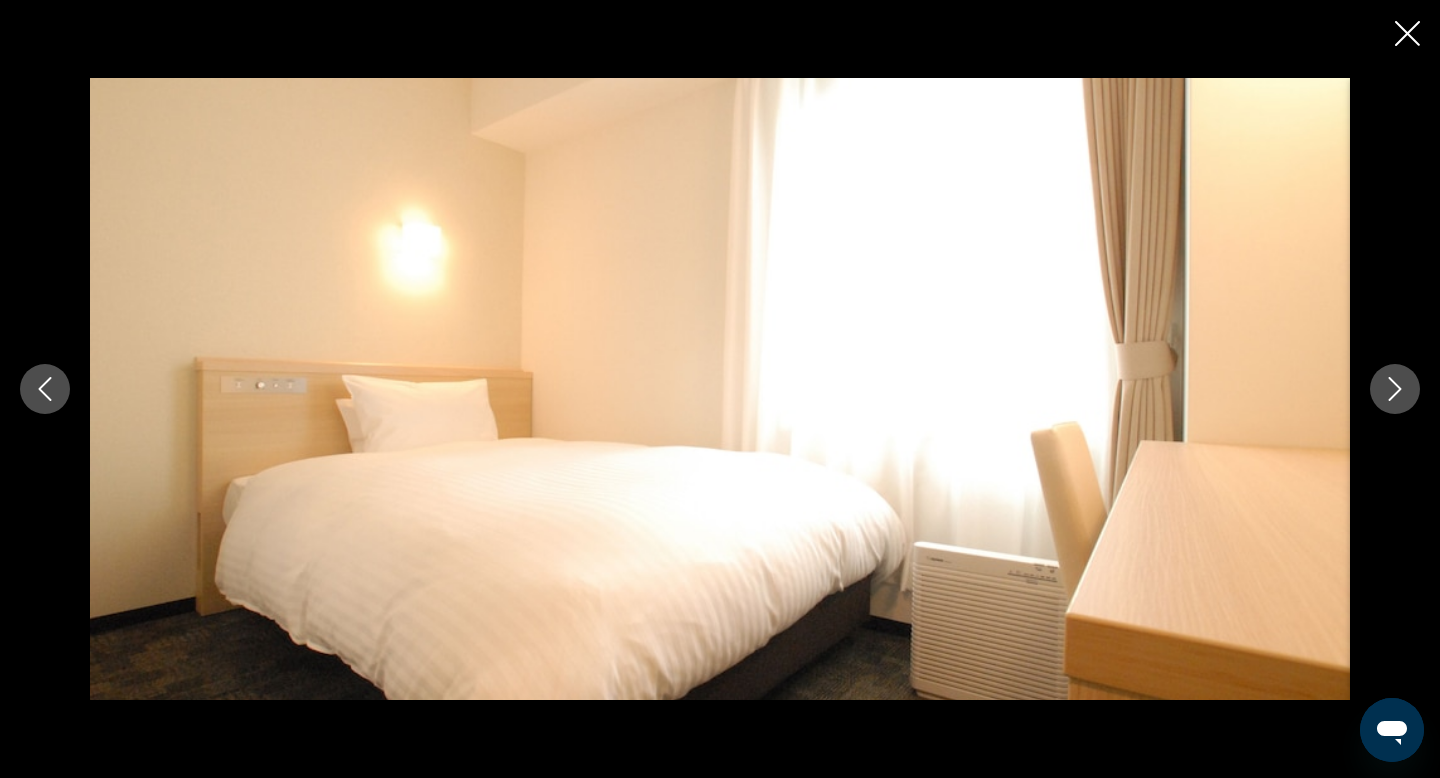 click 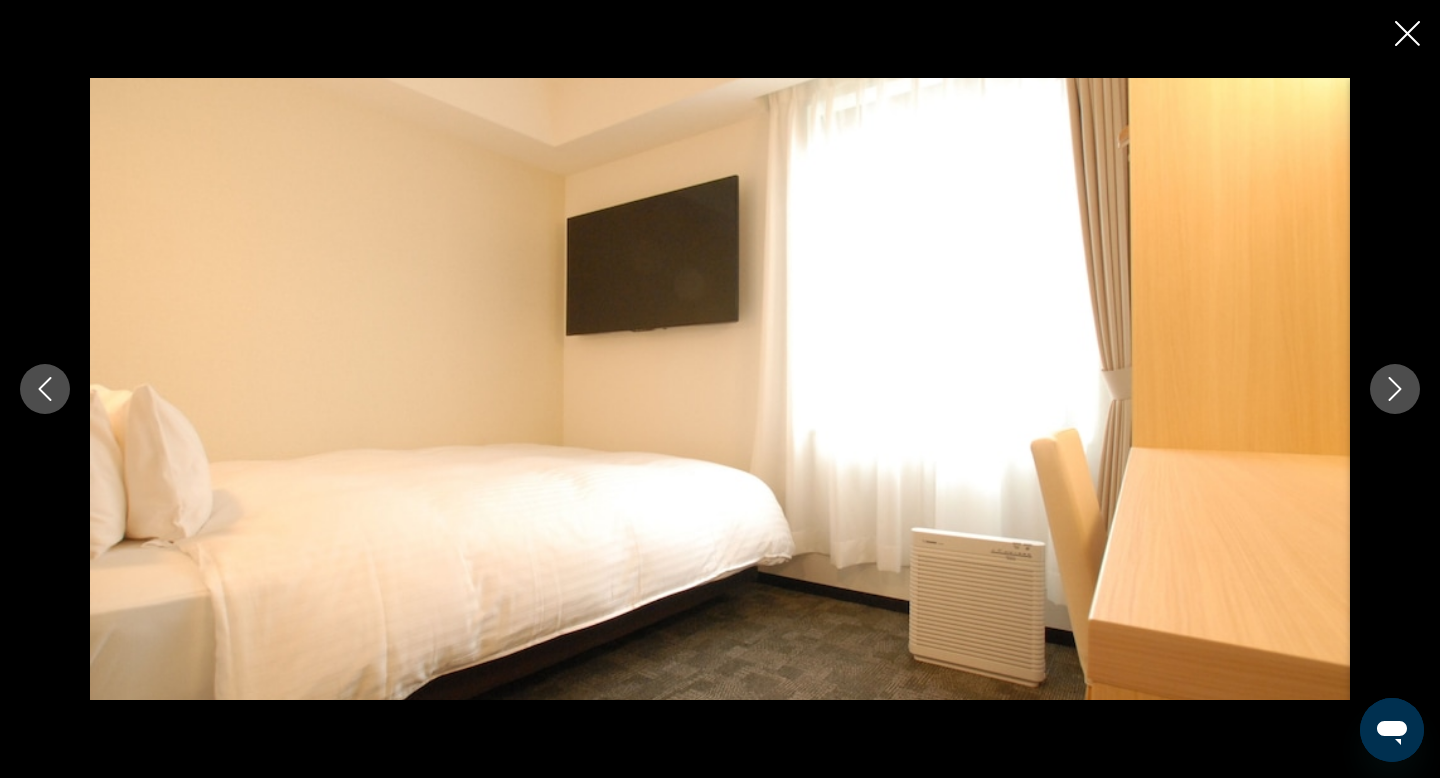 click 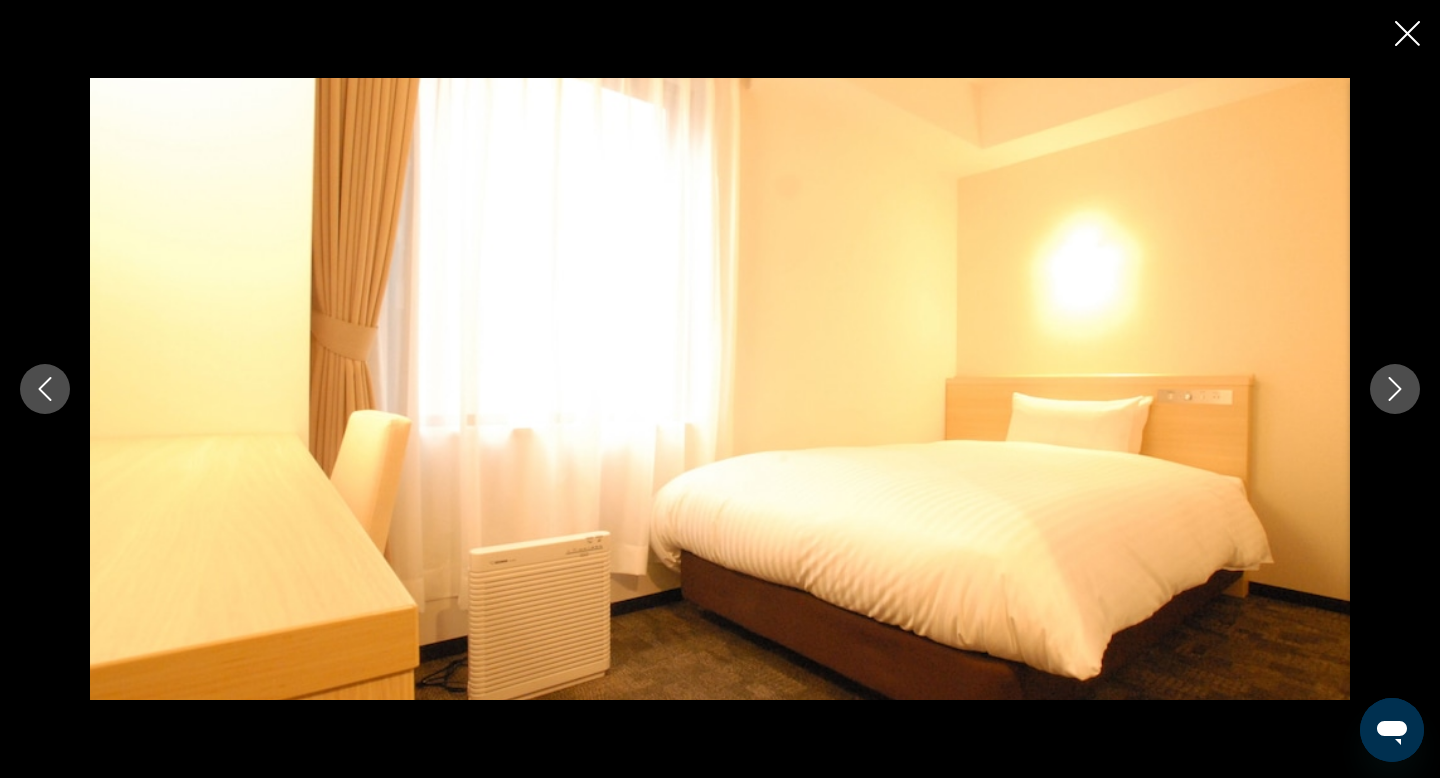 click 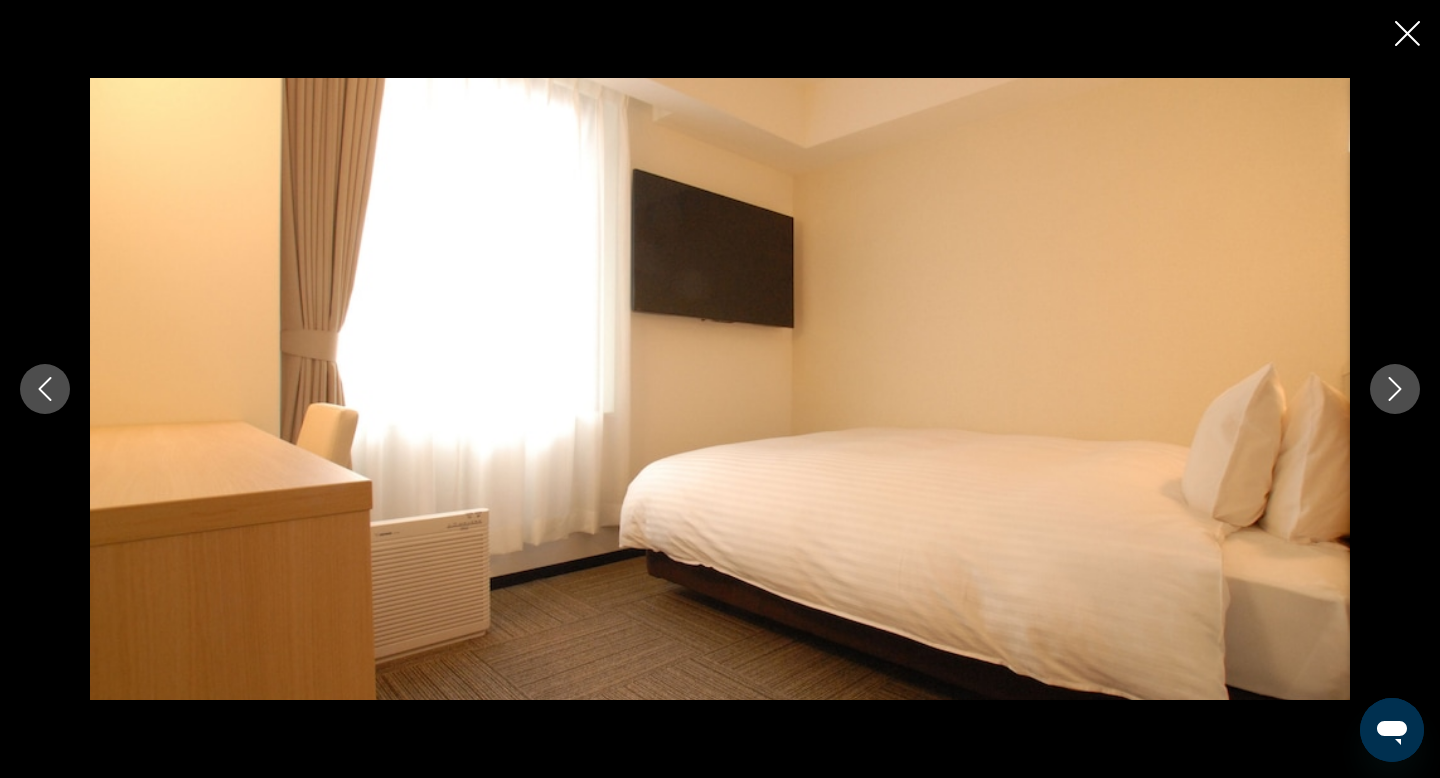 click 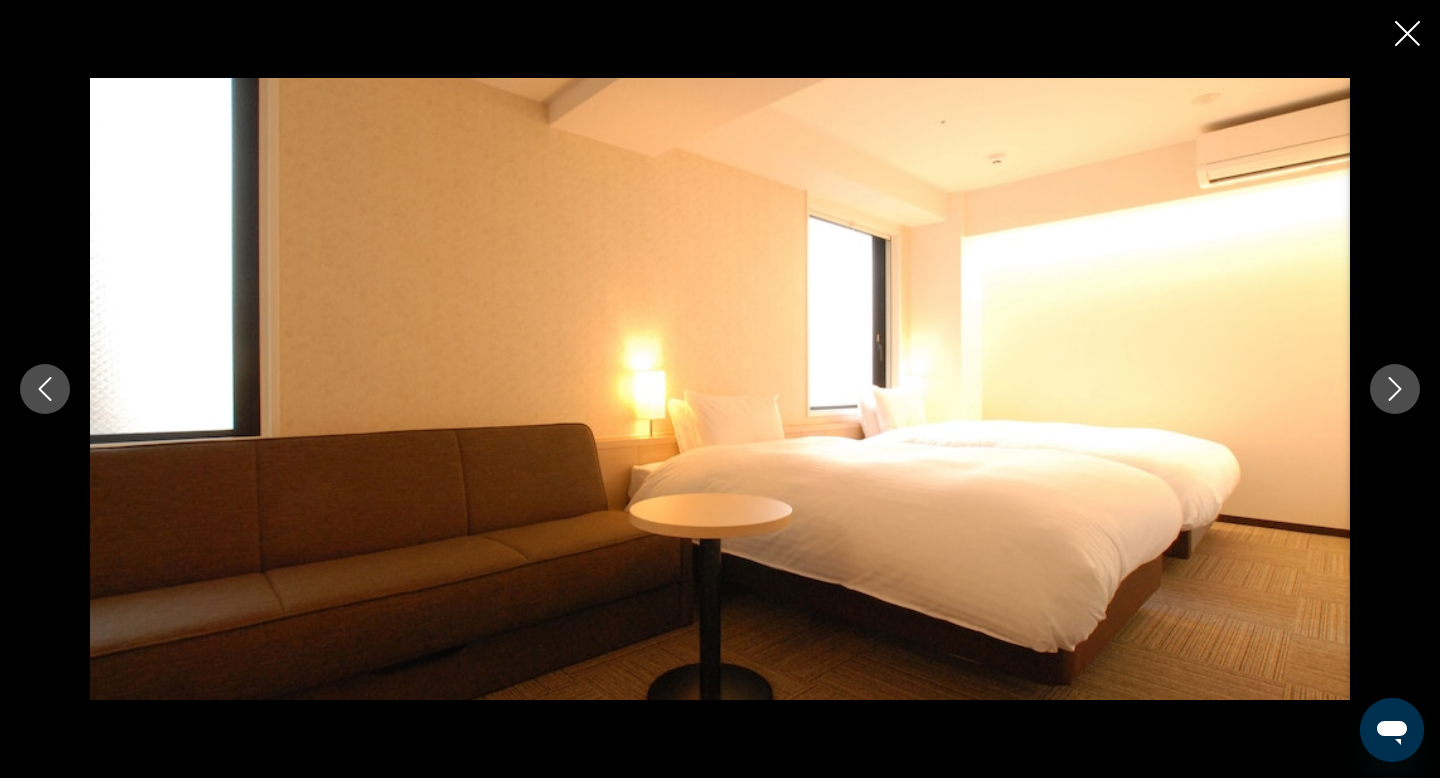 click 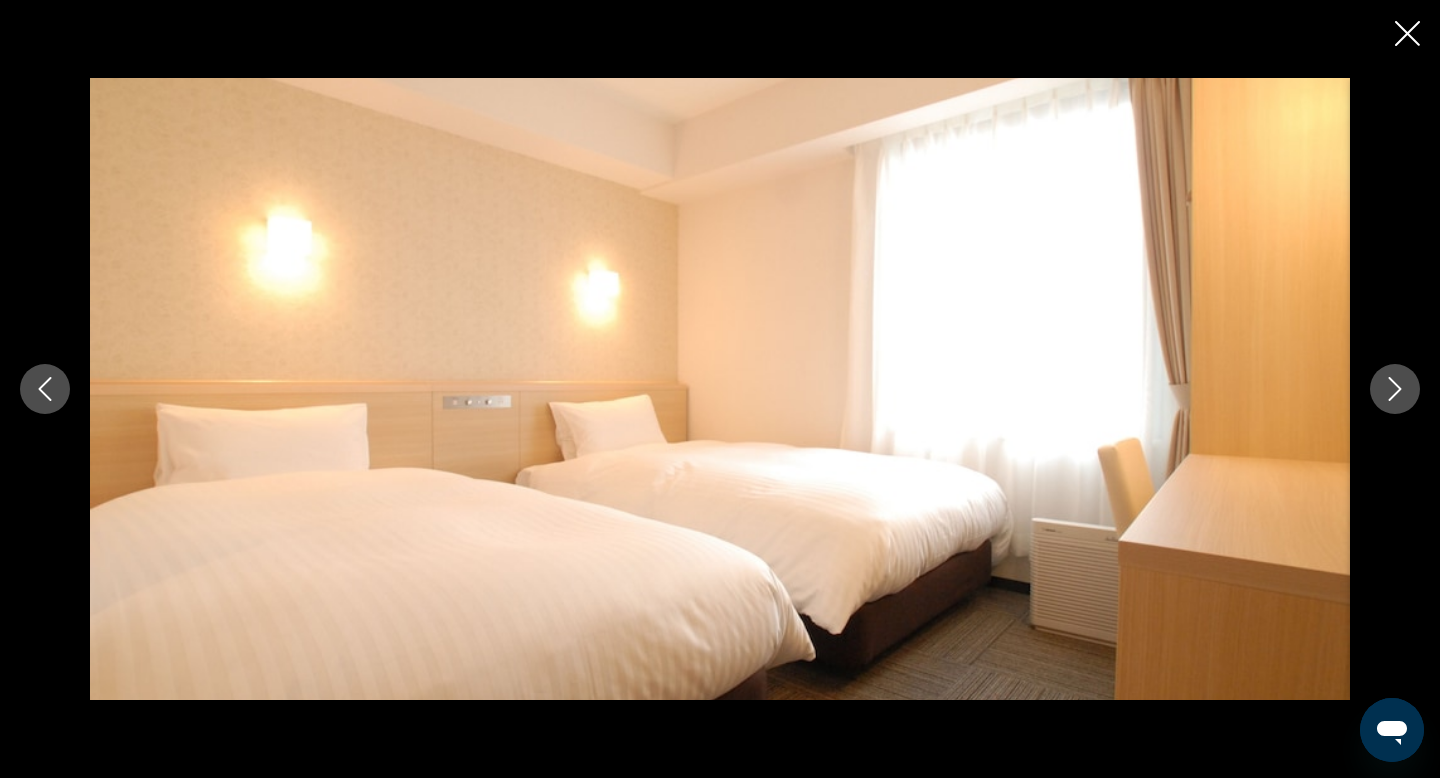 click 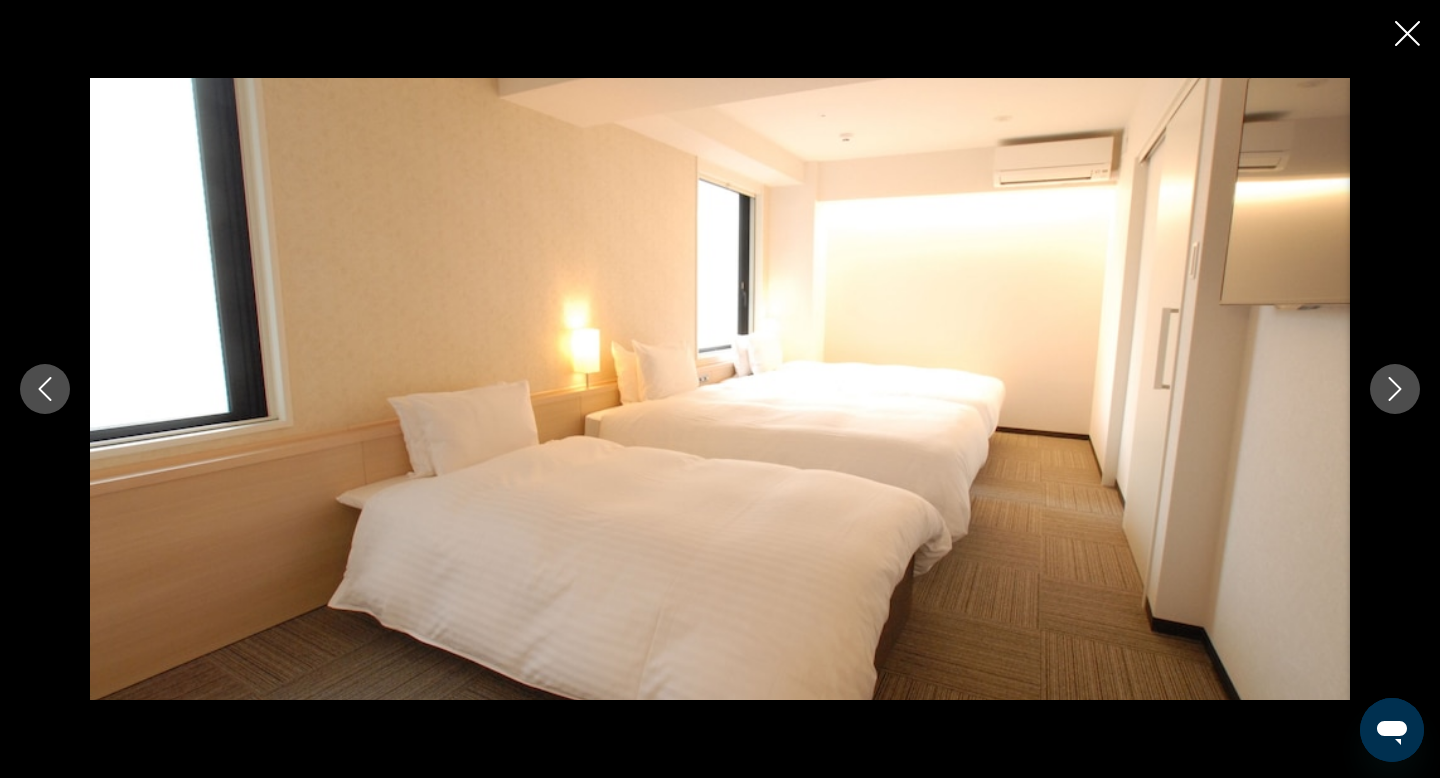 click 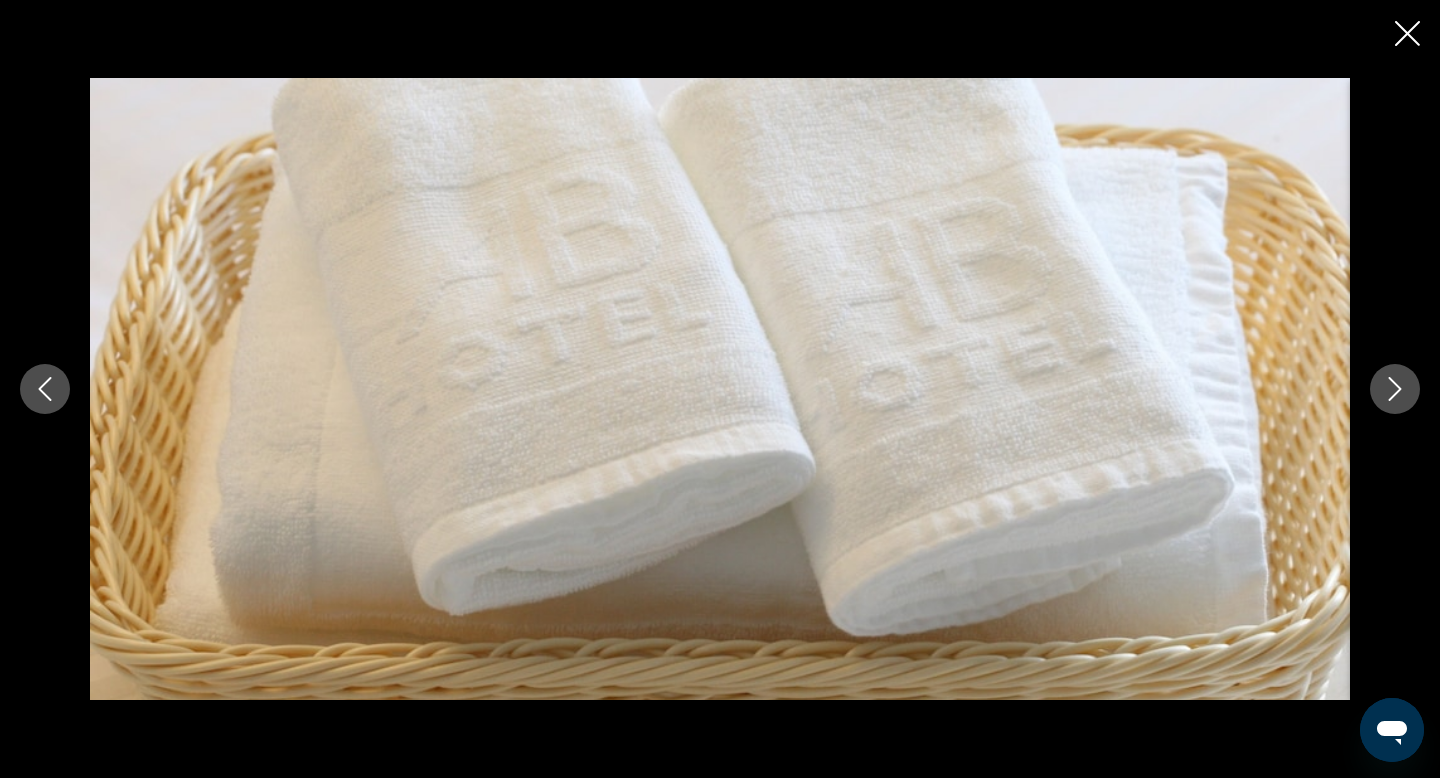 click 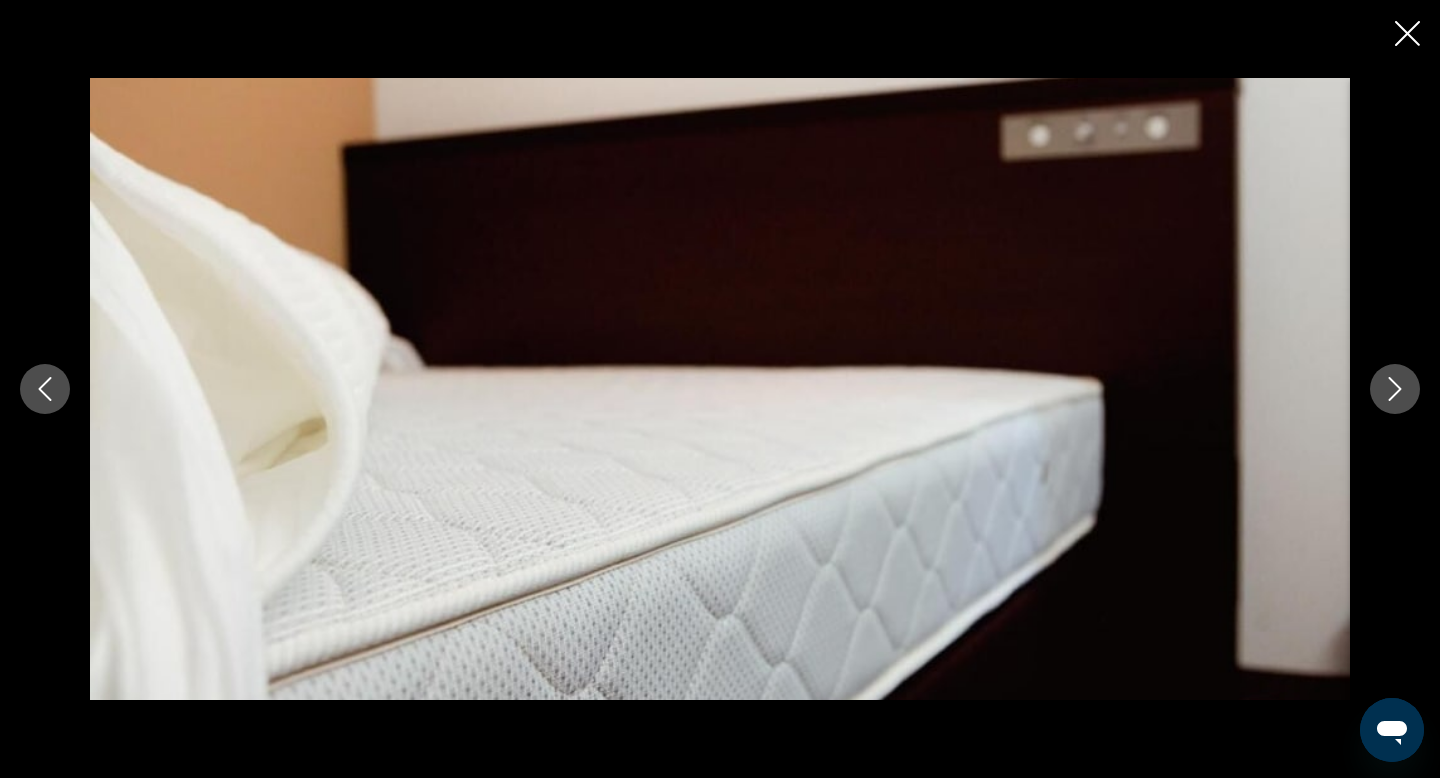 click 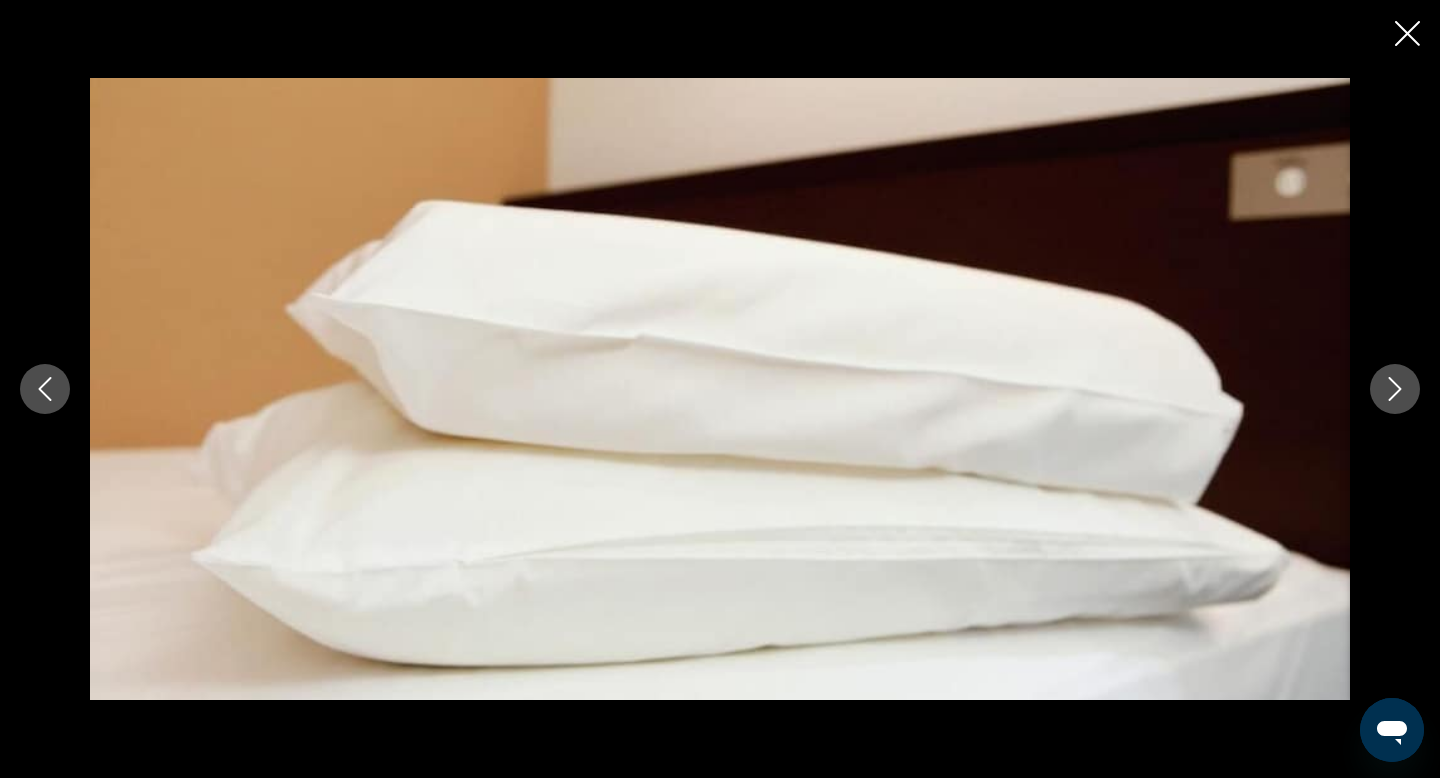 click 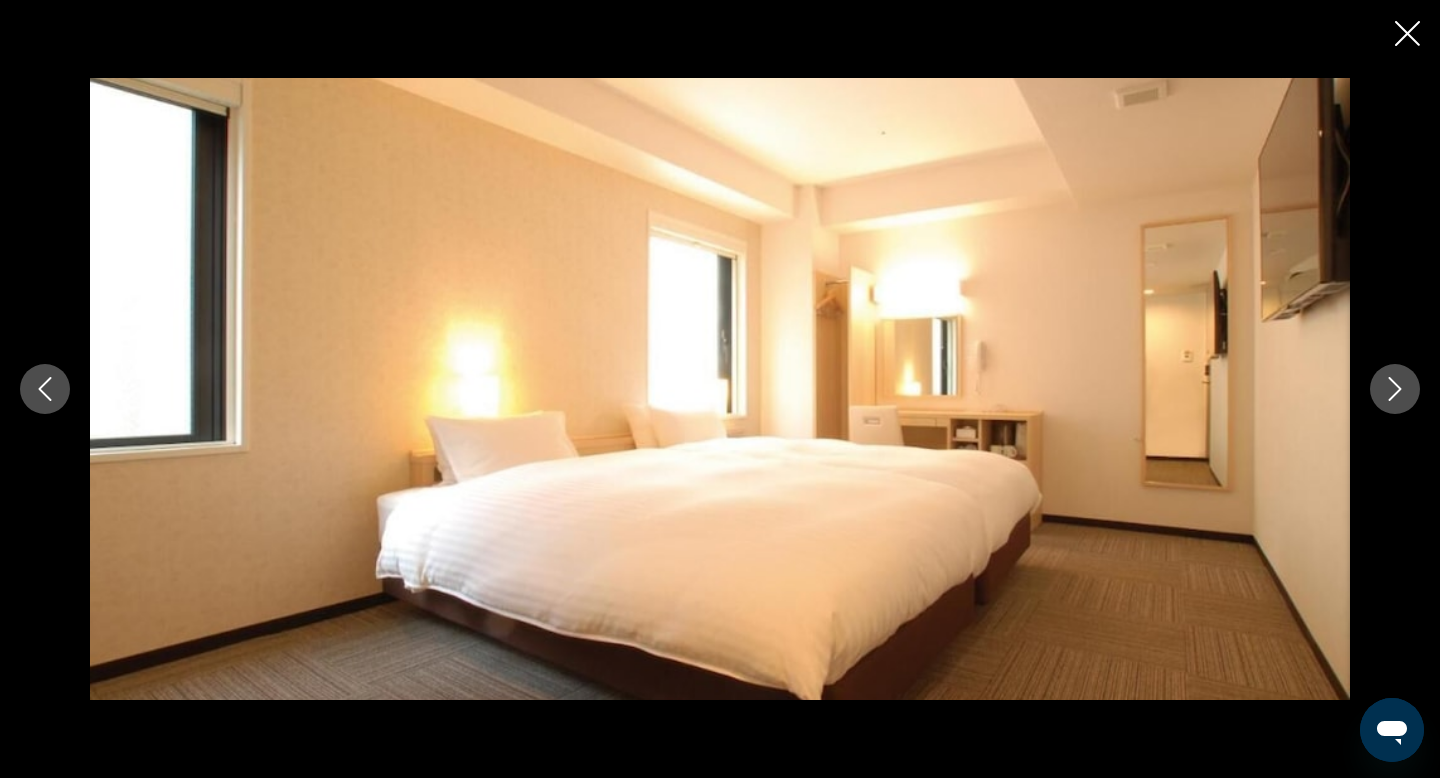 click 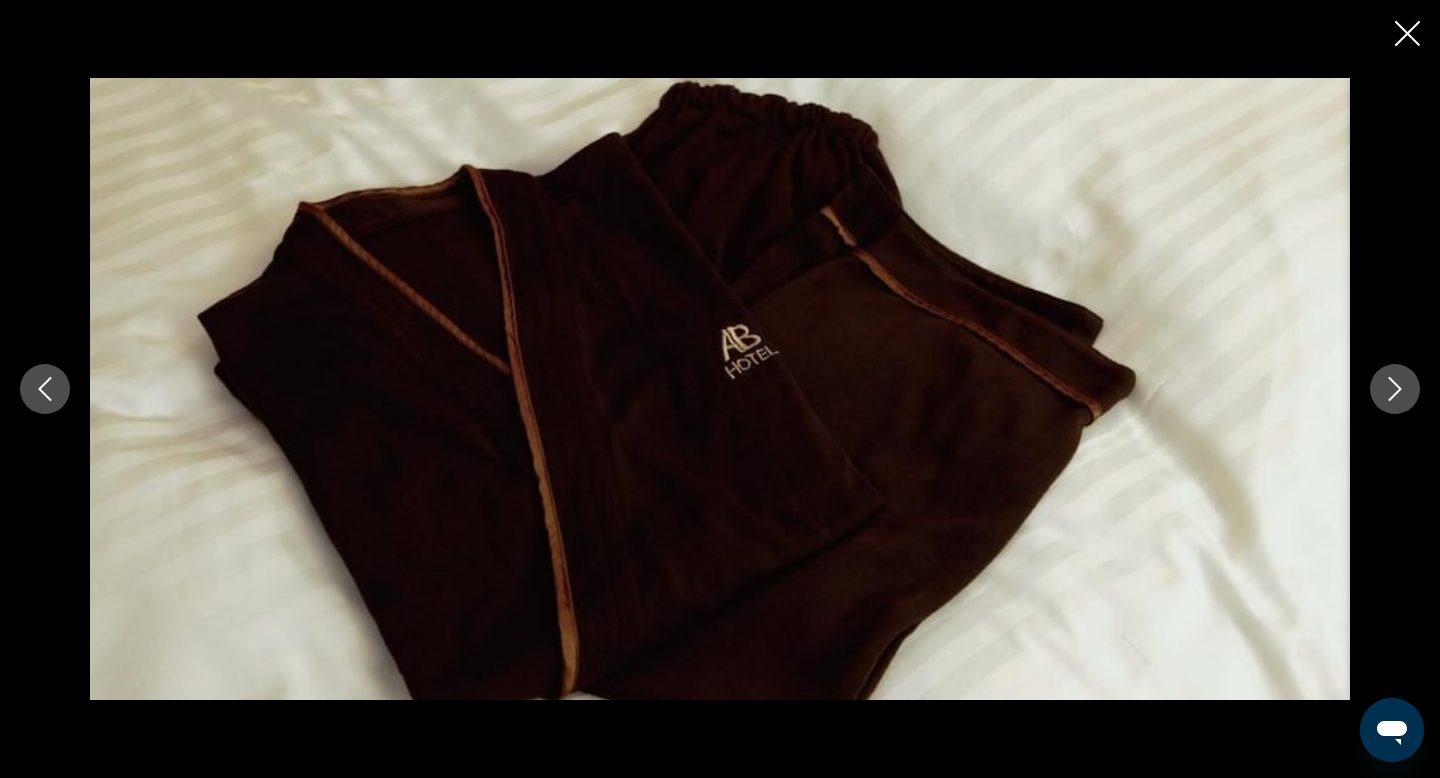 click 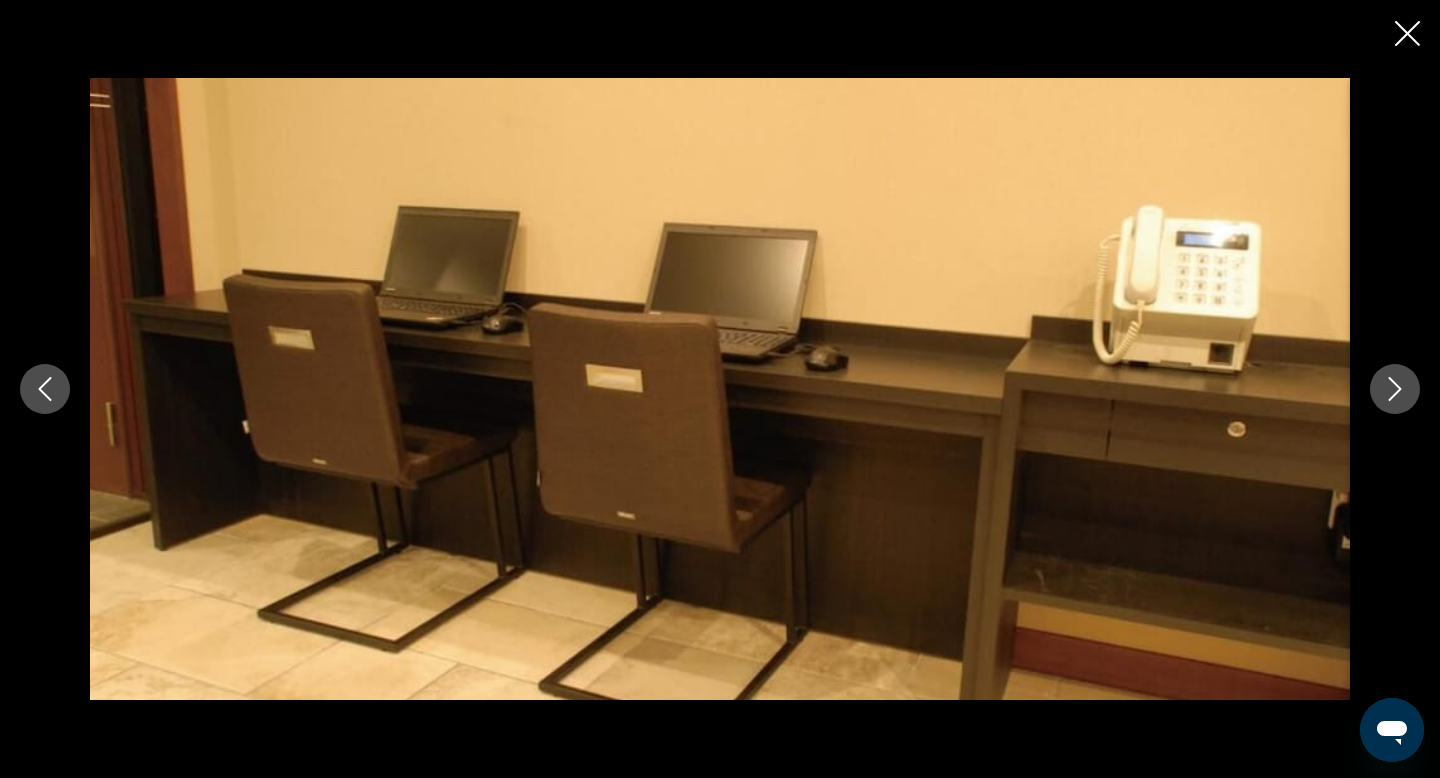 click 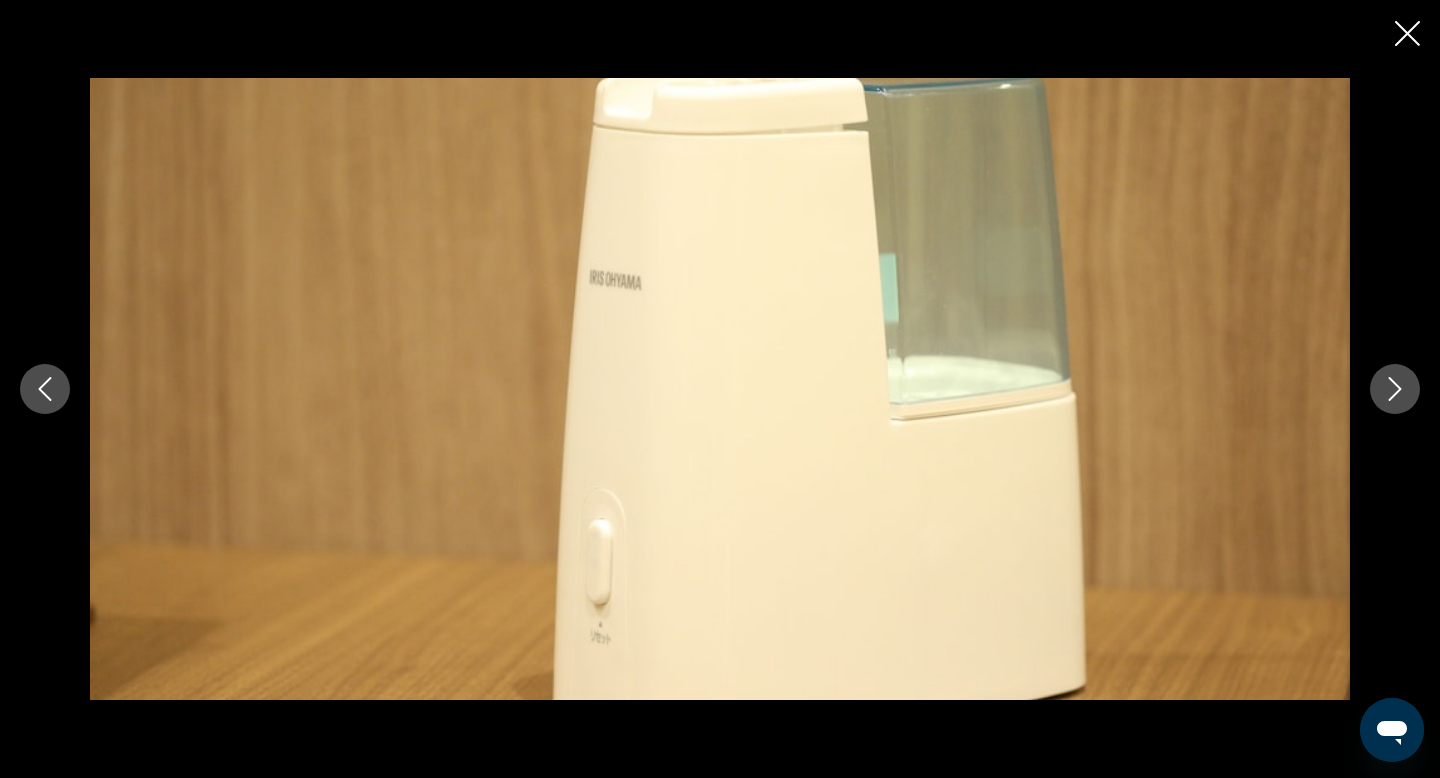 click 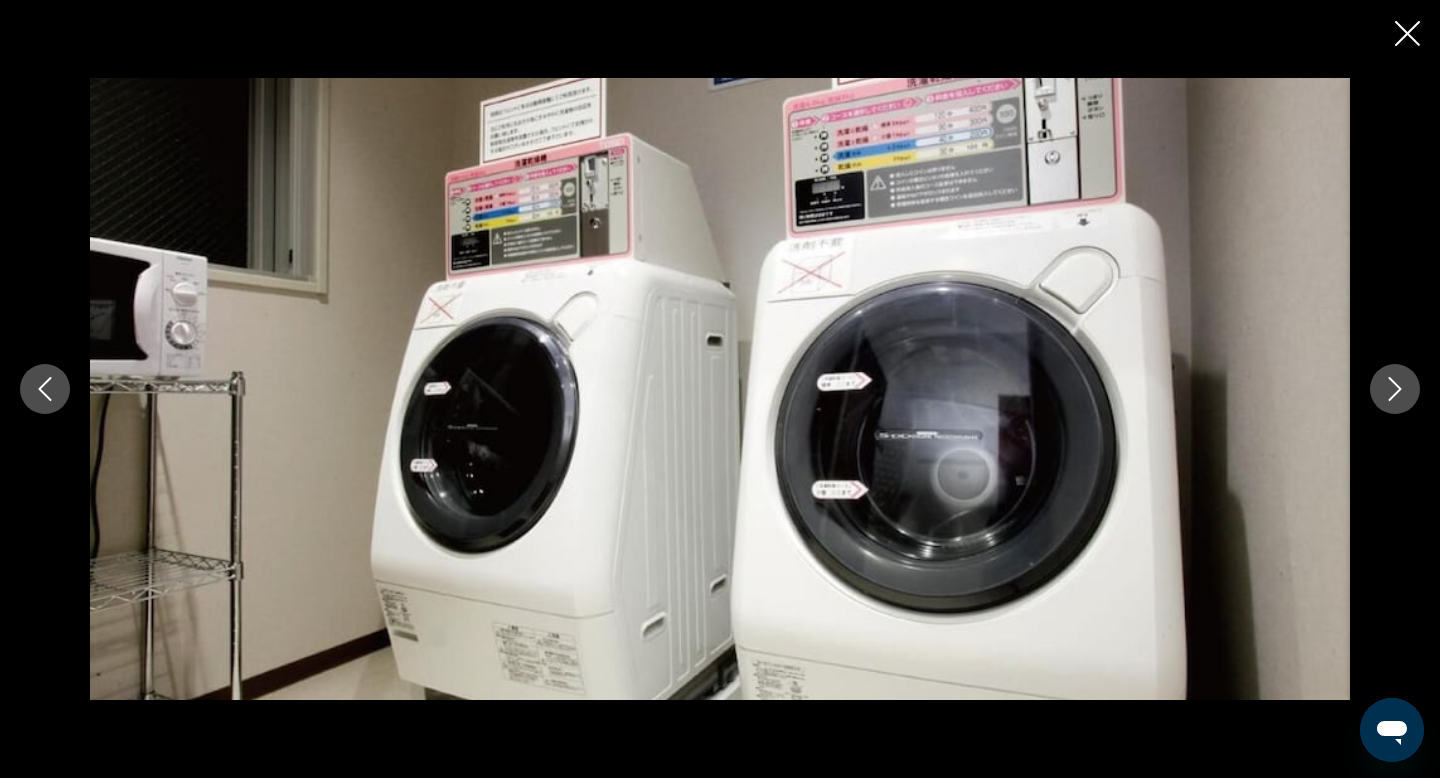 click 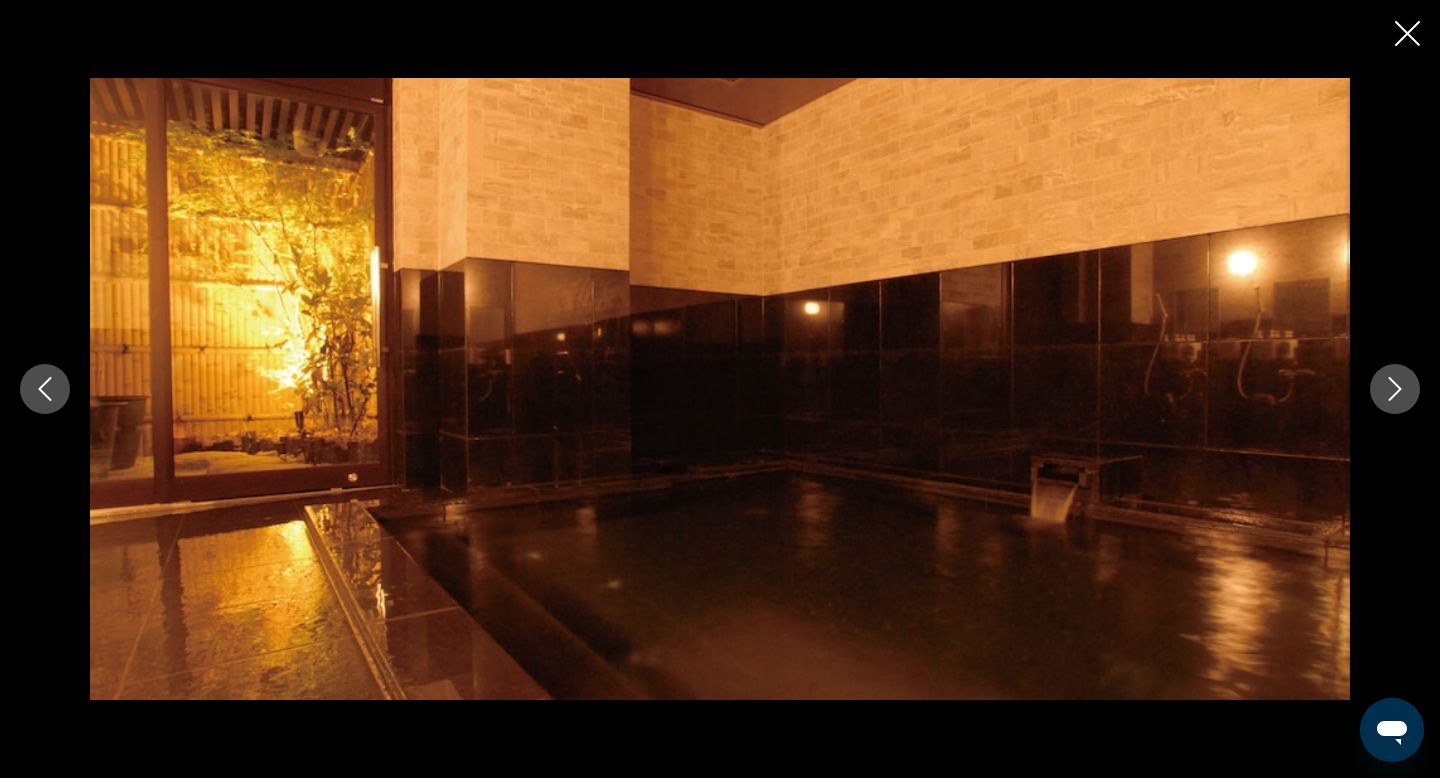 click 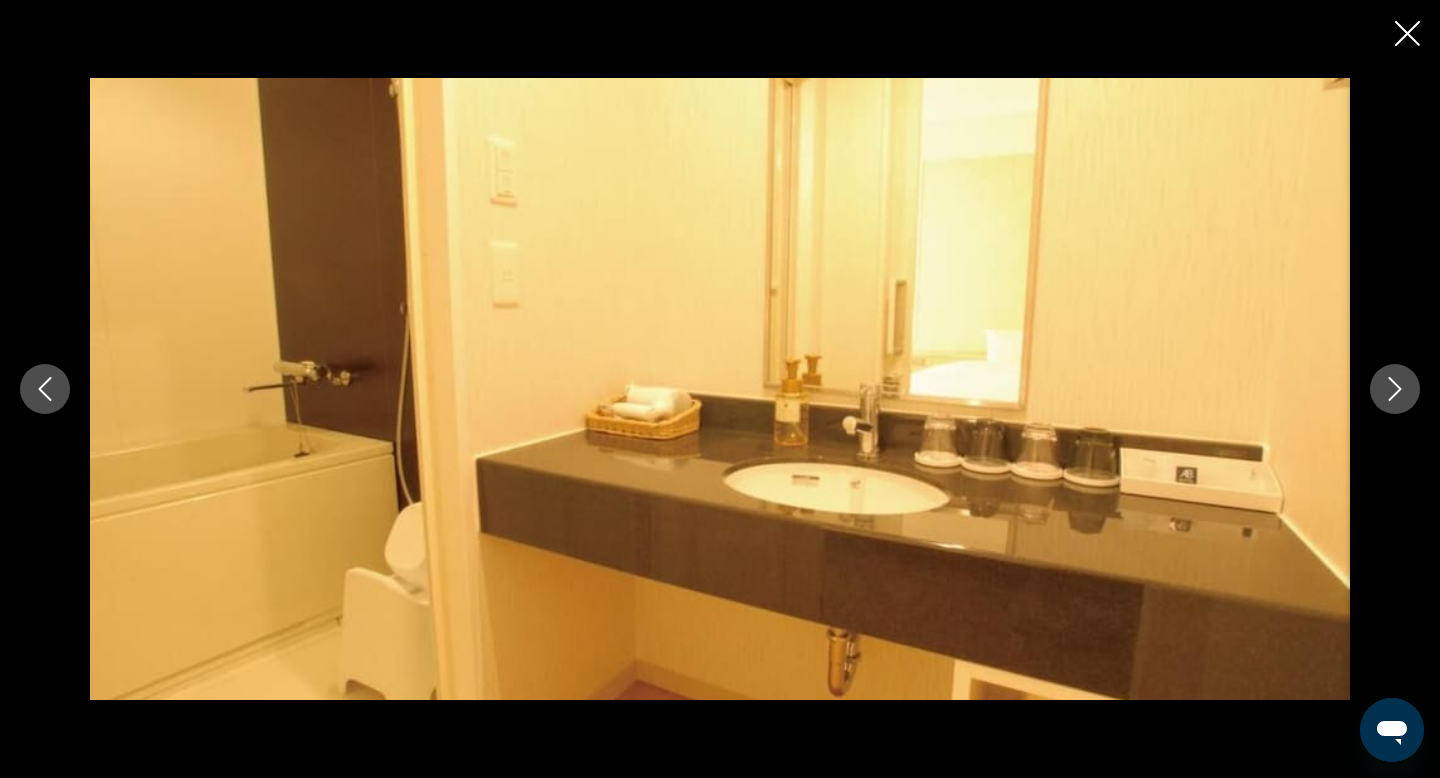 click 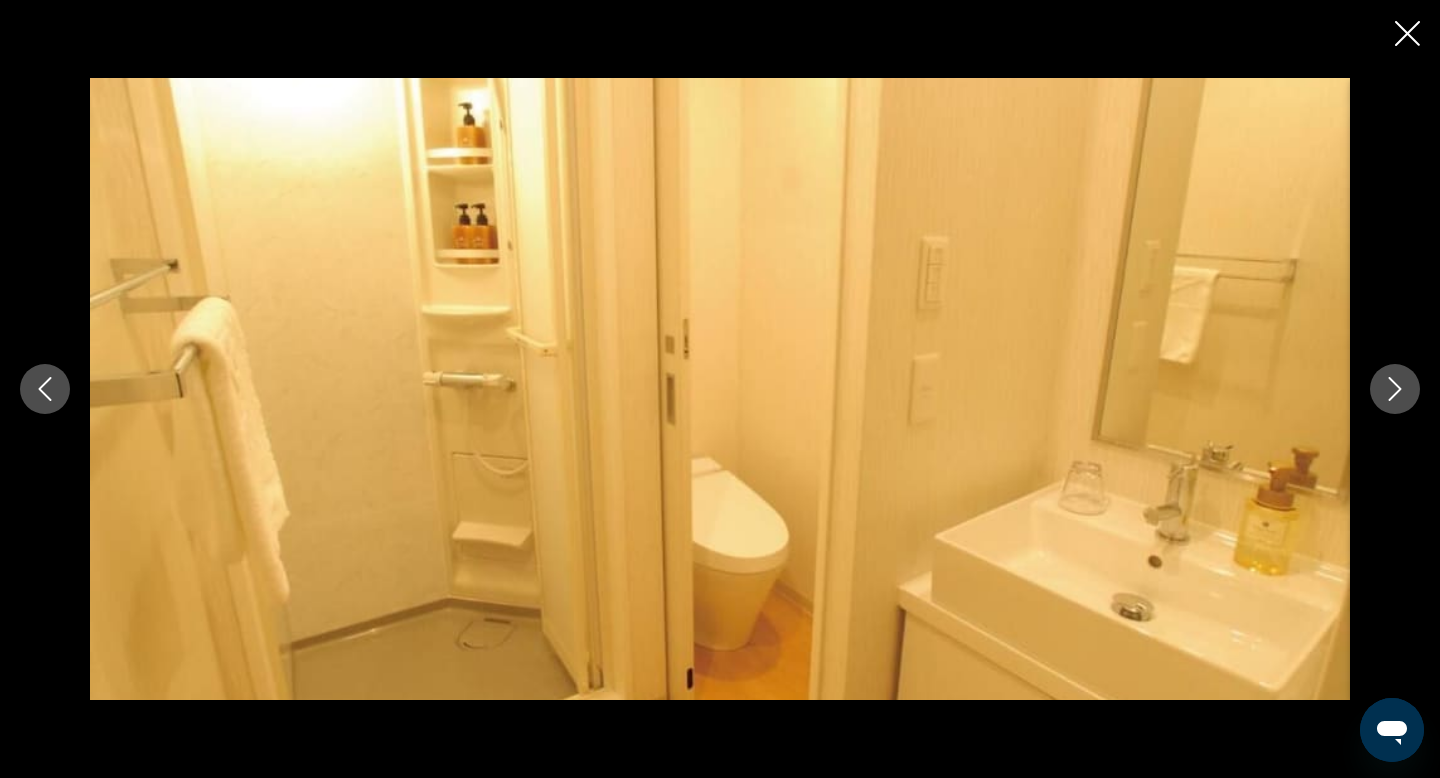 click 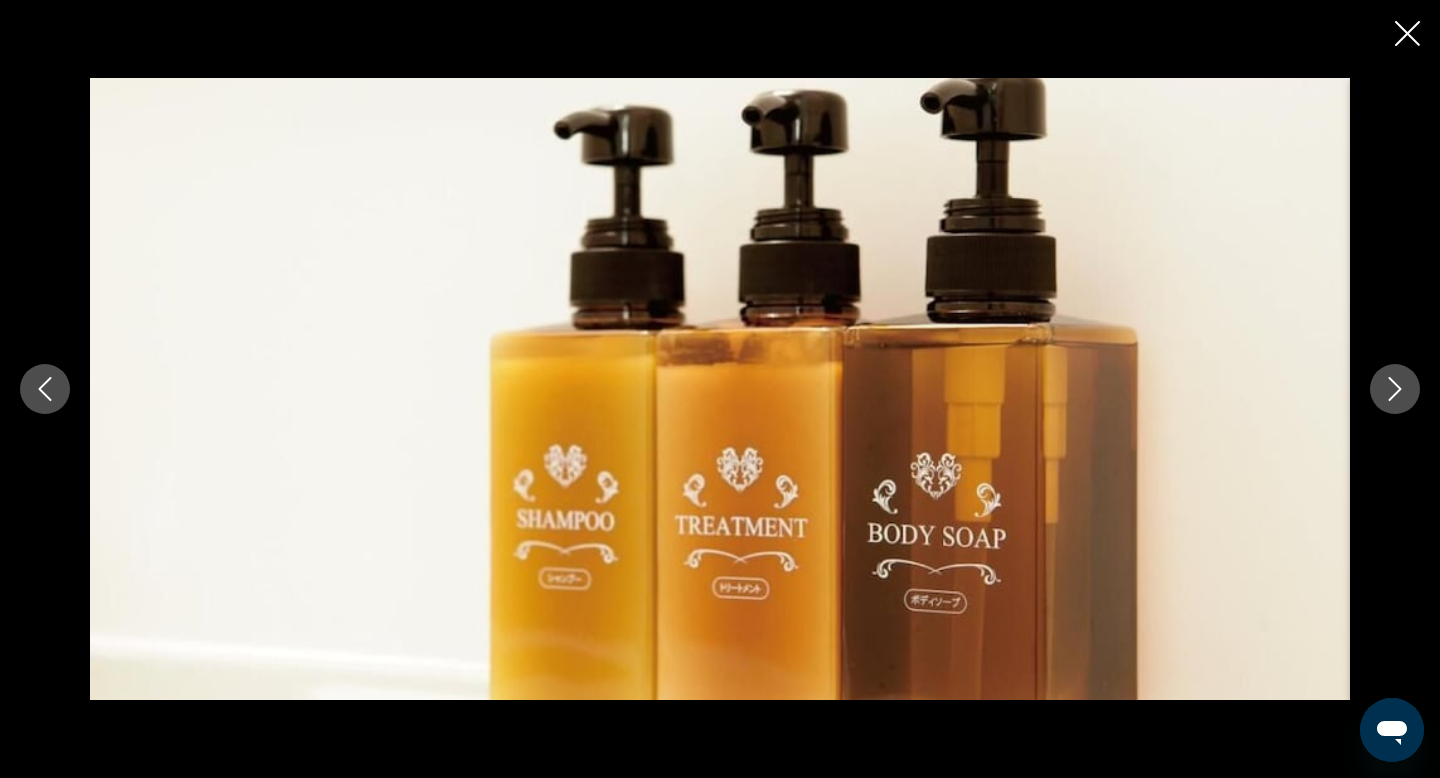 click 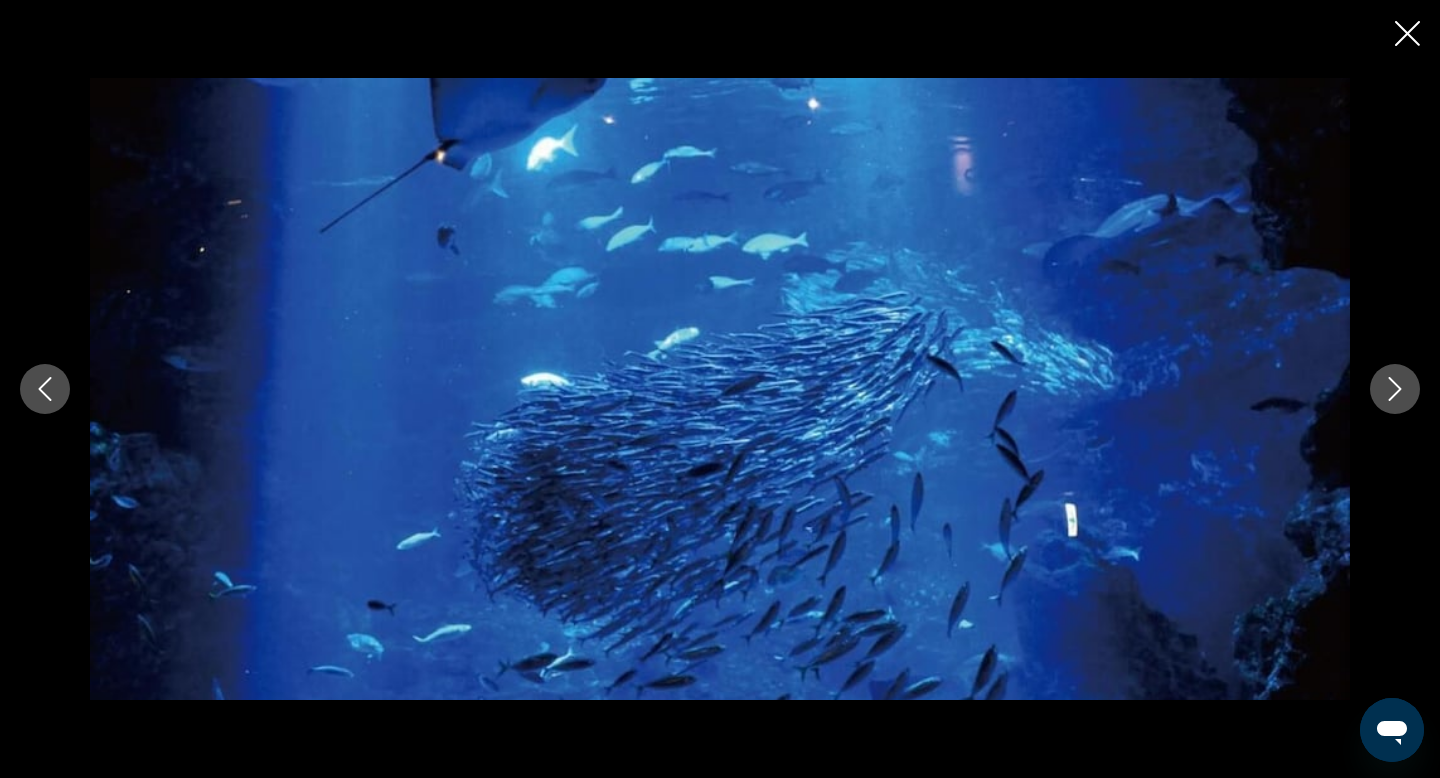 click 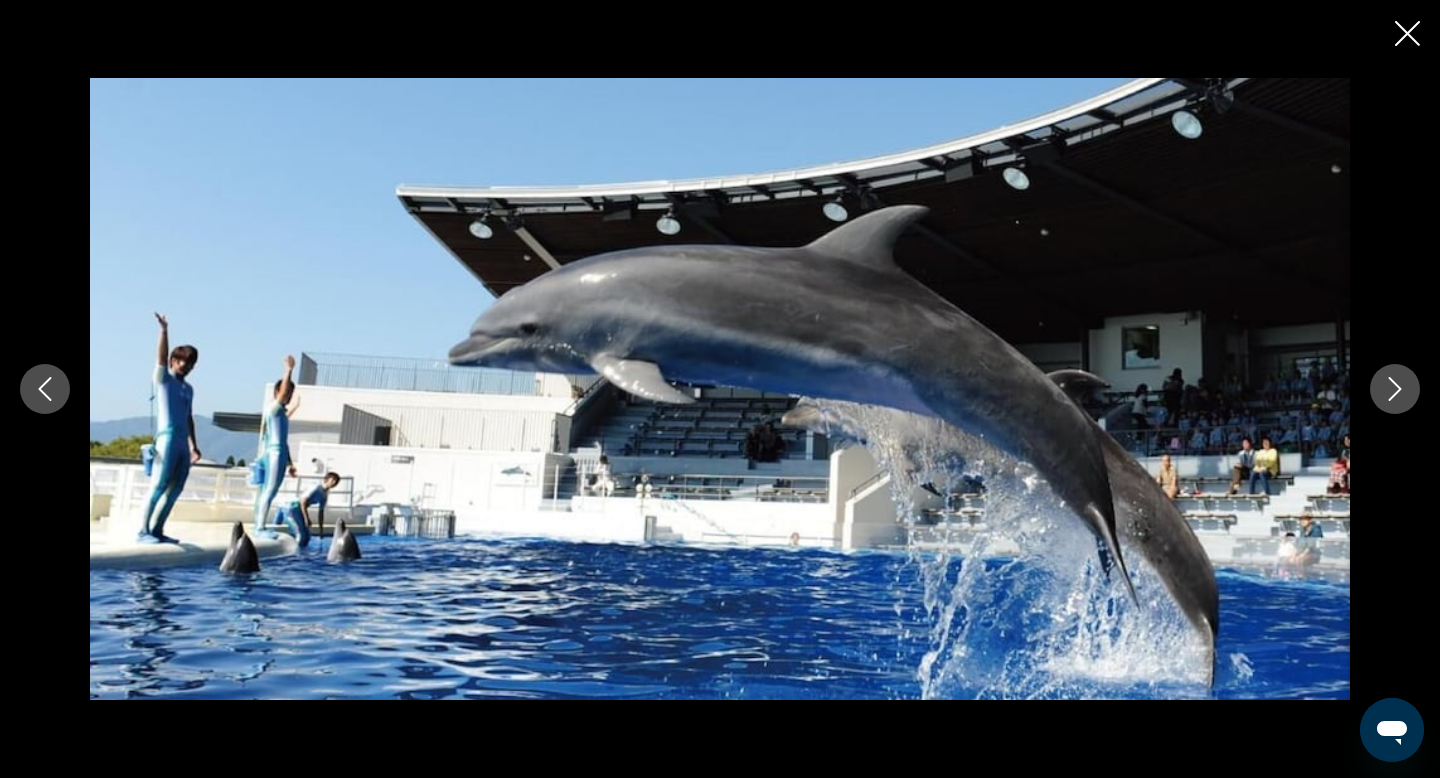 click 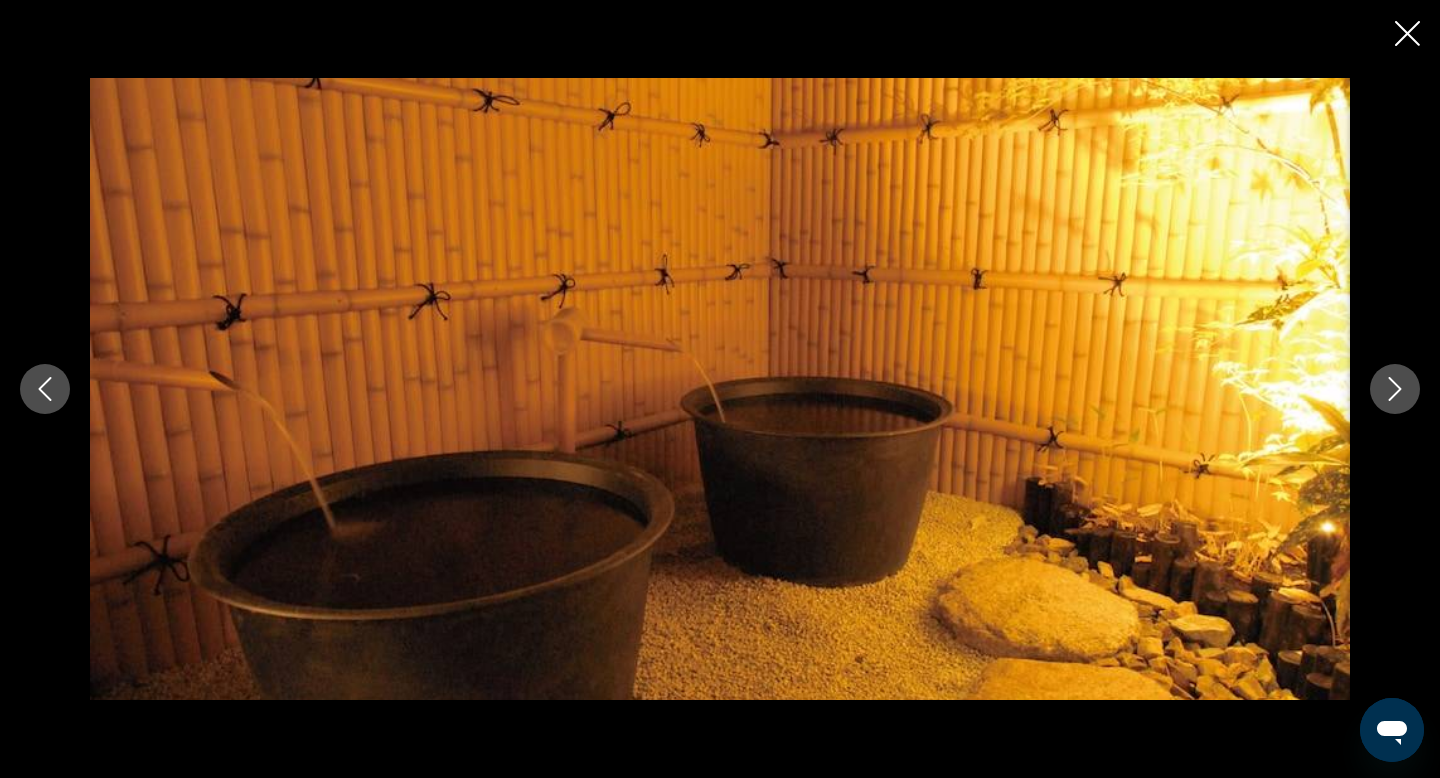 click 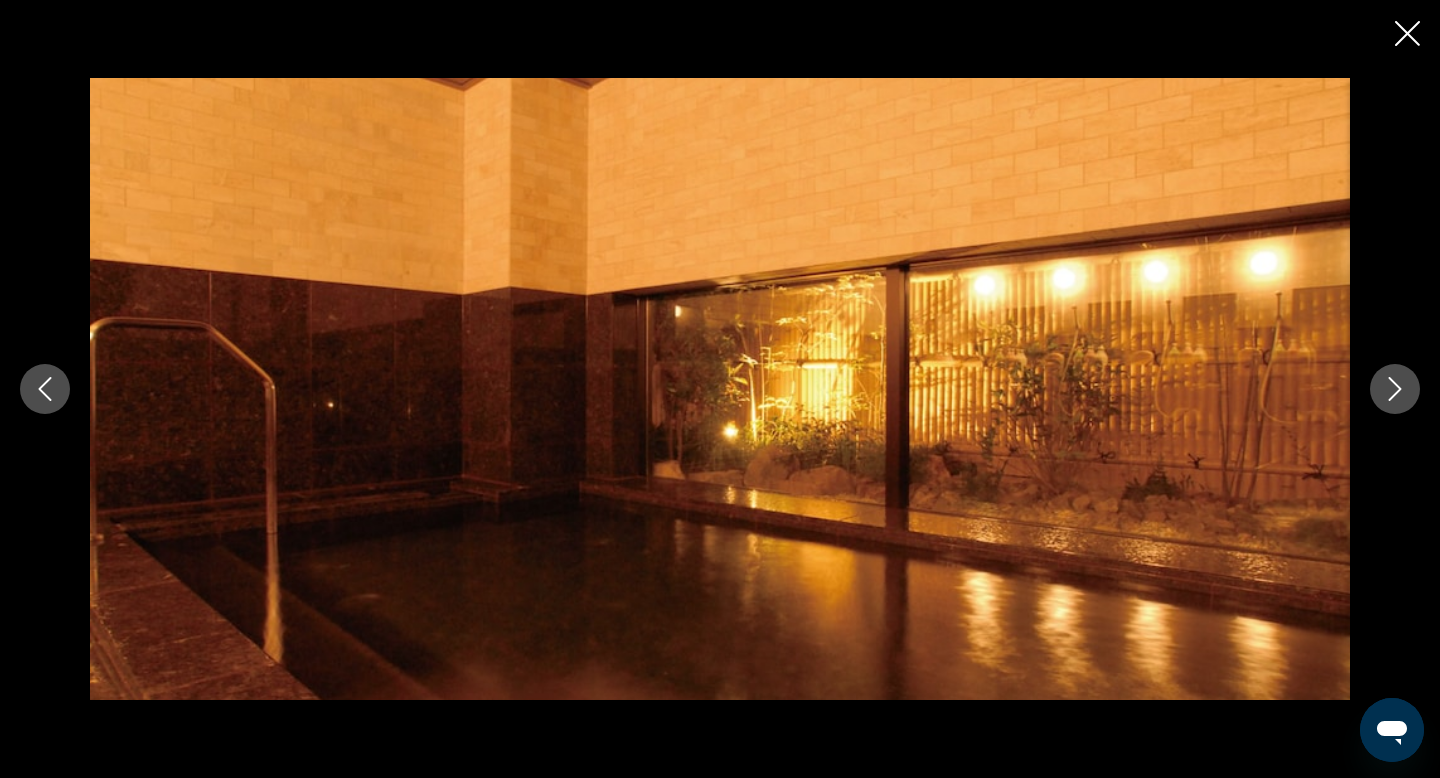 click 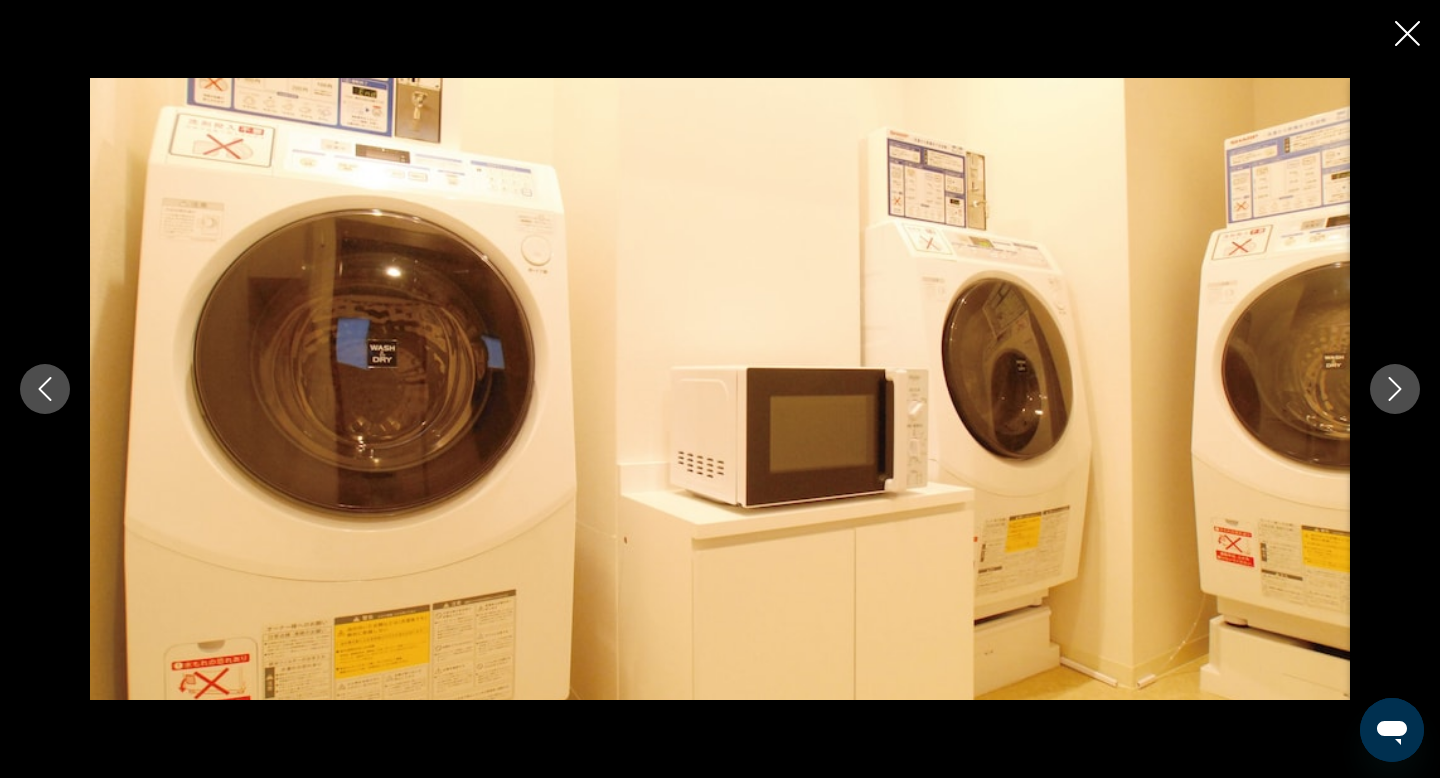 click 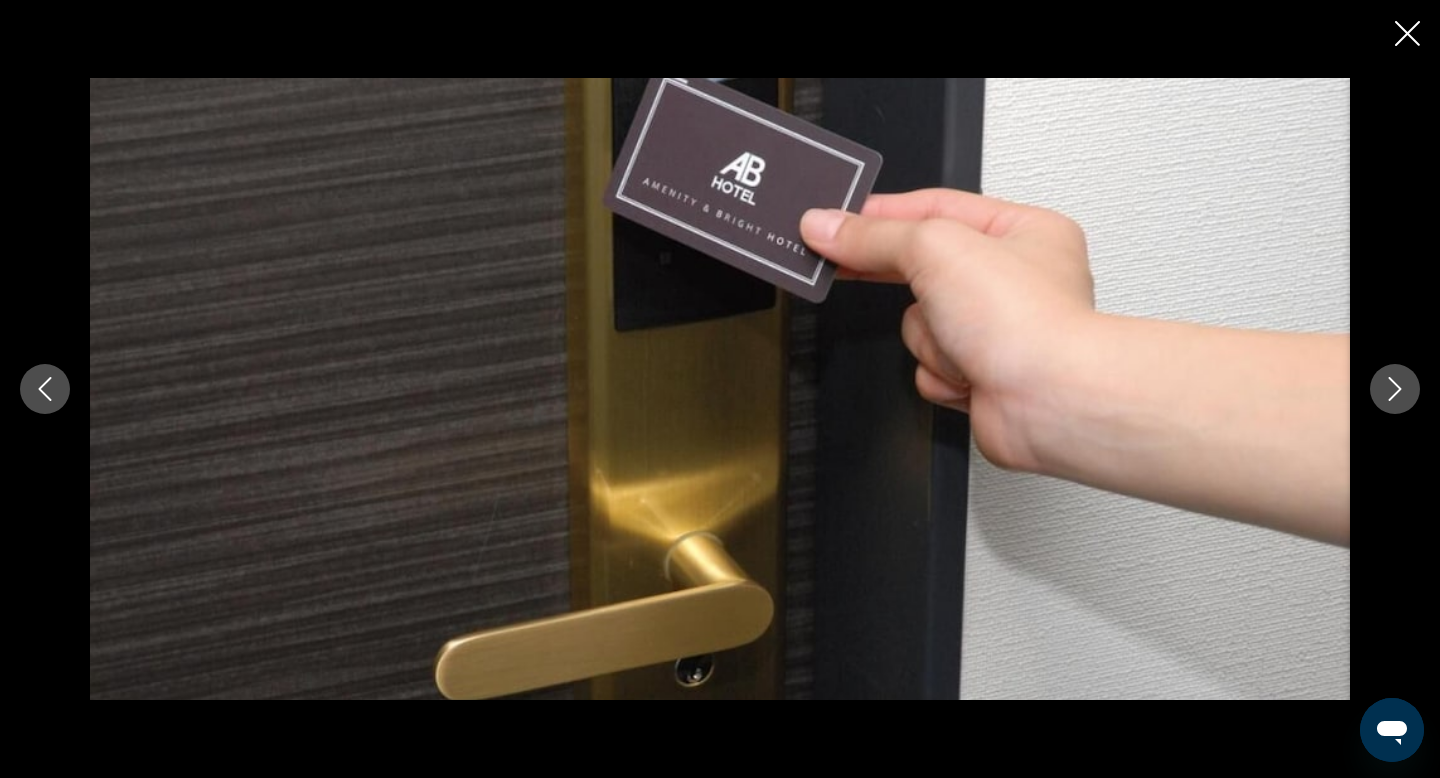 click 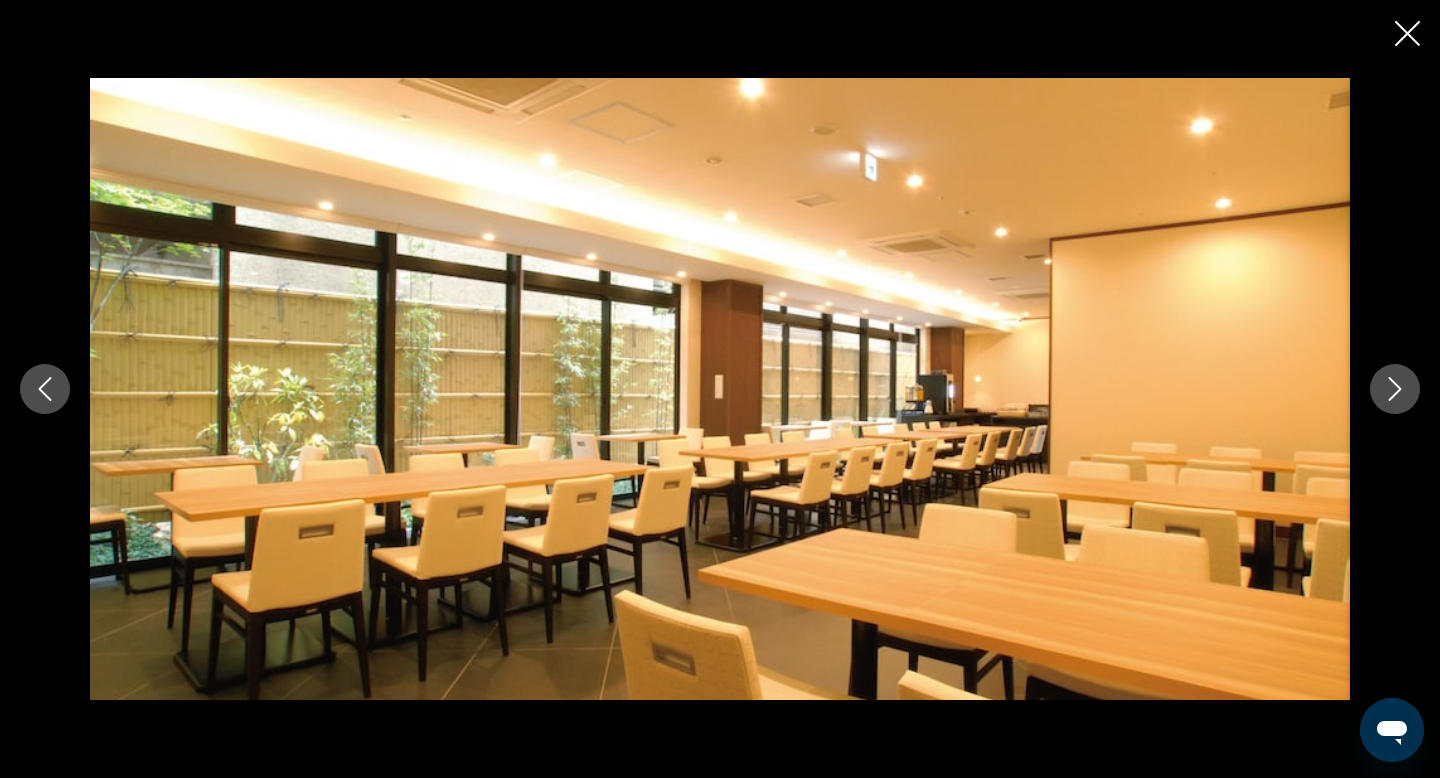 click 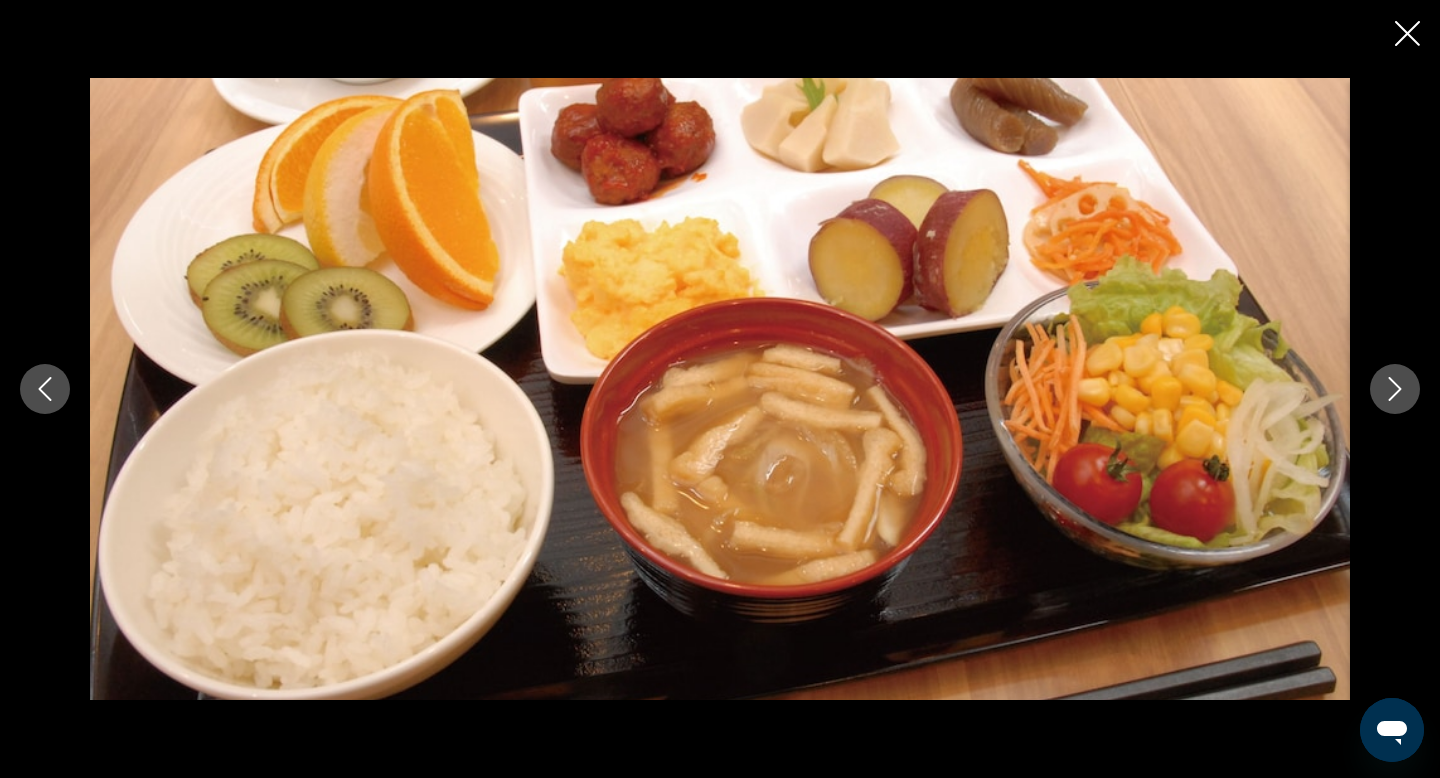 click 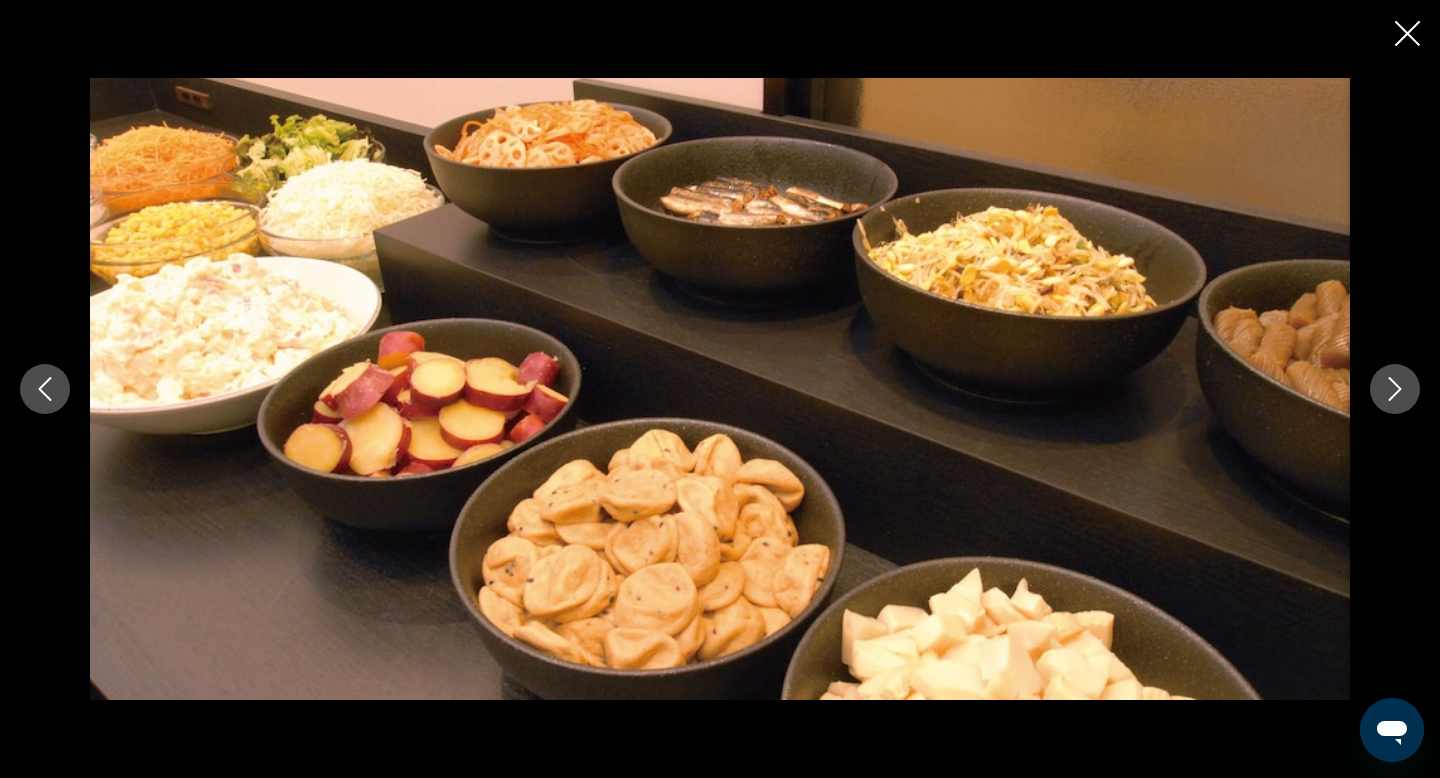 click 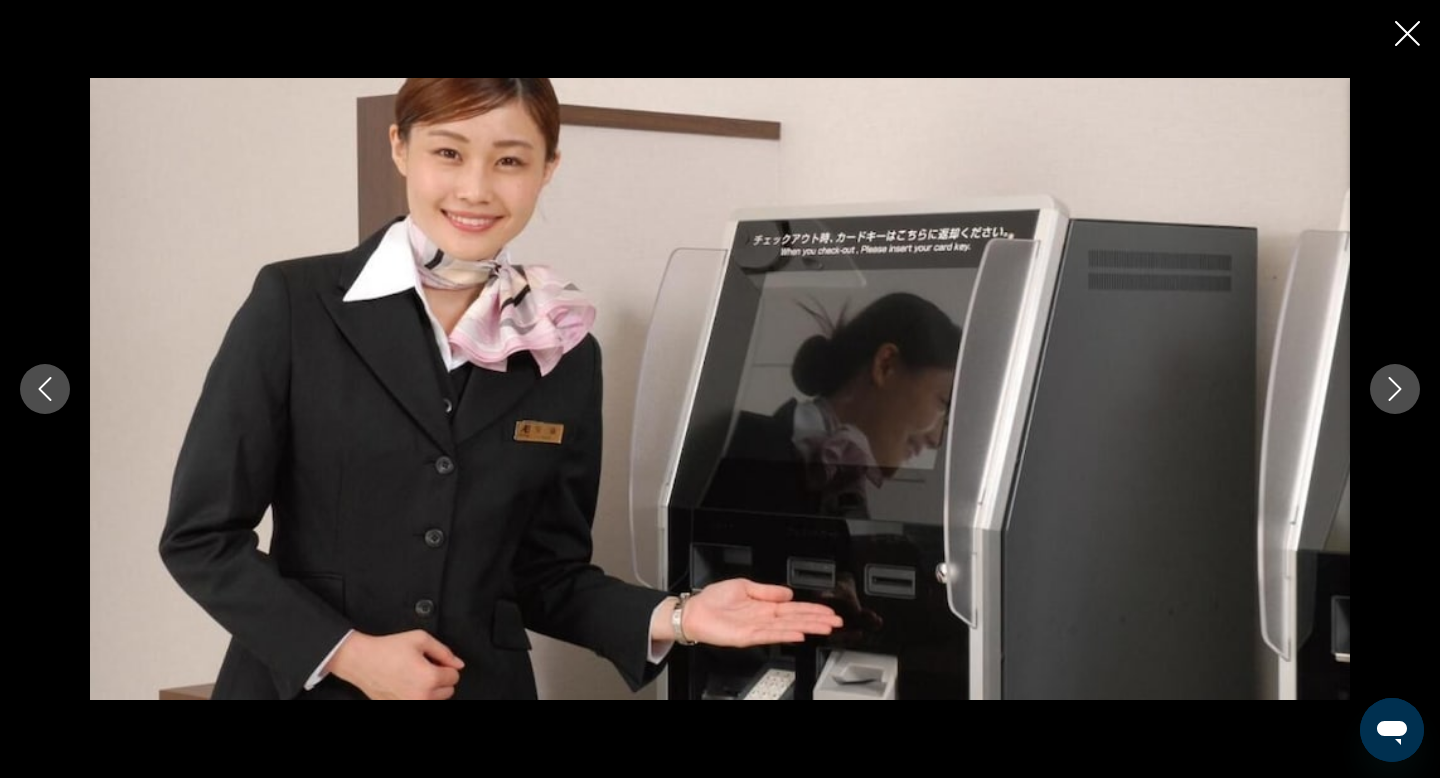 click 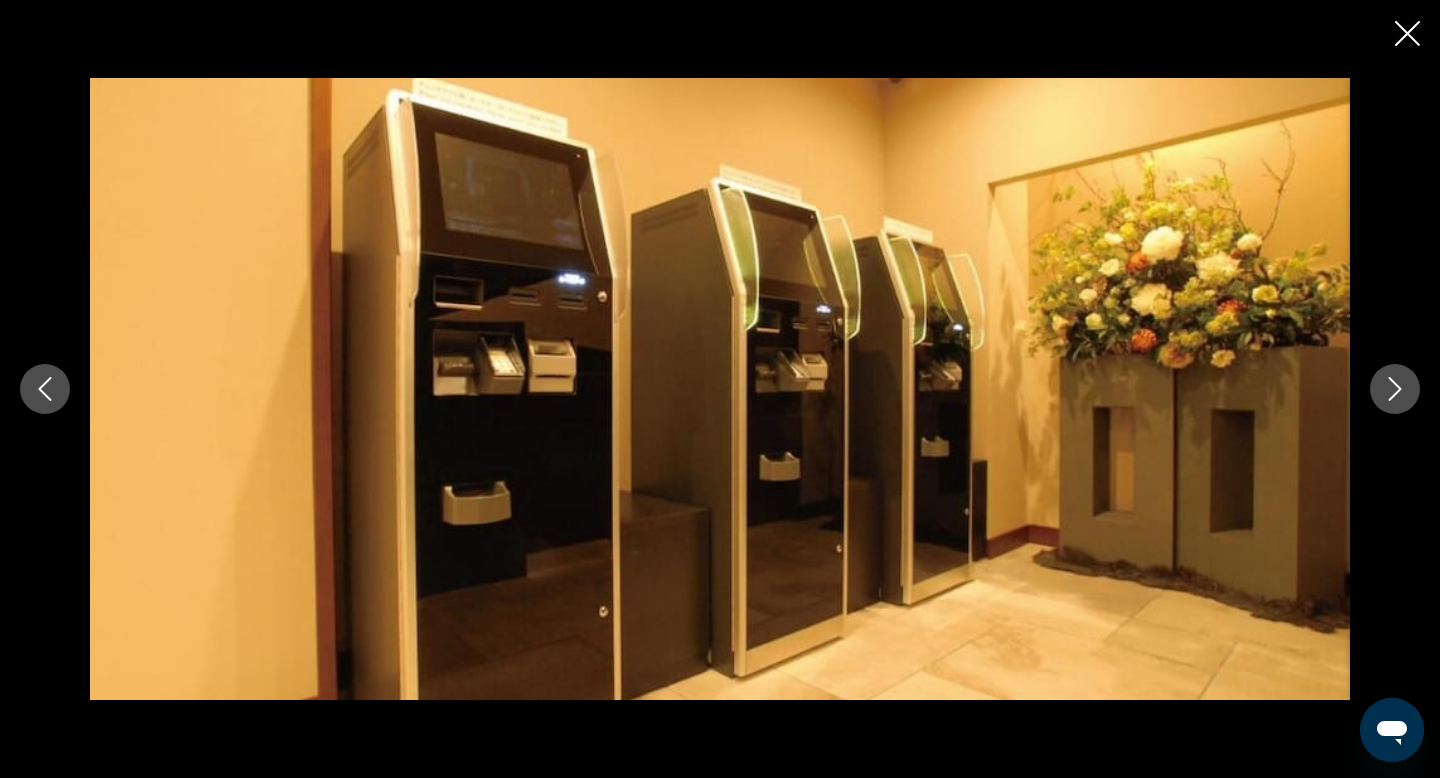 click 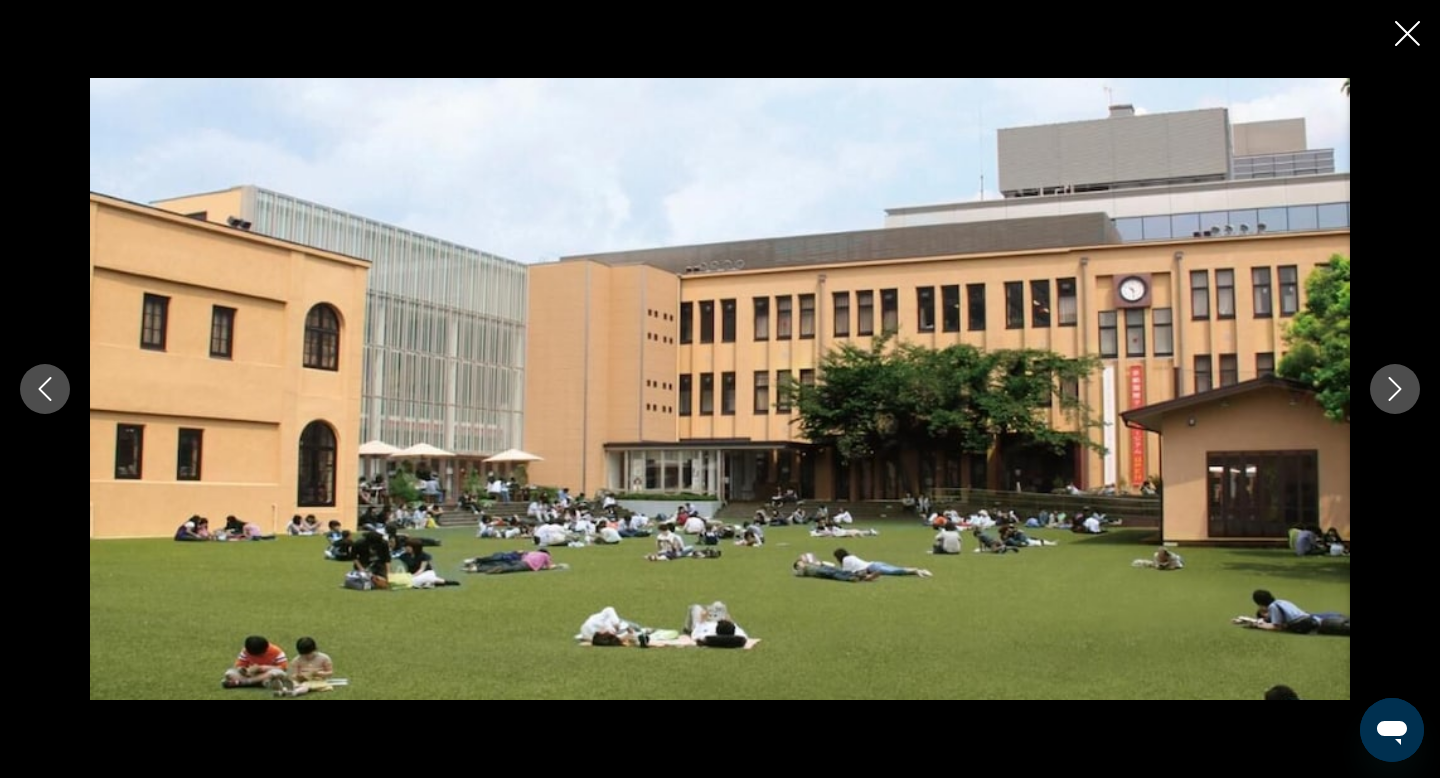 click 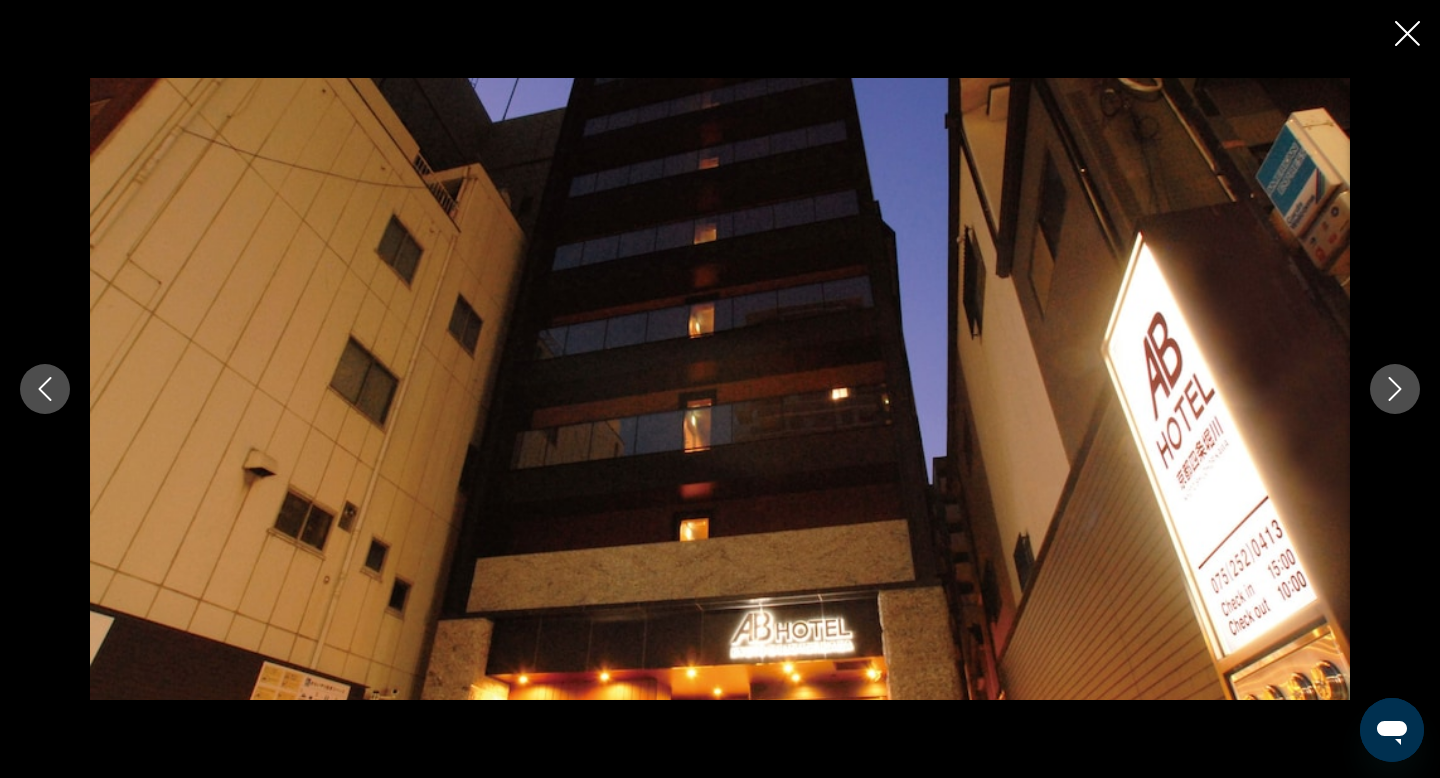click 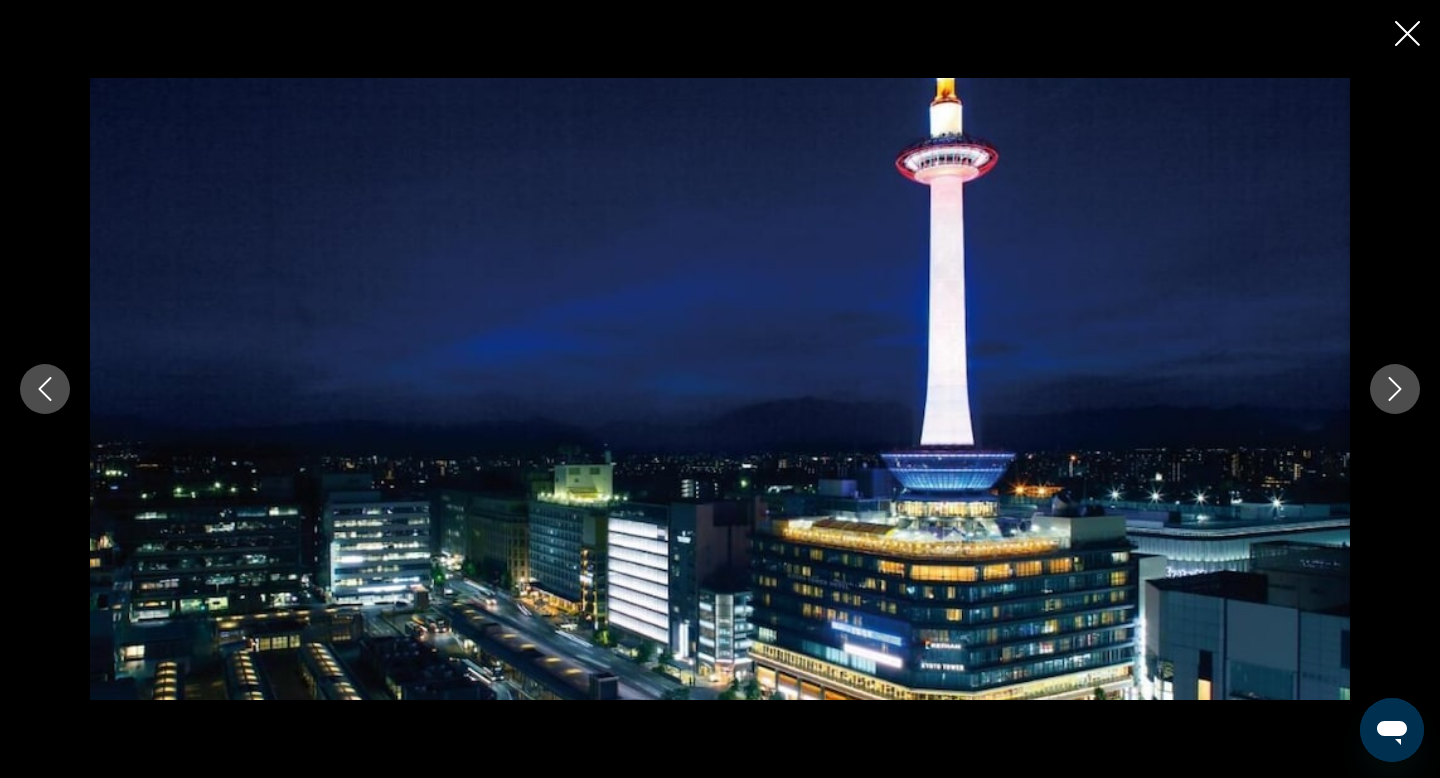 click 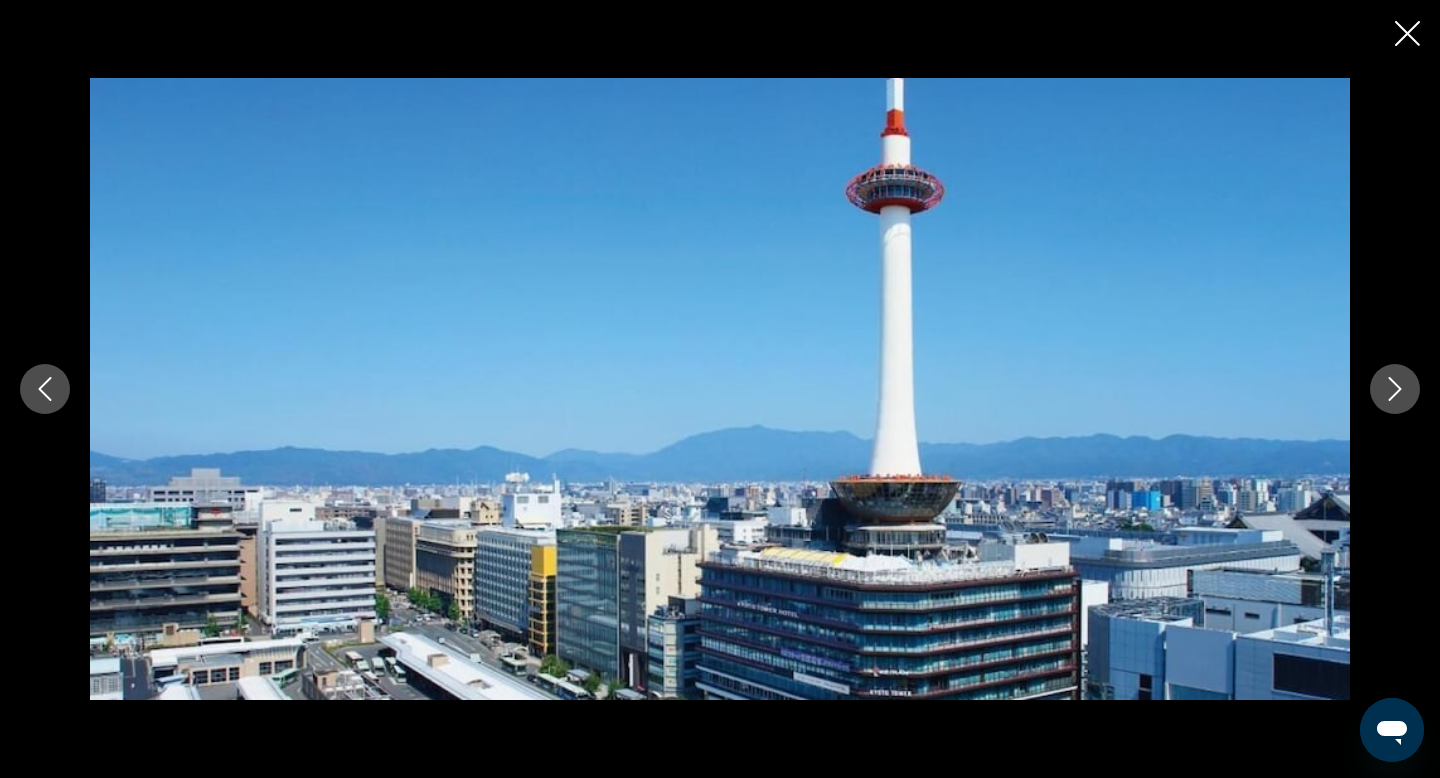 click 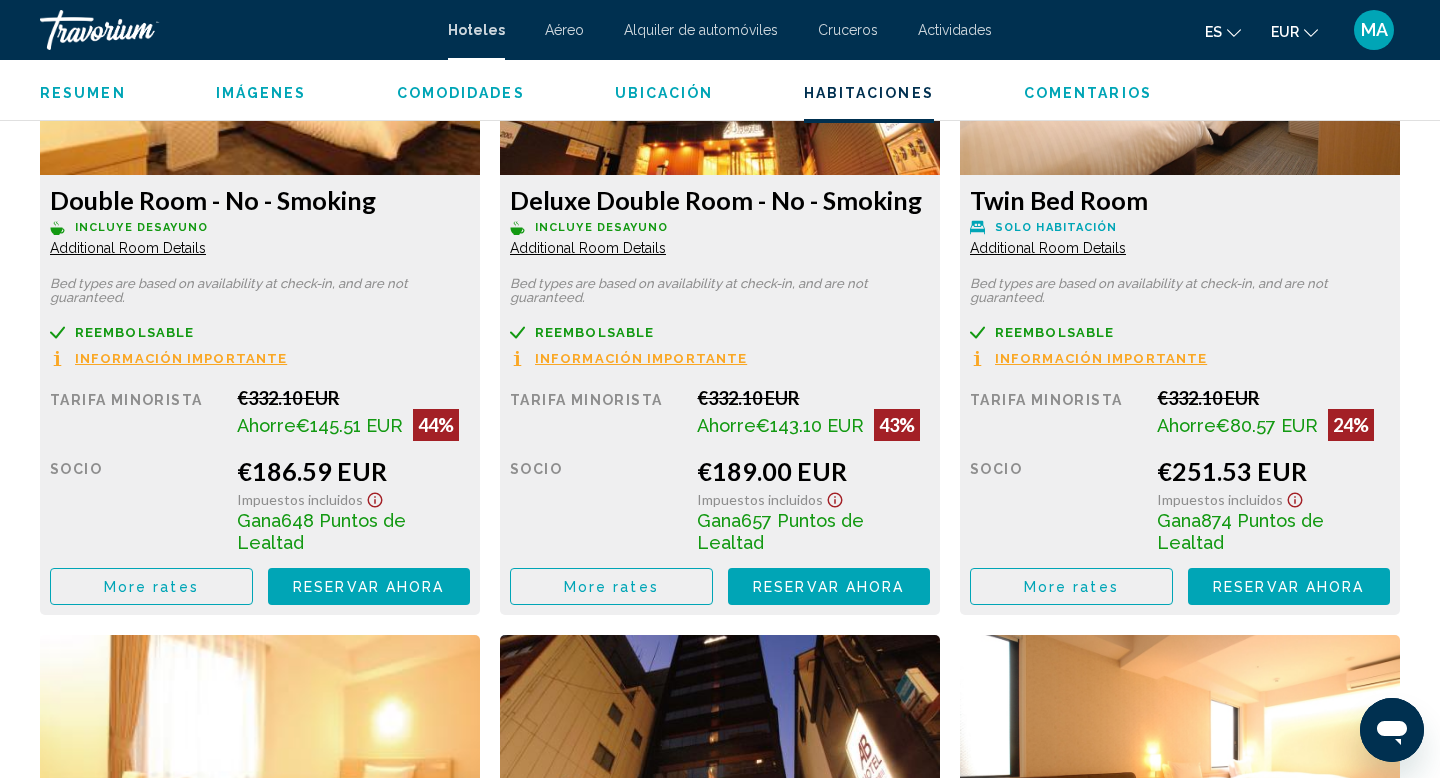 scroll, scrollTop: 2910, scrollLeft: 0, axis: vertical 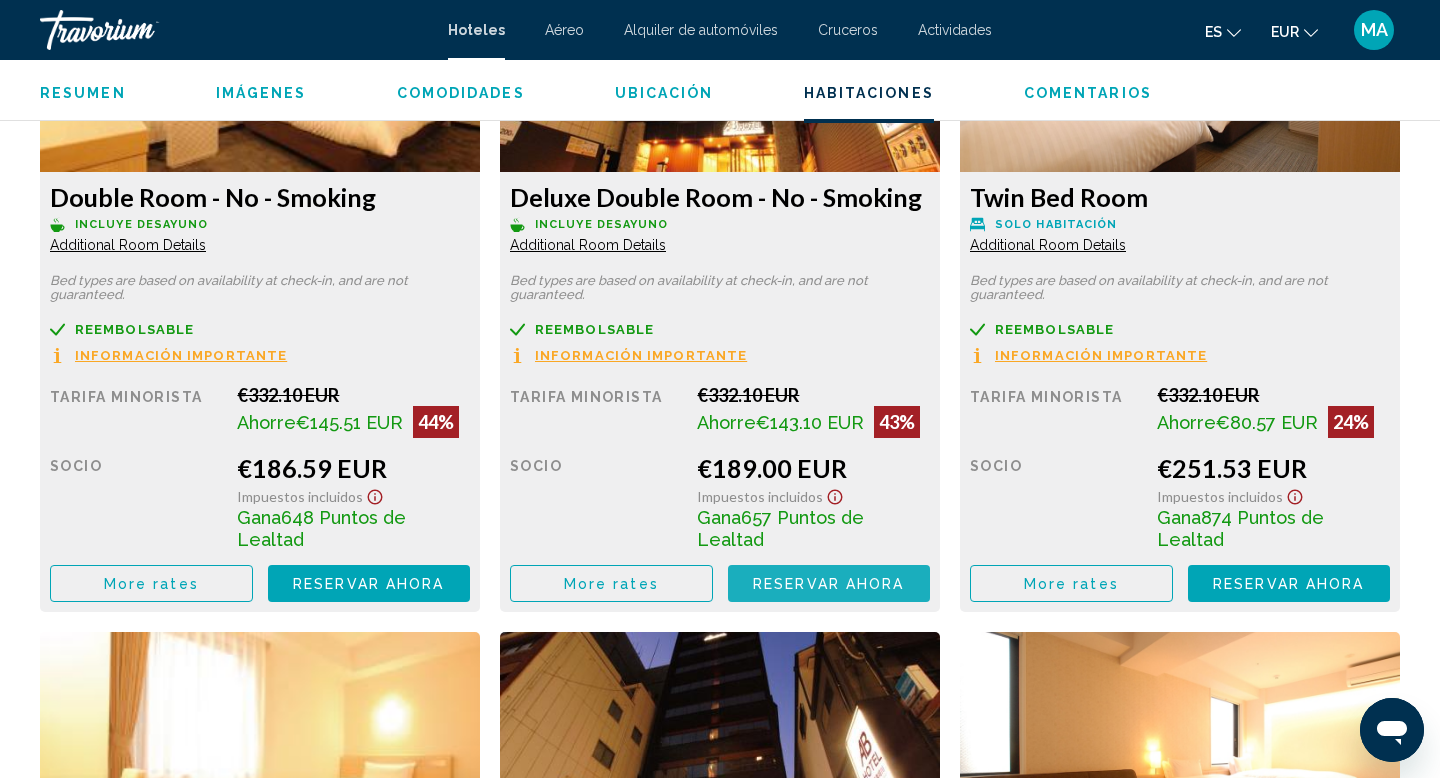 click on "Reservar ahora" at bounding box center (828, 584) 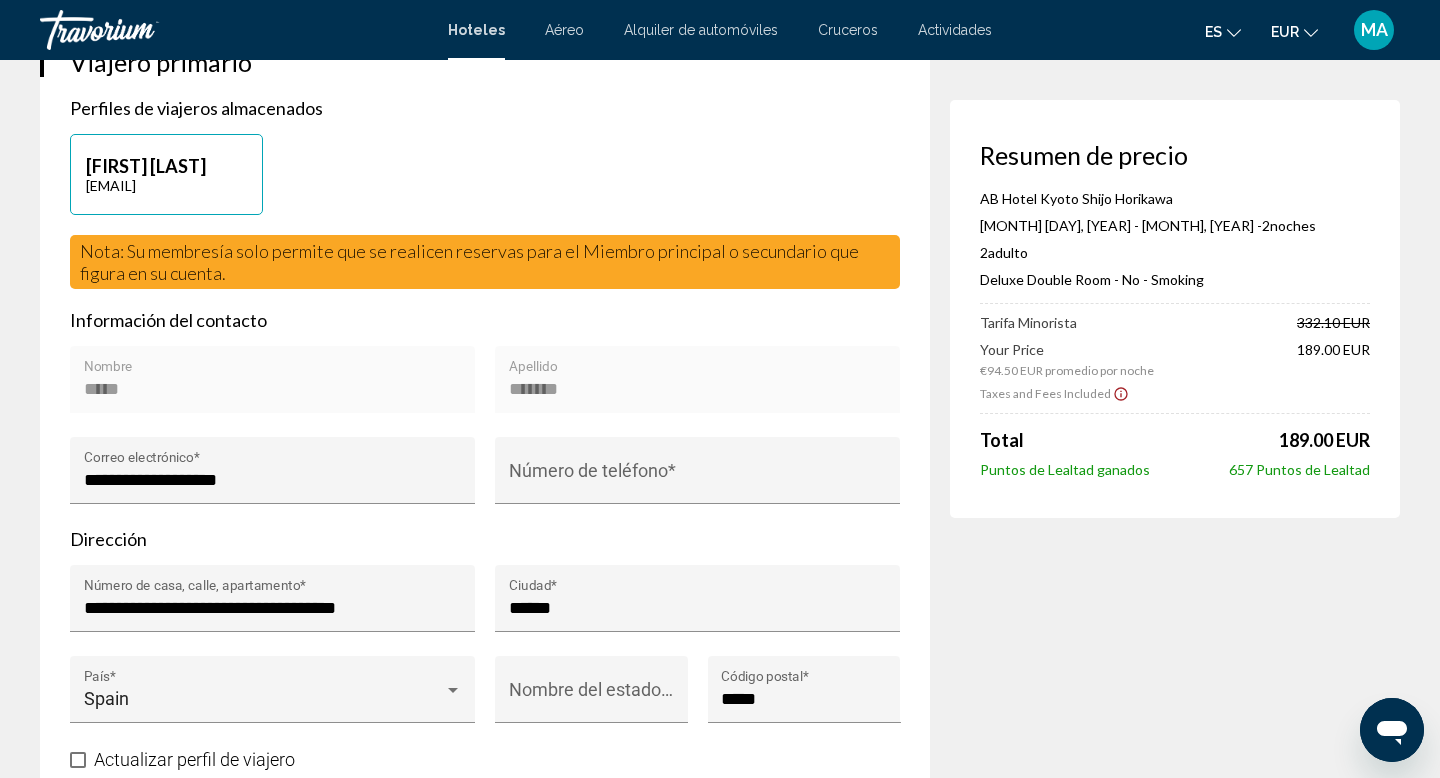 scroll, scrollTop: 458, scrollLeft: 0, axis: vertical 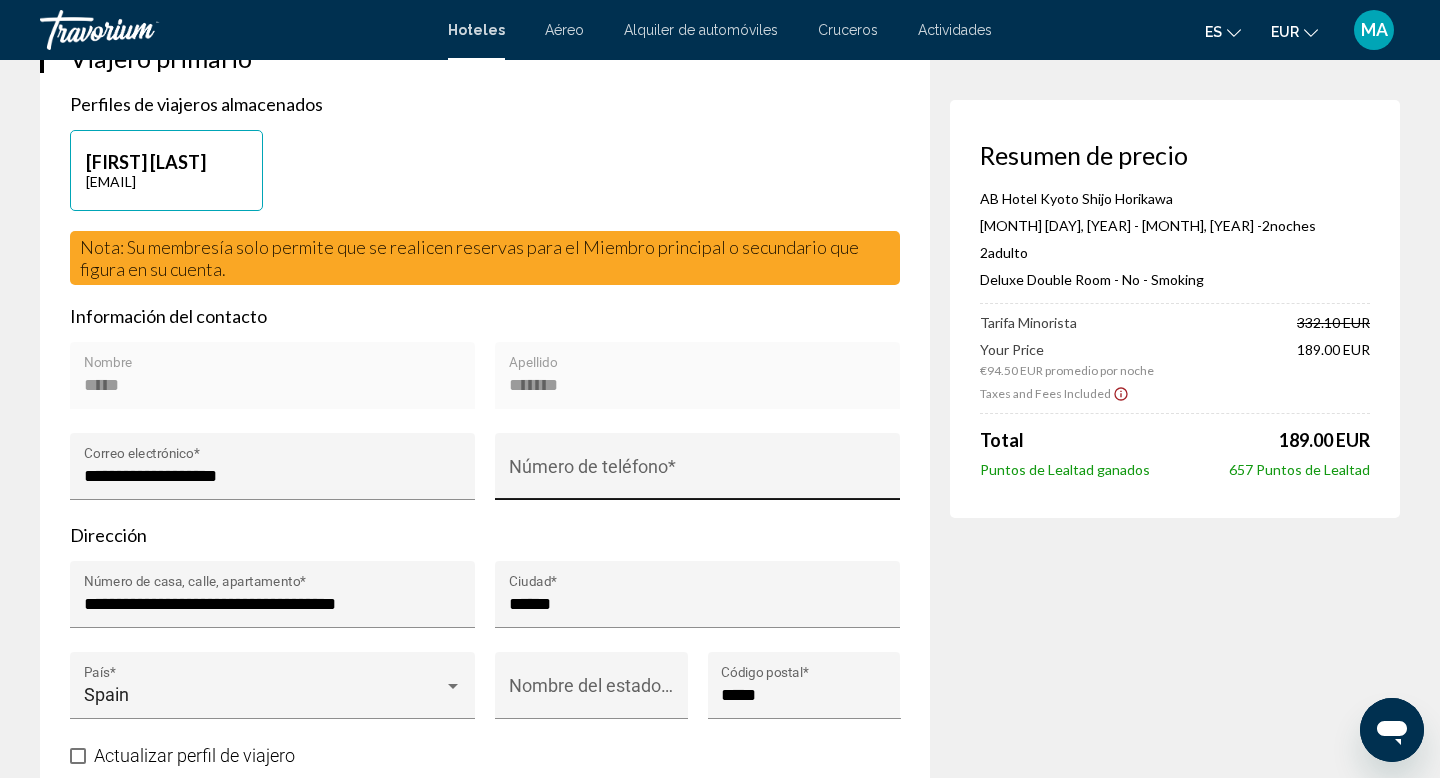 click on "Número de teléfono  *" at bounding box center [698, 472] 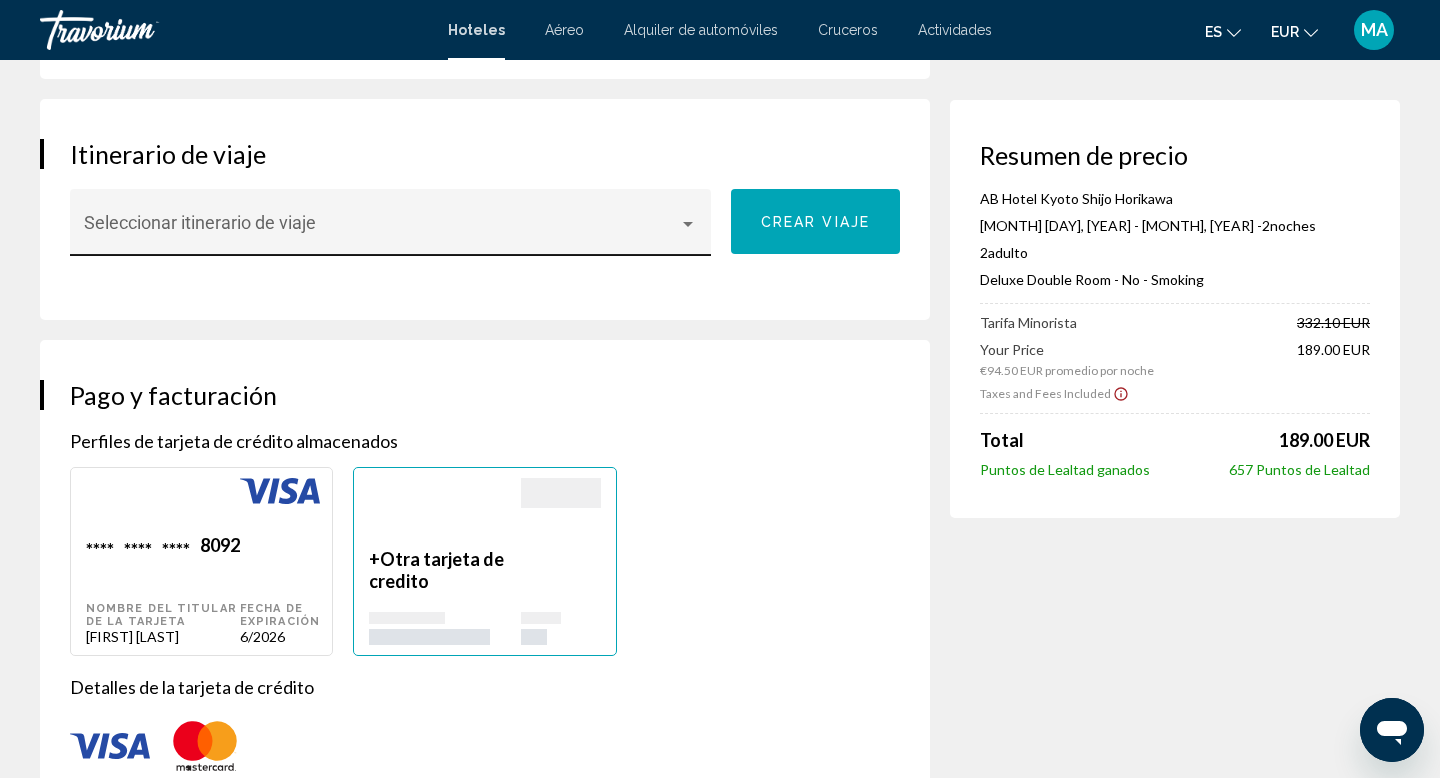 scroll, scrollTop: 1197, scrollLeft: 0, axis: vertical 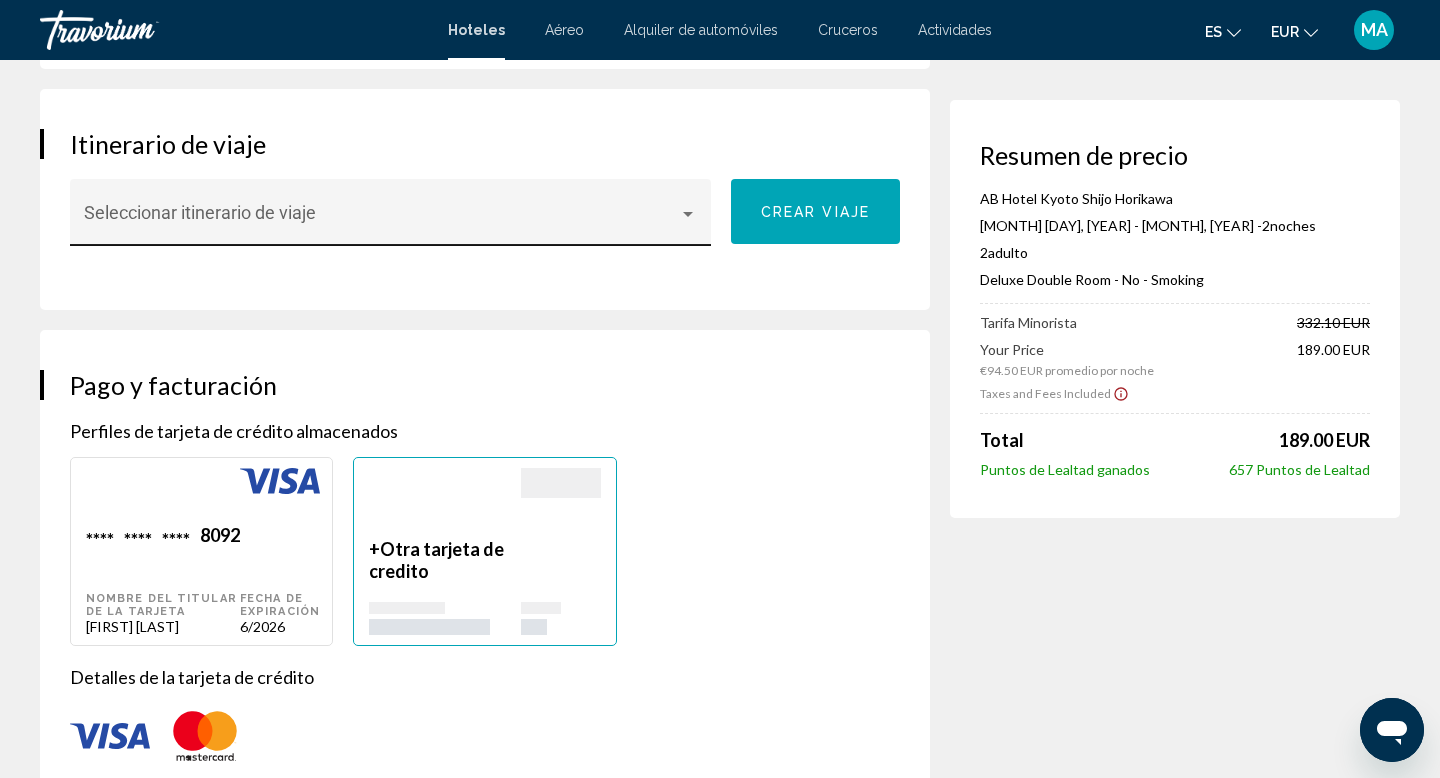 type on "*********" 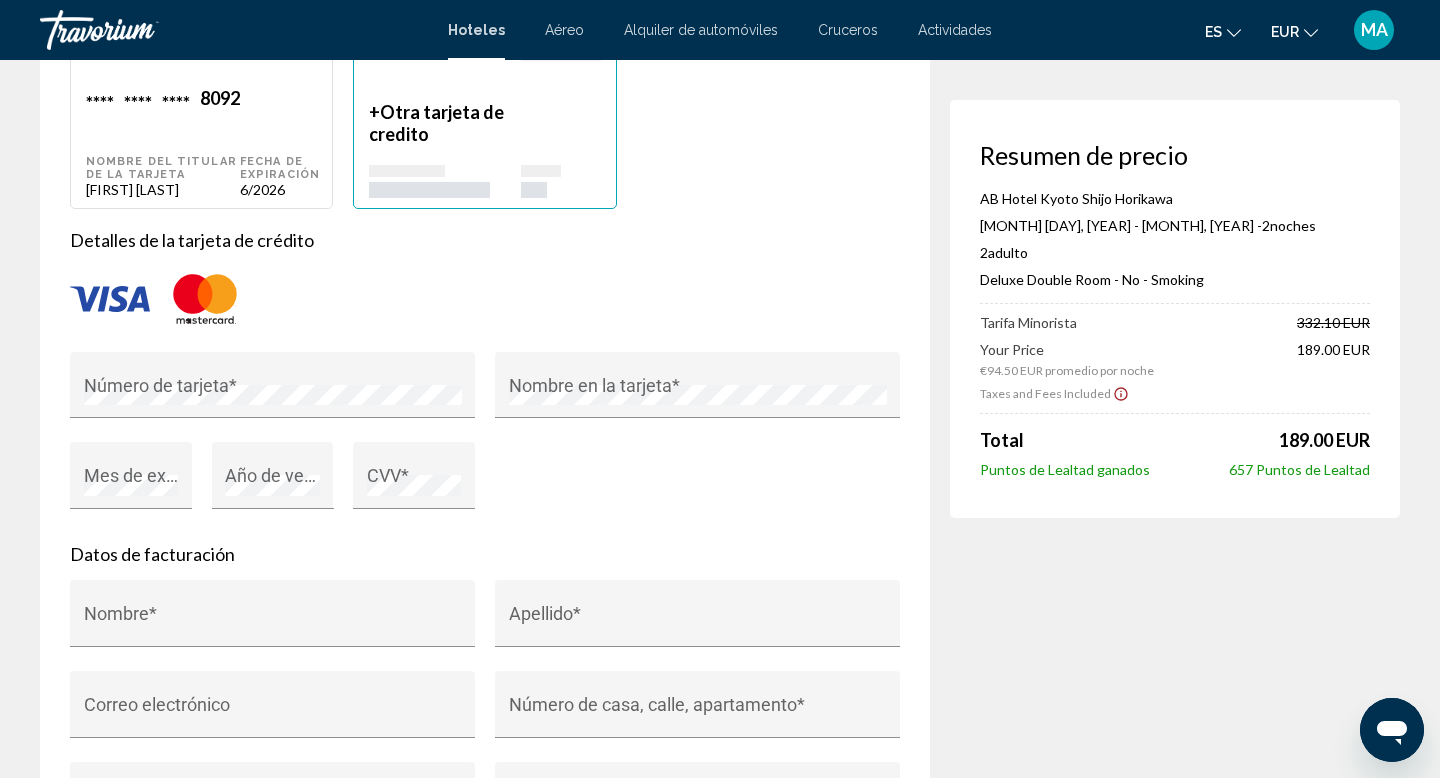 scroll, scrollTop: 1599, scrollLeft: 0, axis: vertical 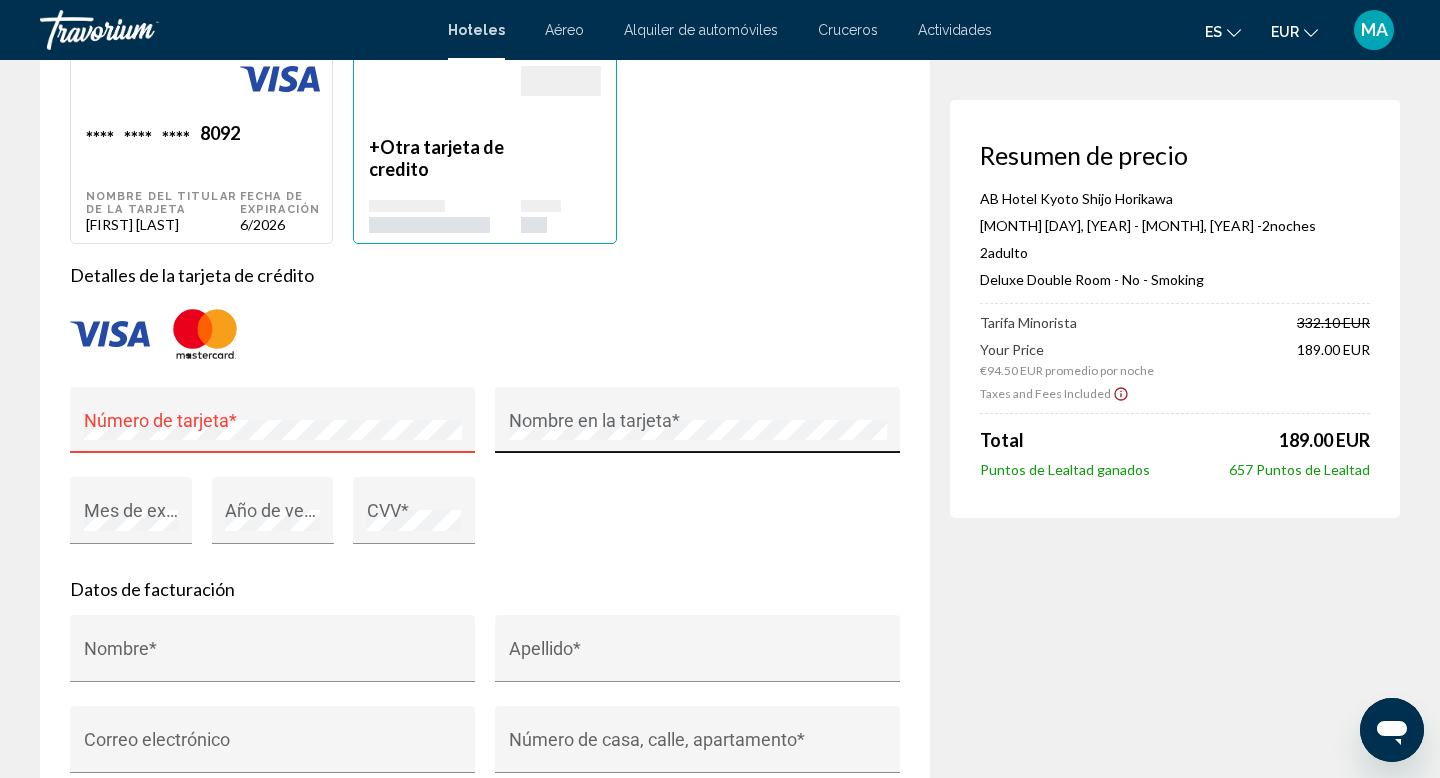 click on "Nombre en la tarjeta  *" at bounding box center (698, 426) 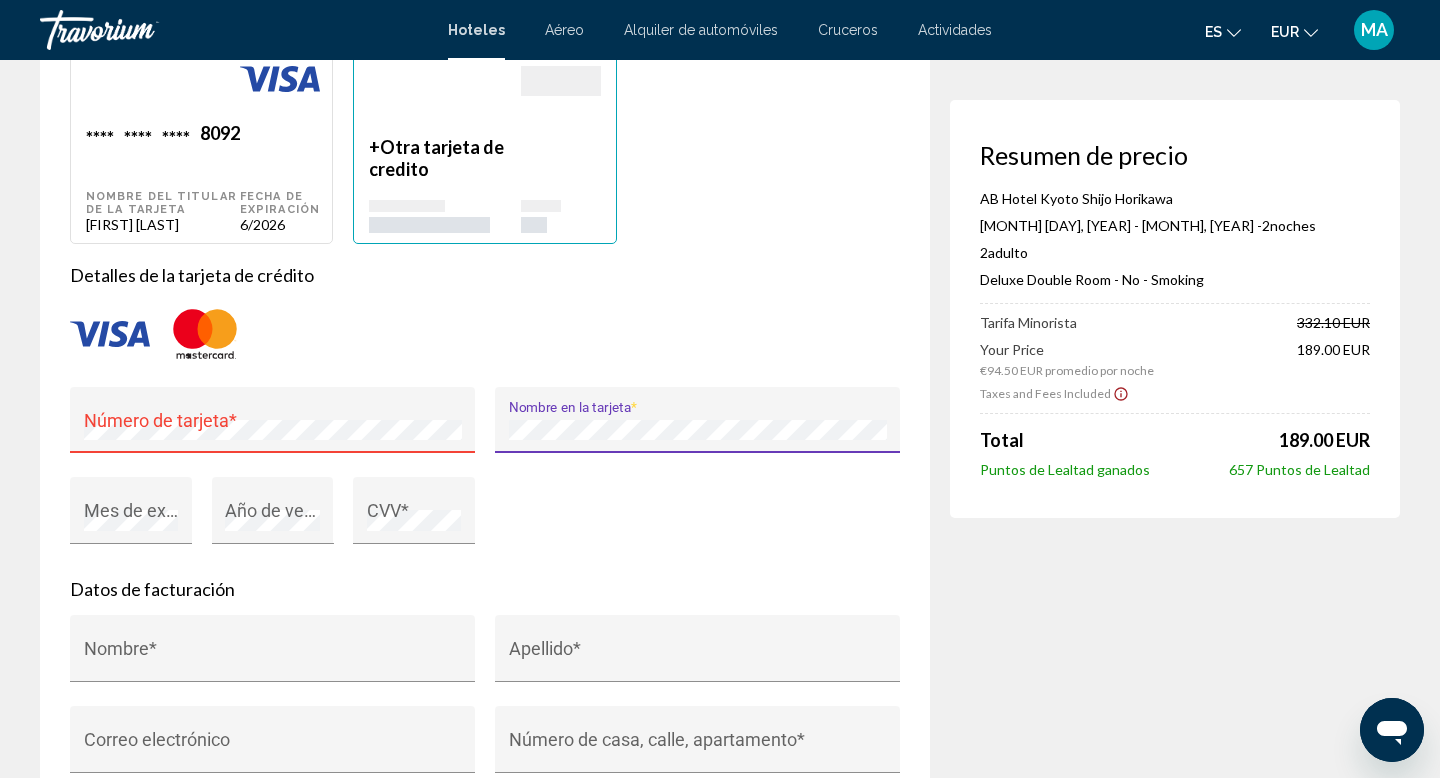 click on "Número de tarjeta  *" at bounding box center [272, 432] 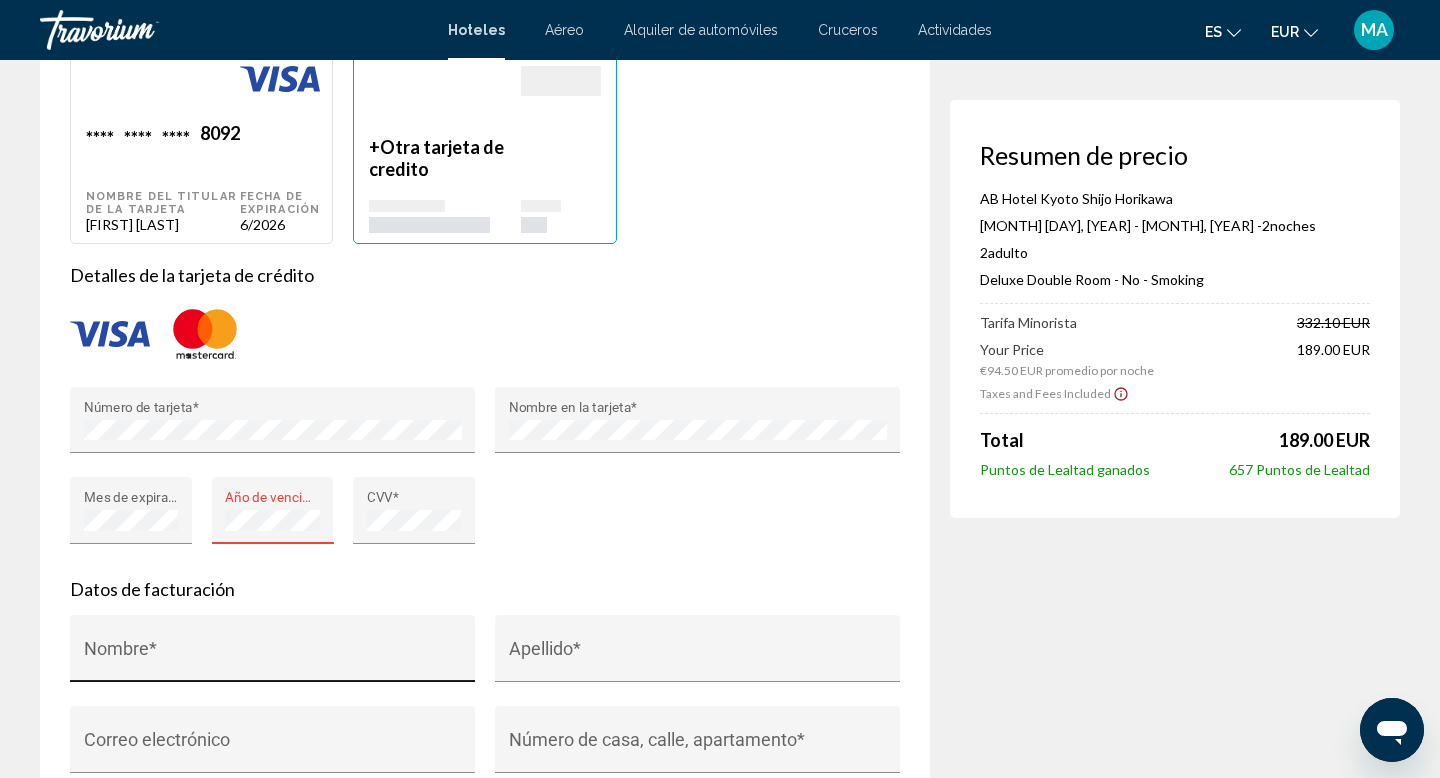 click on "Nombre  *" at bounding box center (273, 655) 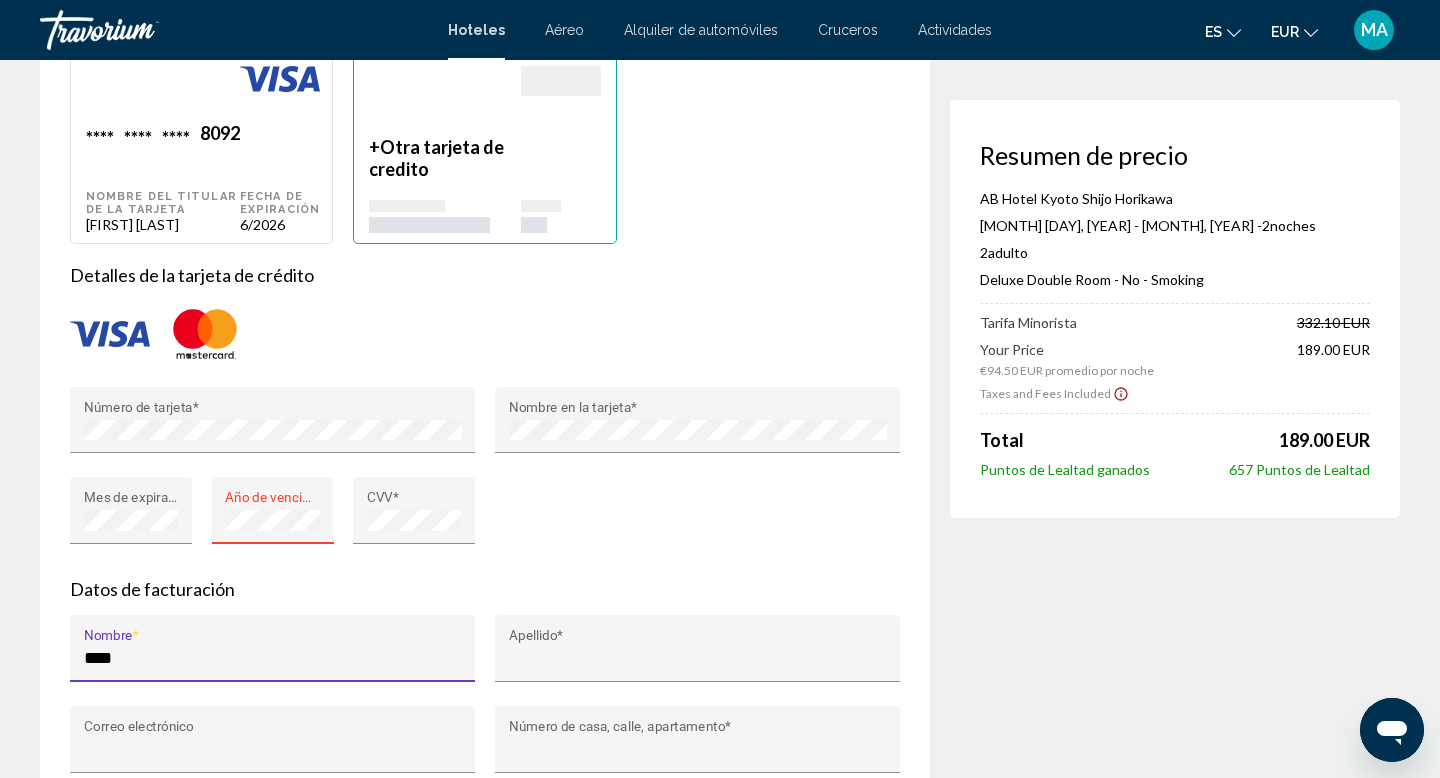 type on "****" 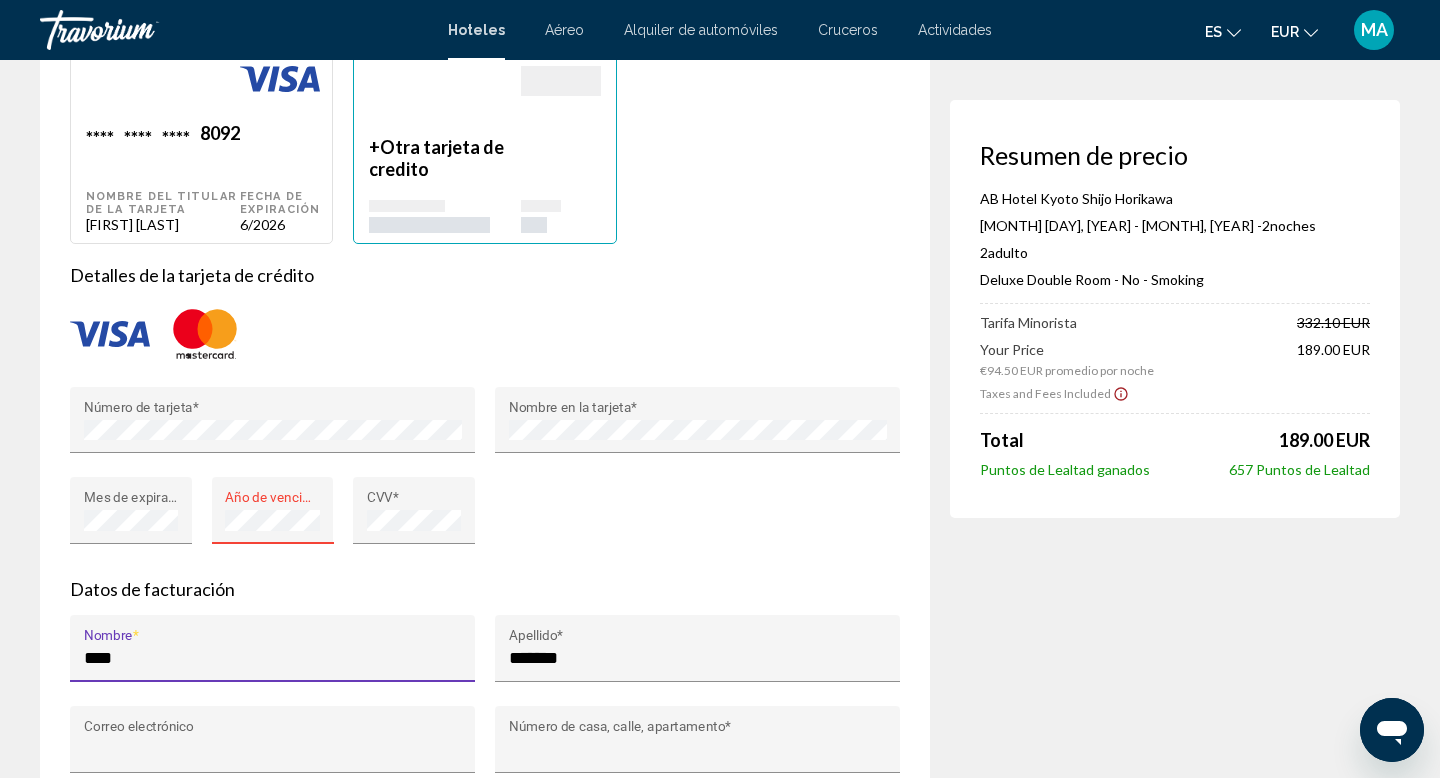 type on "**********" 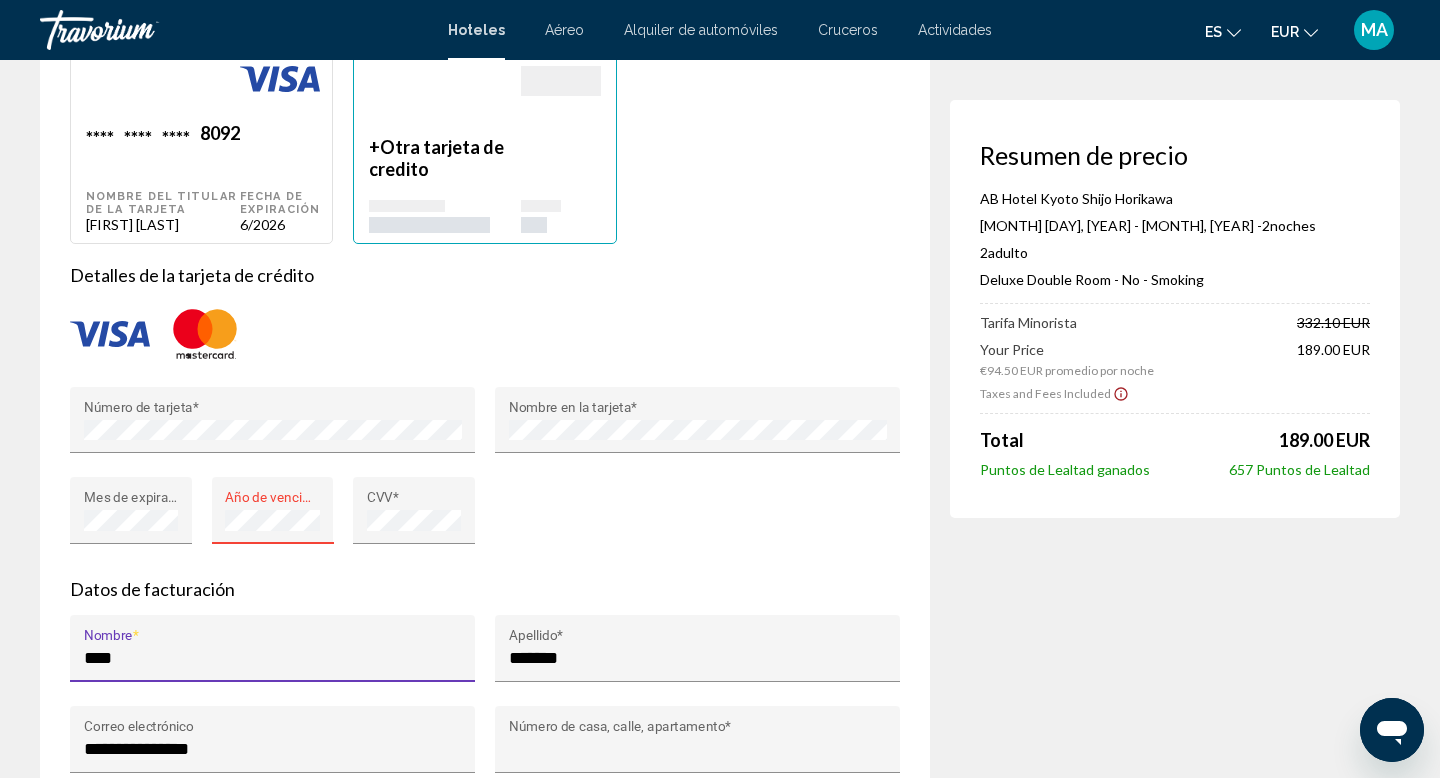 type on "**********" 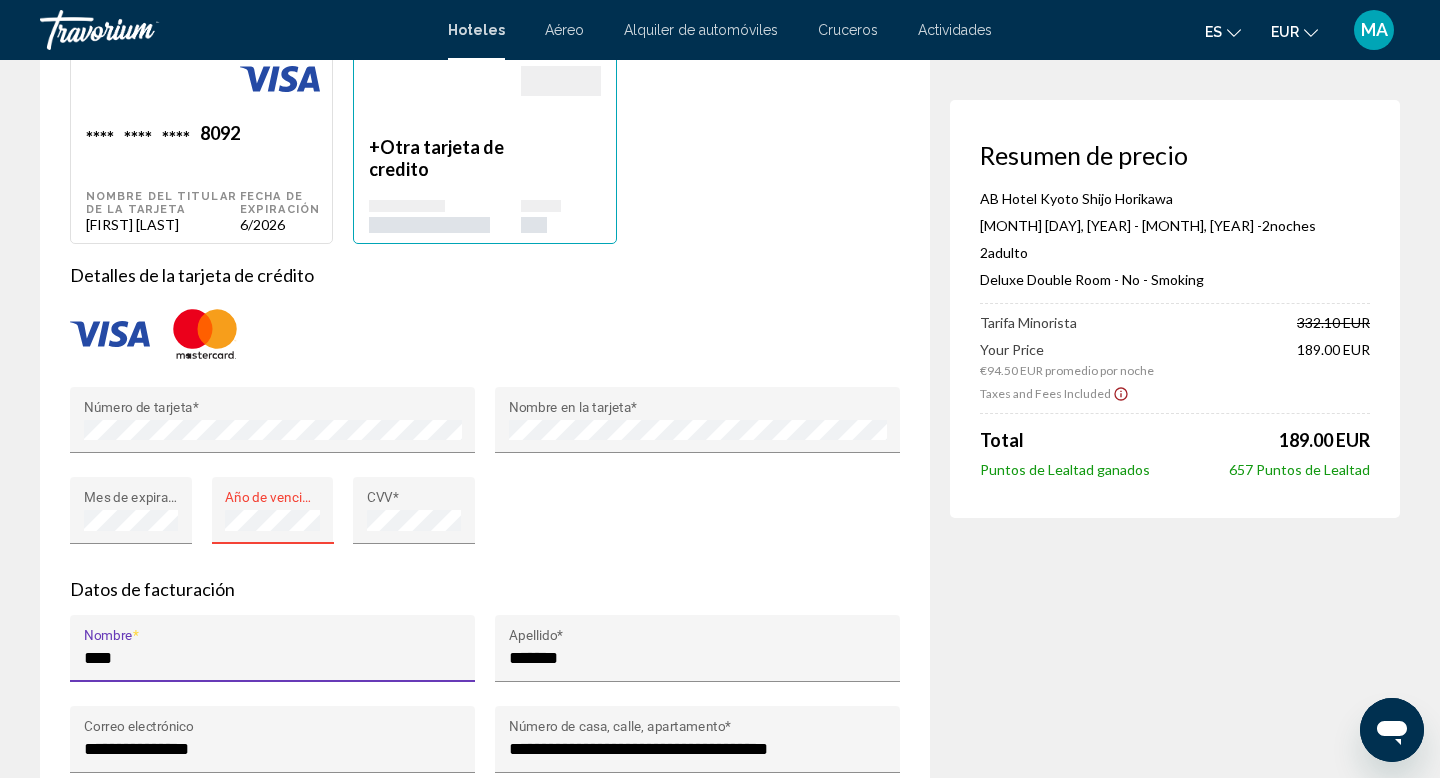 type on "******" 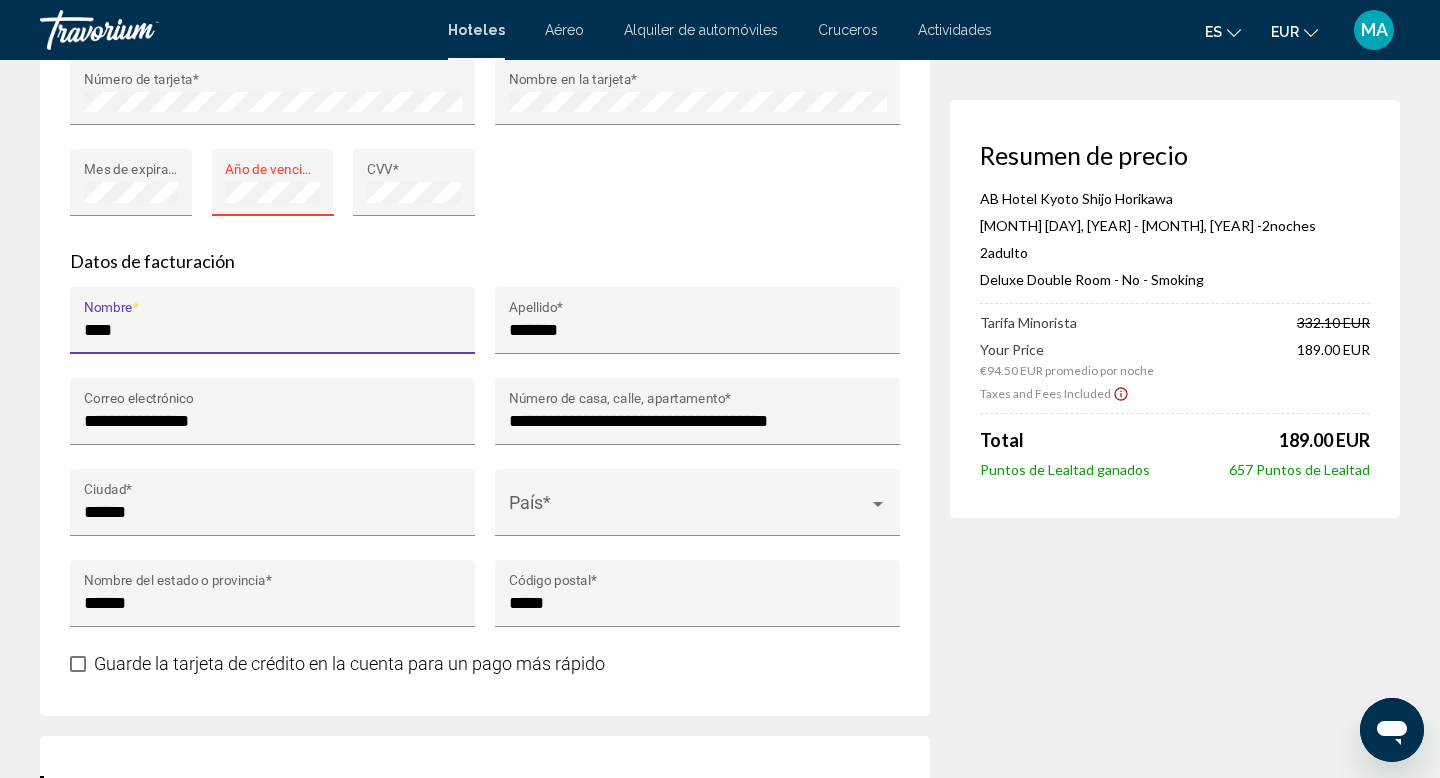 scroll, scrollTop: 1933, scrollLeft: 0, axis: vertical 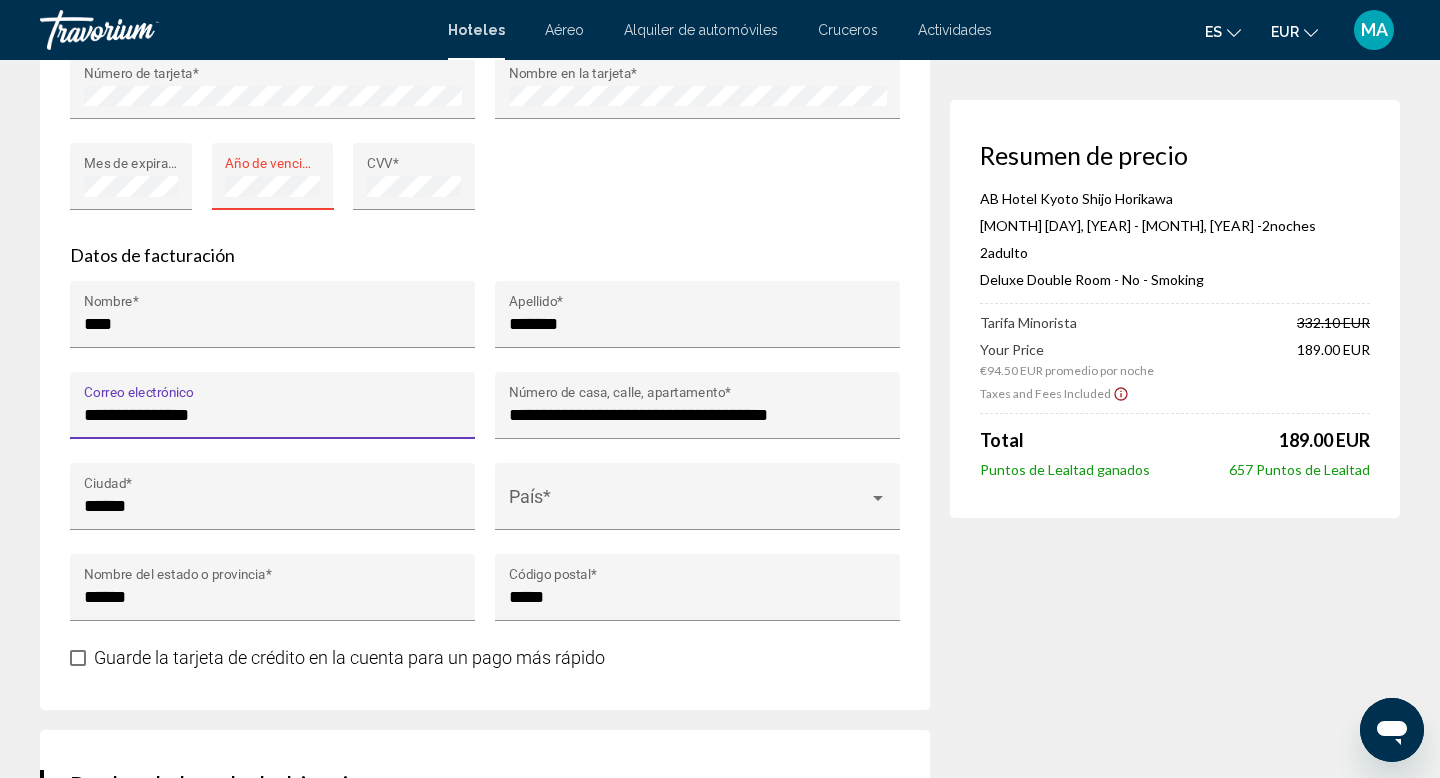 click on "**********" at bounding box center (273, 415) 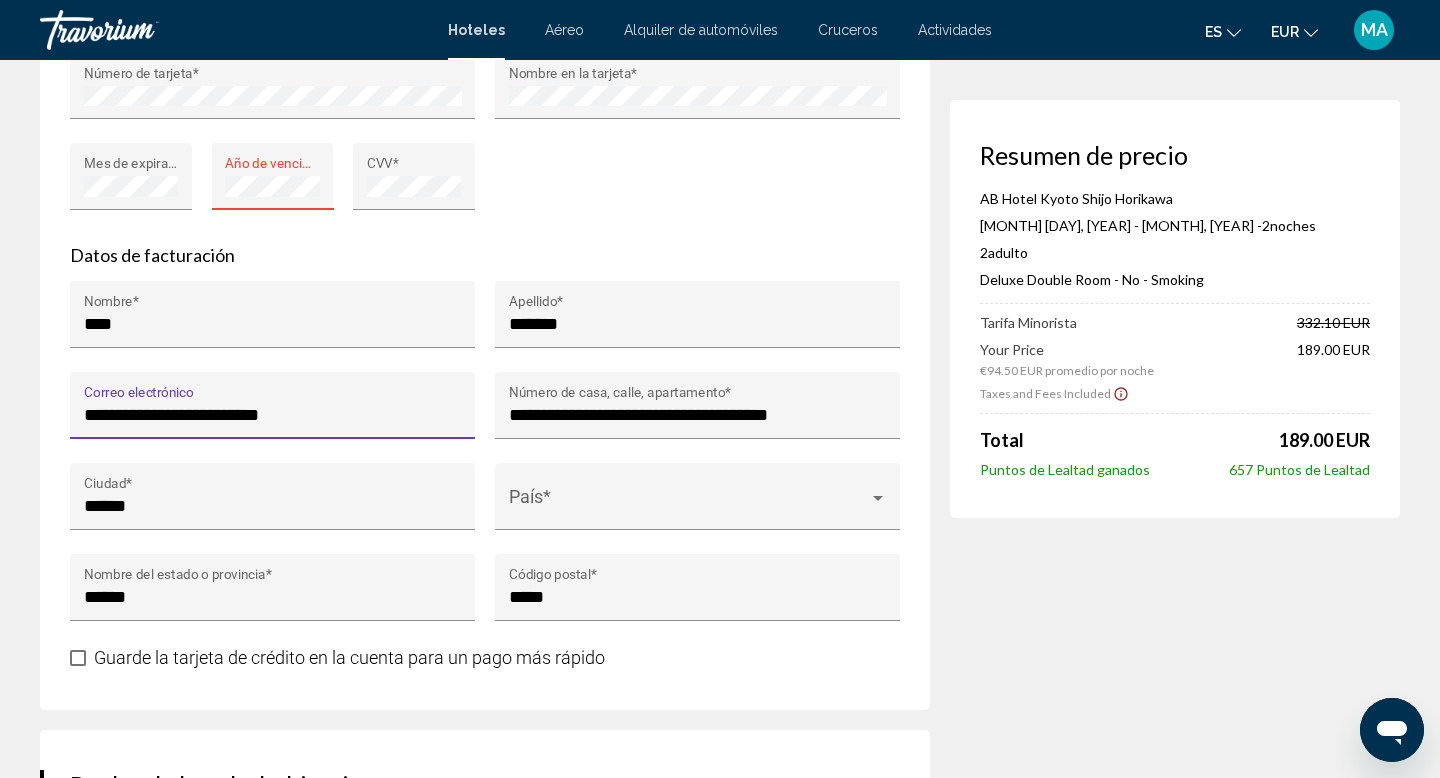 type on "**********" 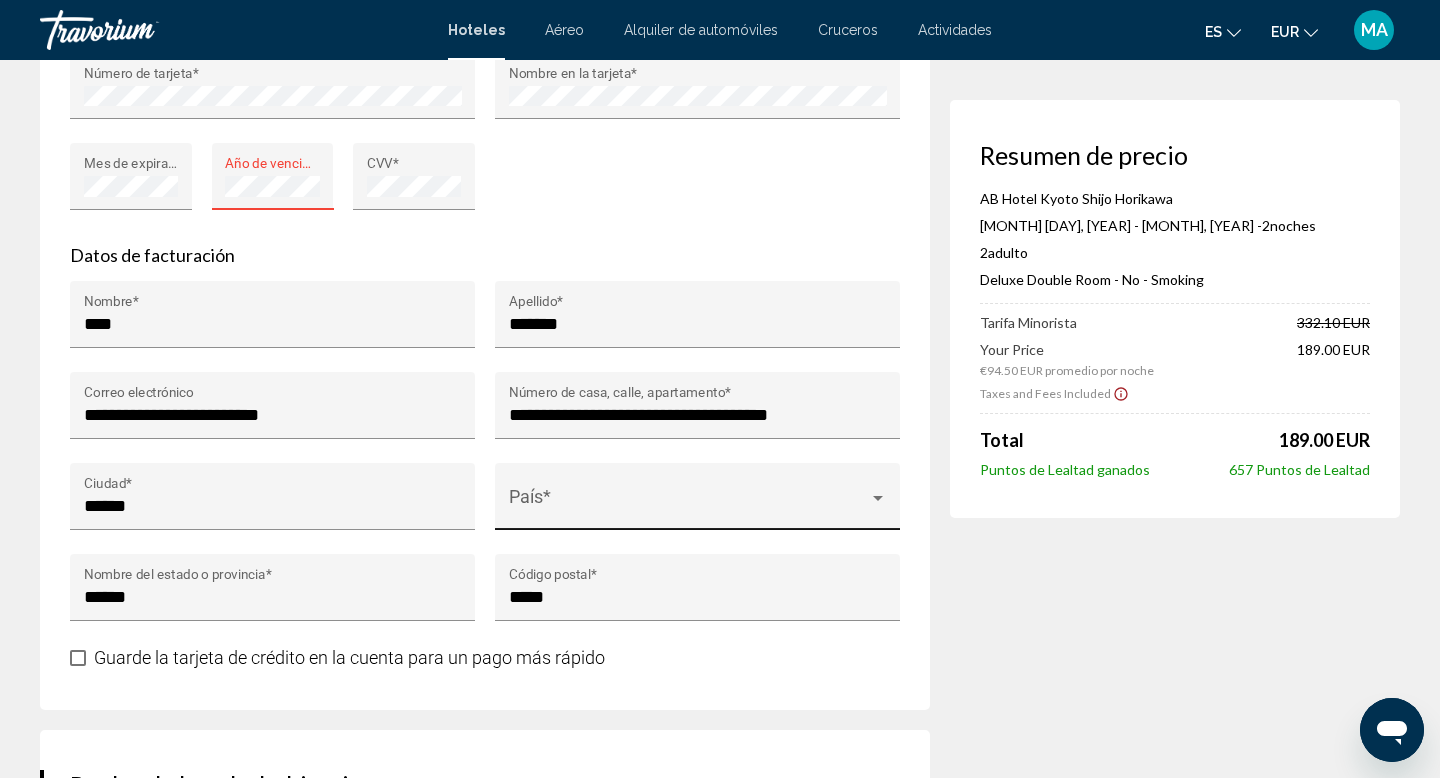 click at bounding box center [689, 506] 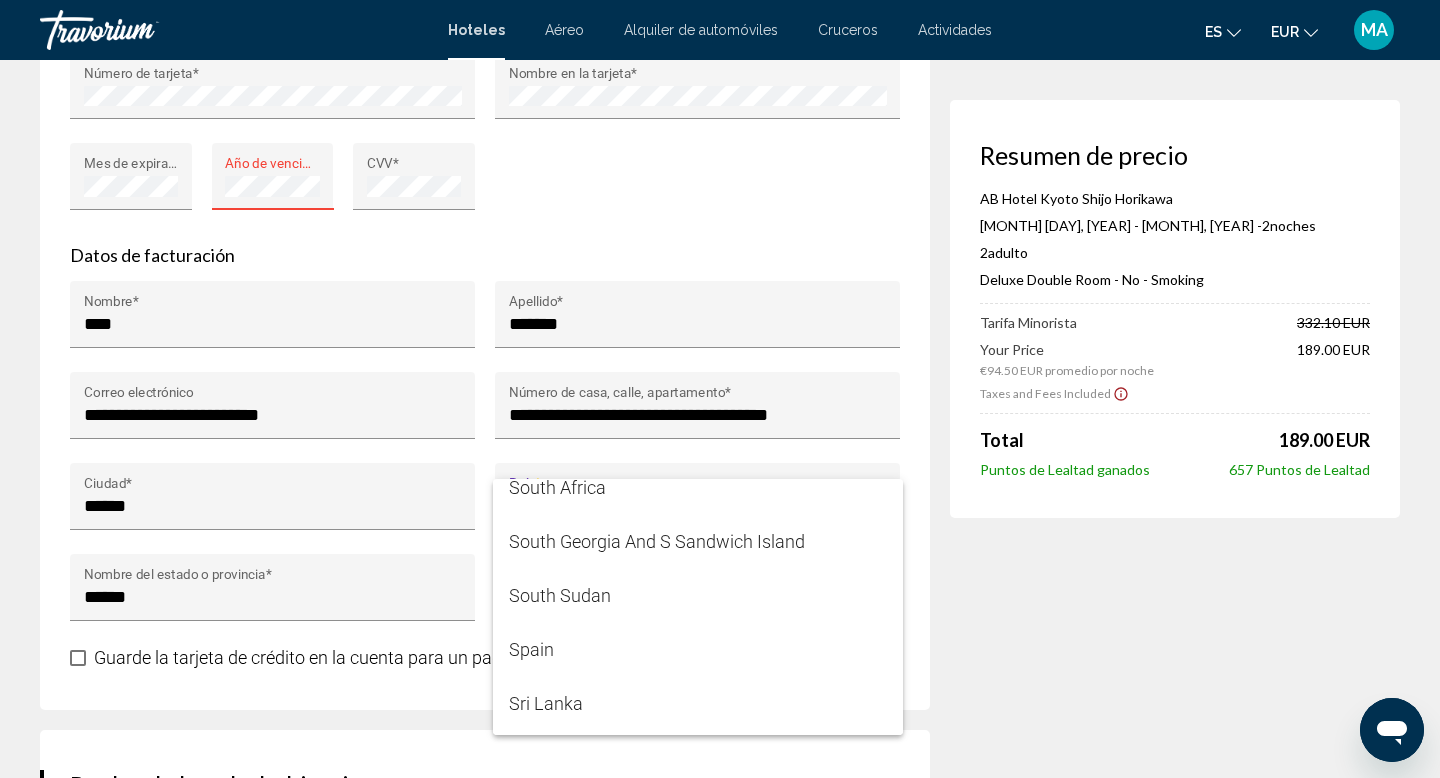 scroll, scrollTop: 11268, scrollLeft: 0, axis: vertical 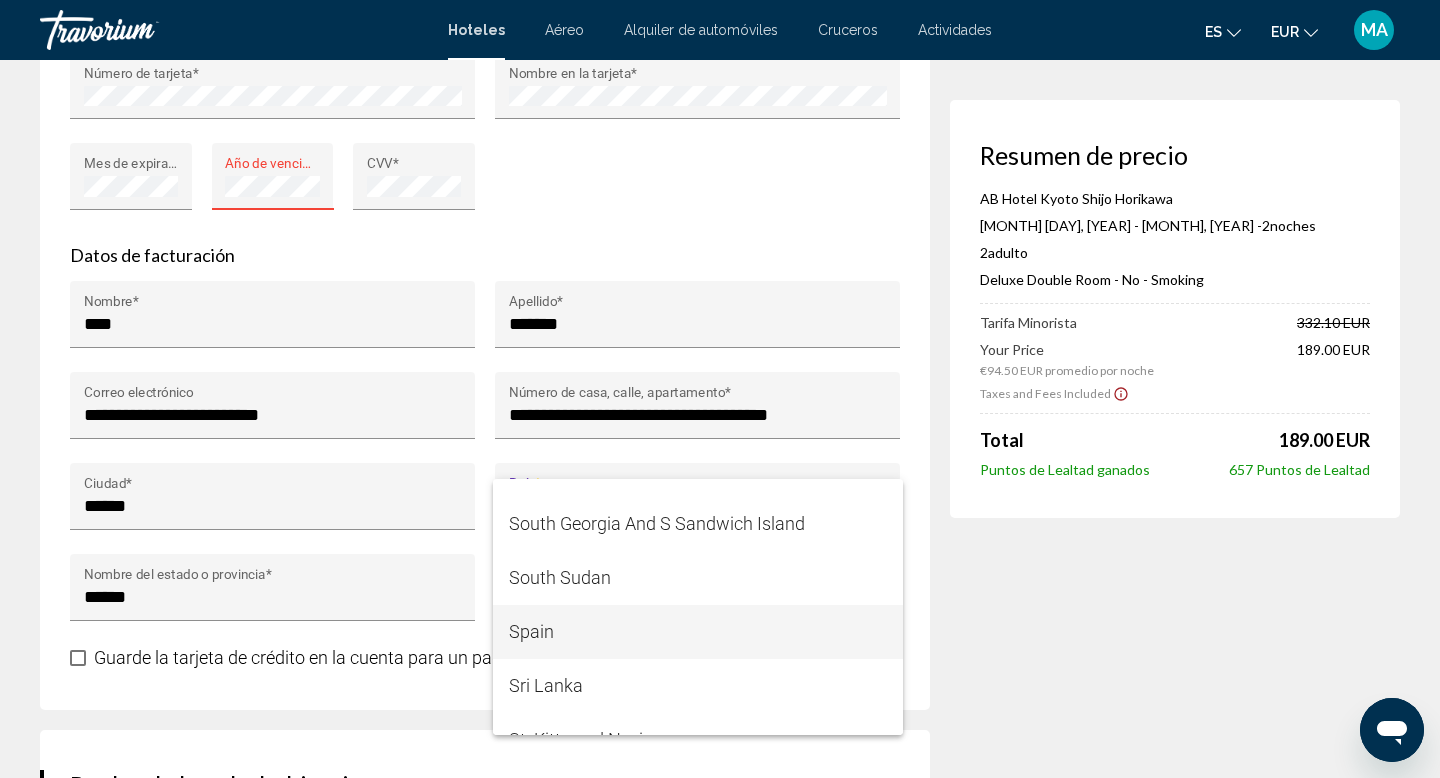 click on "Spain" at bounding box center (698, 632) 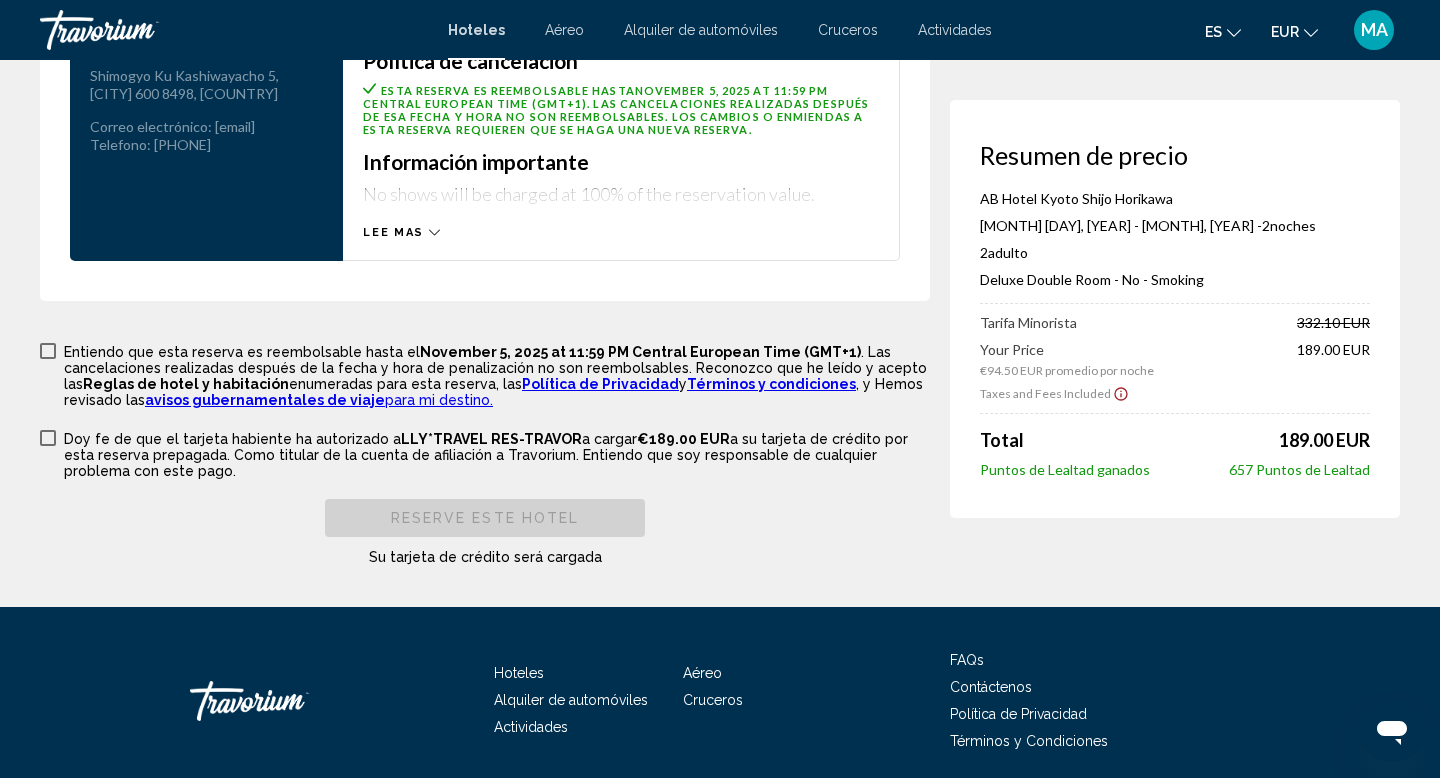 scroll, scrollTop: 2787, scrollLeft: 0, axis: vertical 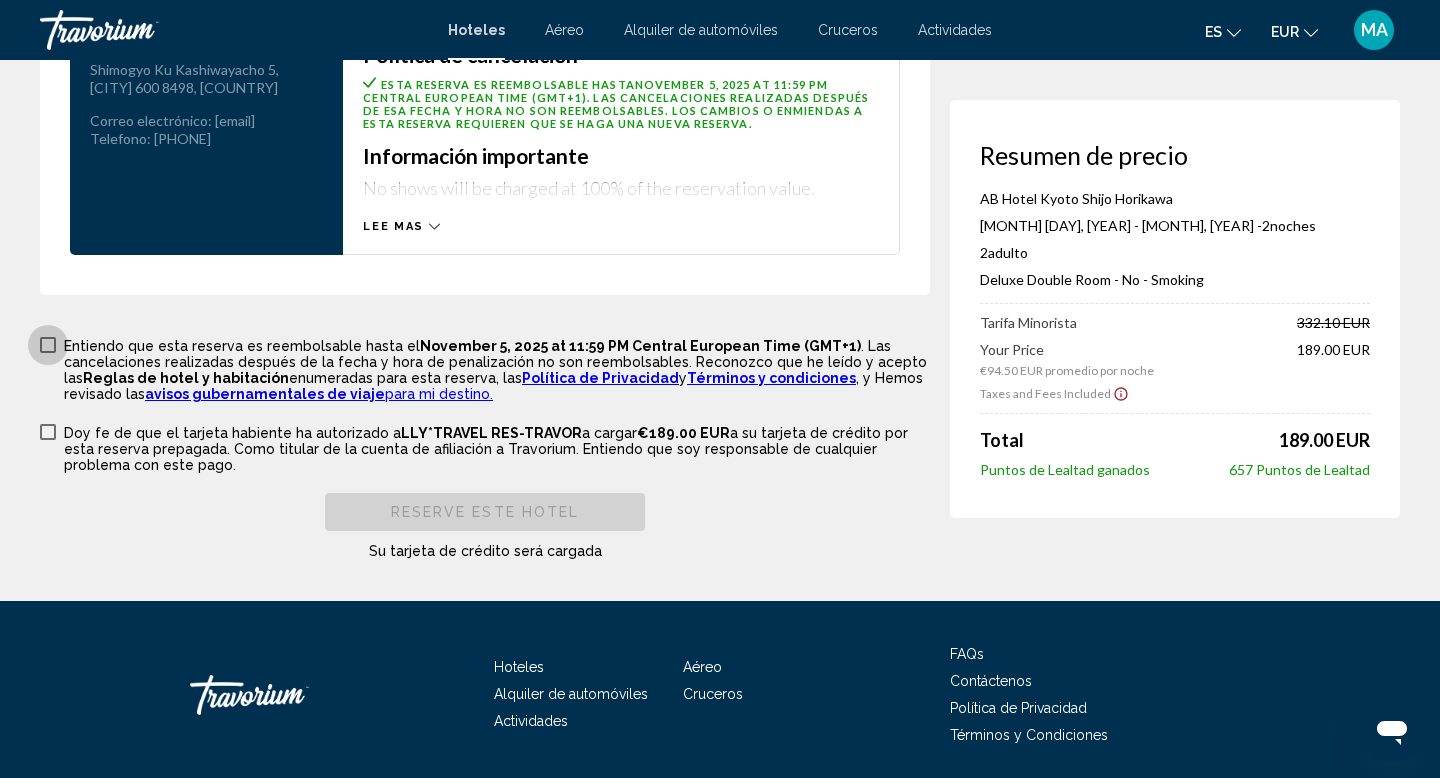 click on "Entiendo que esta reserva es reembolsable hasta el  November 5, 2025 at 11:59 PM Central European Time (GMT+1)  . Las cancelaciones realizadas después de la fecha y hora de penalización no son reembolsables. Reconozco que he leído y acepto las  Reglas de hotel y habitación  enumeradas para esta reserva, las  Política de Privacidad  y  Términos y condiciones , y Hemos revisado las  avisos gubernamentales de viaje  para mi destino." at bounding box center [497, 370] 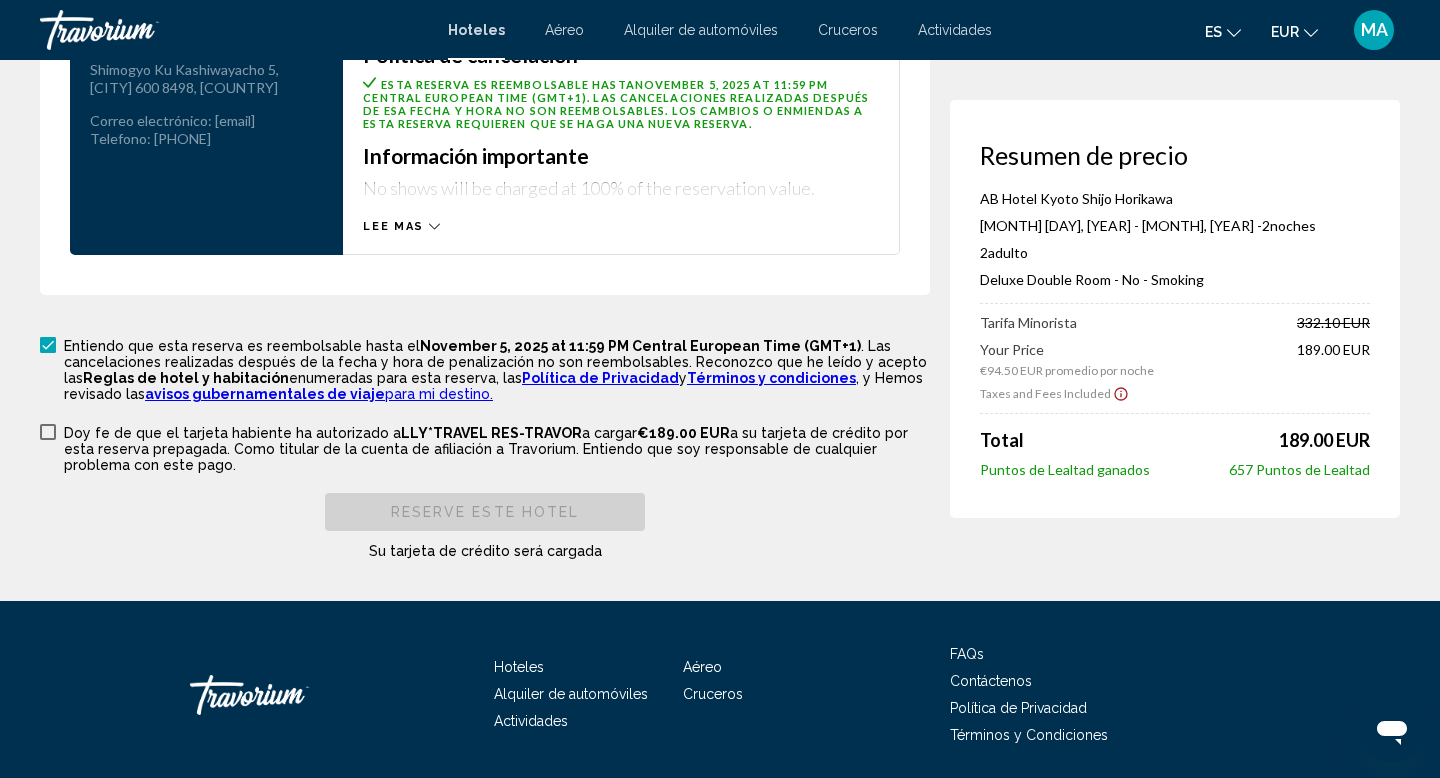 click on "Reserva de hotel Resumen de precio AB Hotel Kyoto Shijo Horikawa  Nov 9, 2025 - Nov 11, 2025 -  2  noche noches 2  Adulto Adulto , 0  Niño Niños  ( edades   )   Deluxe Double Room - No - Smoking  Tarifa Minorista  332.10 EUR   Your Price   €94.50 EUR promedio por noche  189.00 EUR  Taxes and Fees Included
Total  189.00 EUR  Puntos de Lealtad ganados  657 Puntos de Lealtad
[CITY], , [COUNTRY] AB Hotel Kyoto Shijo Horikawa
Llegada Nov 9, 2025
Salida Nov 11, 2025 2  noche noches
Huéspedes 2  Adulto Adulto , 0  Niño Niños  ( edades   )
habitaciones 1   *" at bounding box center [720, -1063] 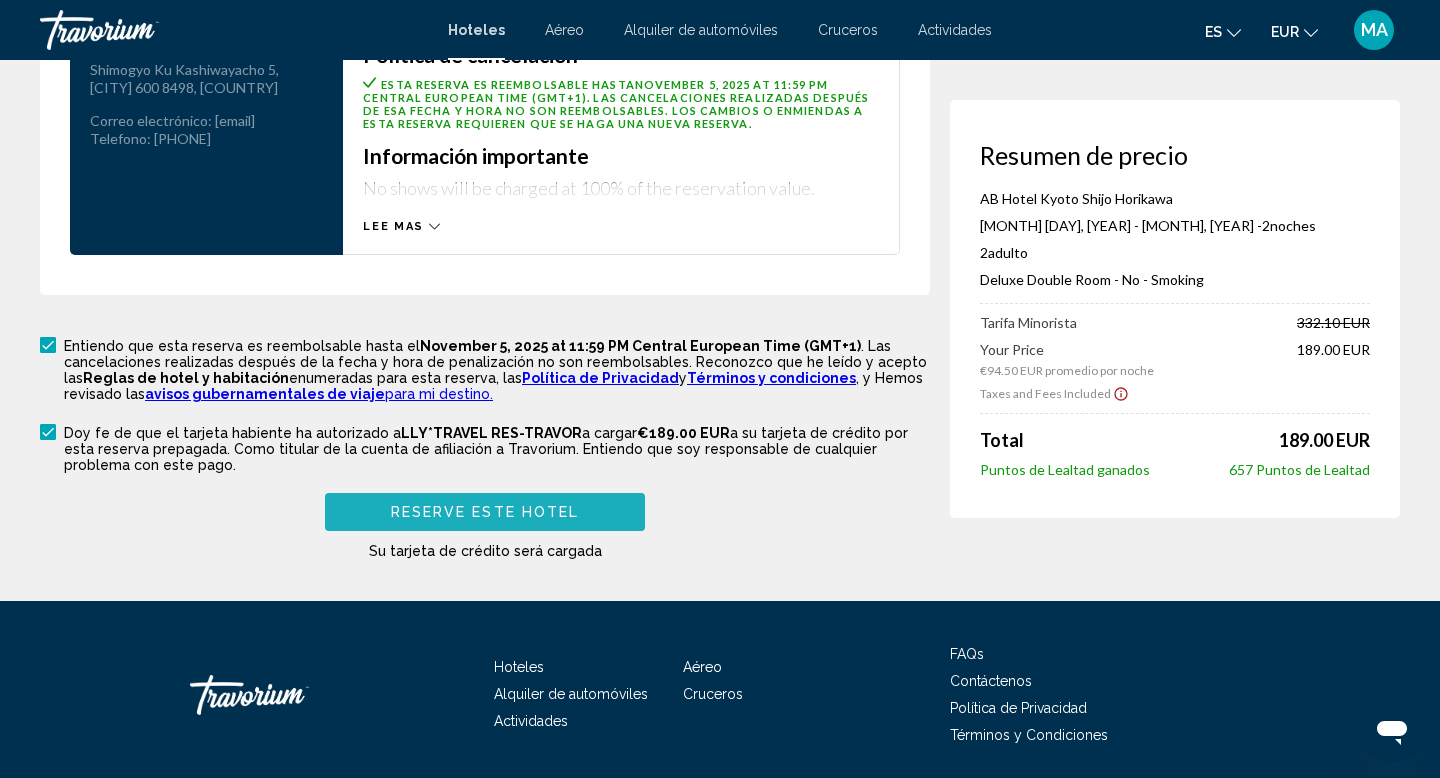 click on "Reserve este hotel" at bounding box center (485, 513) 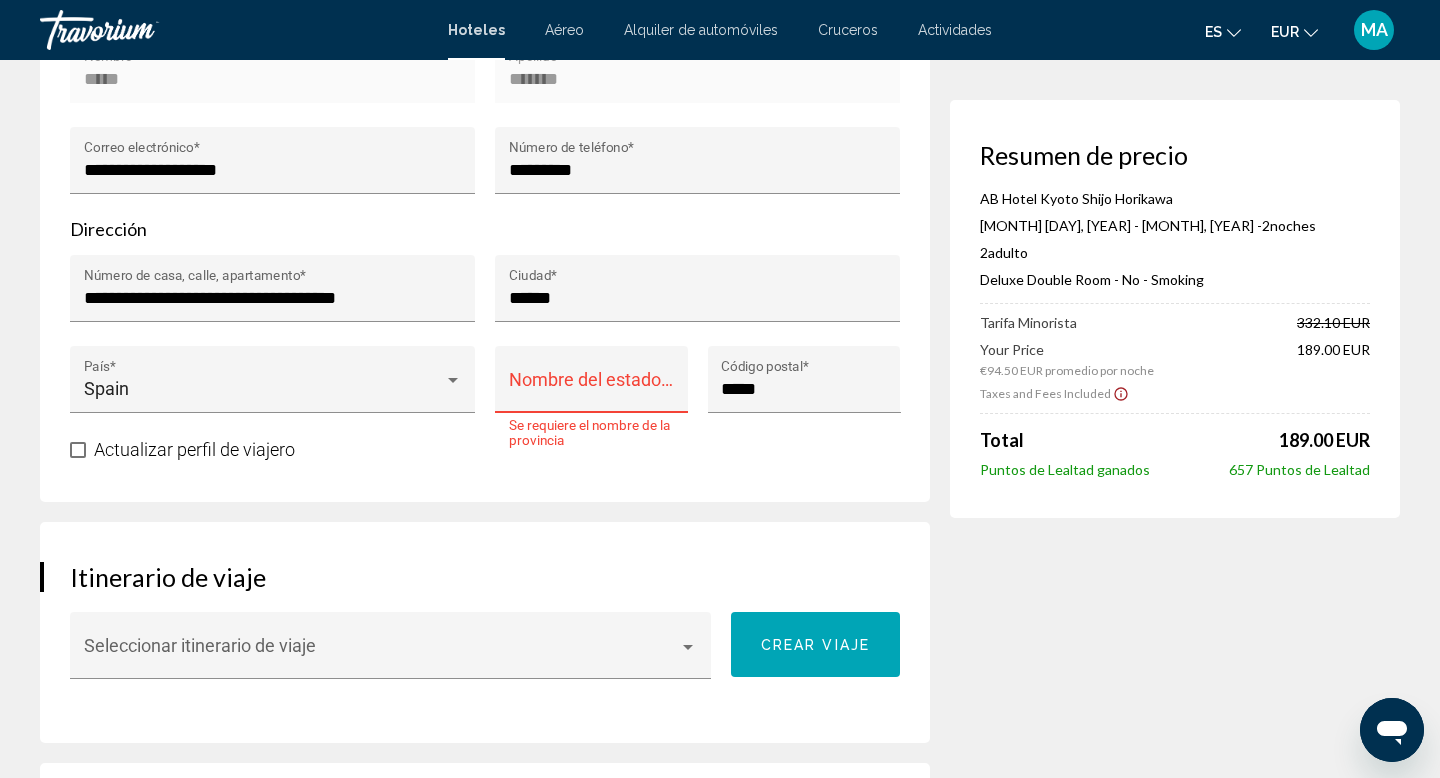 click on "Nombre del estado o provincia  *" at bounding box center [592, 385] 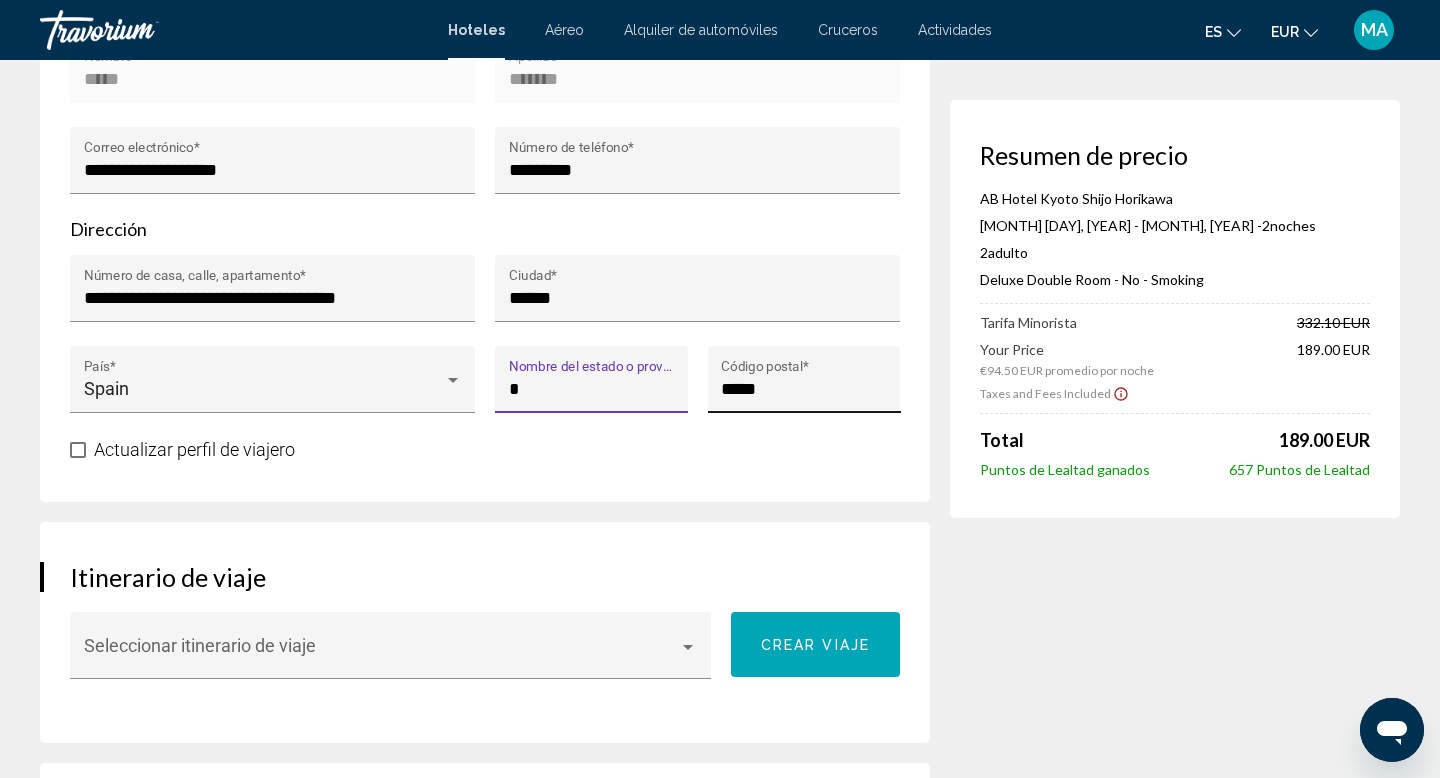 type on "******" 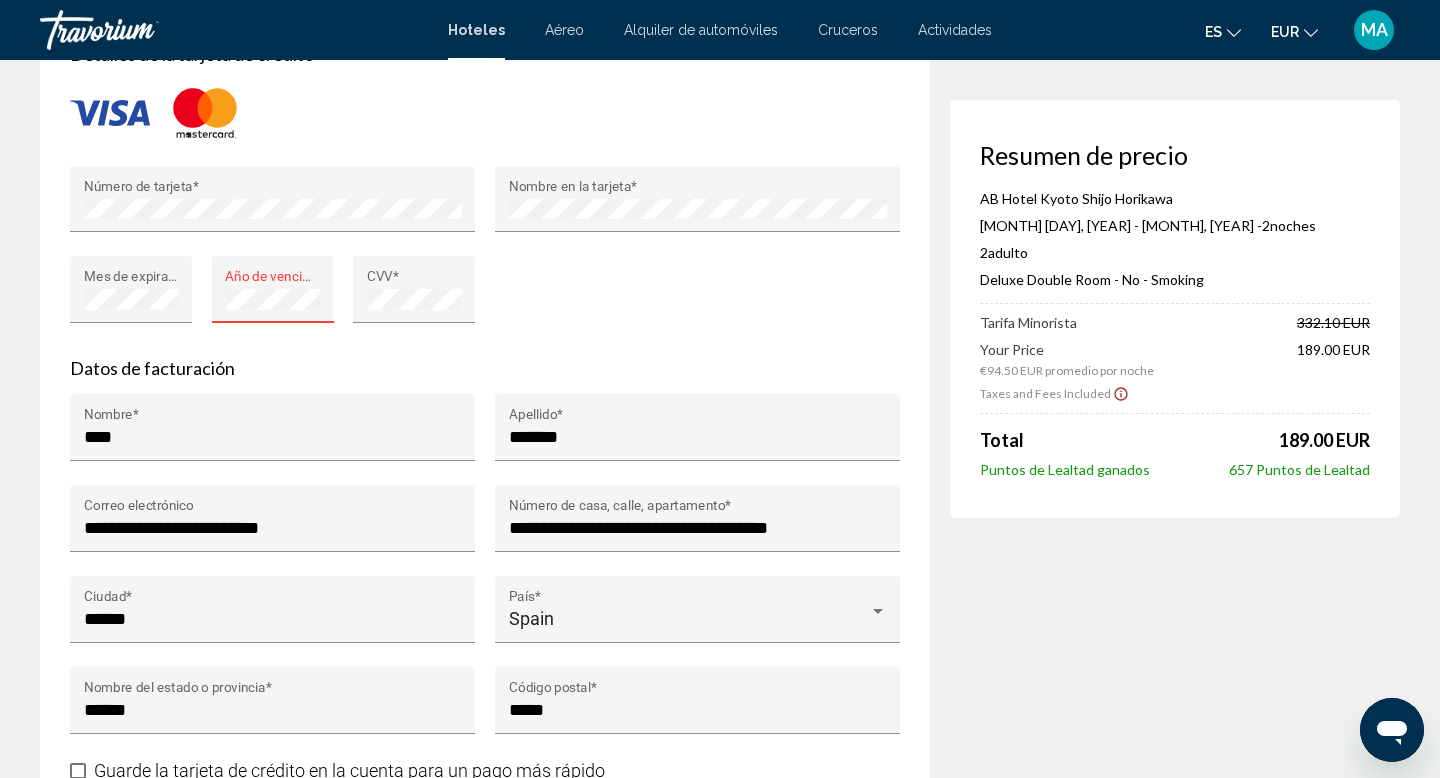 scroll, scrollTop: 1886, scrollLeft: 0, axis: vertical 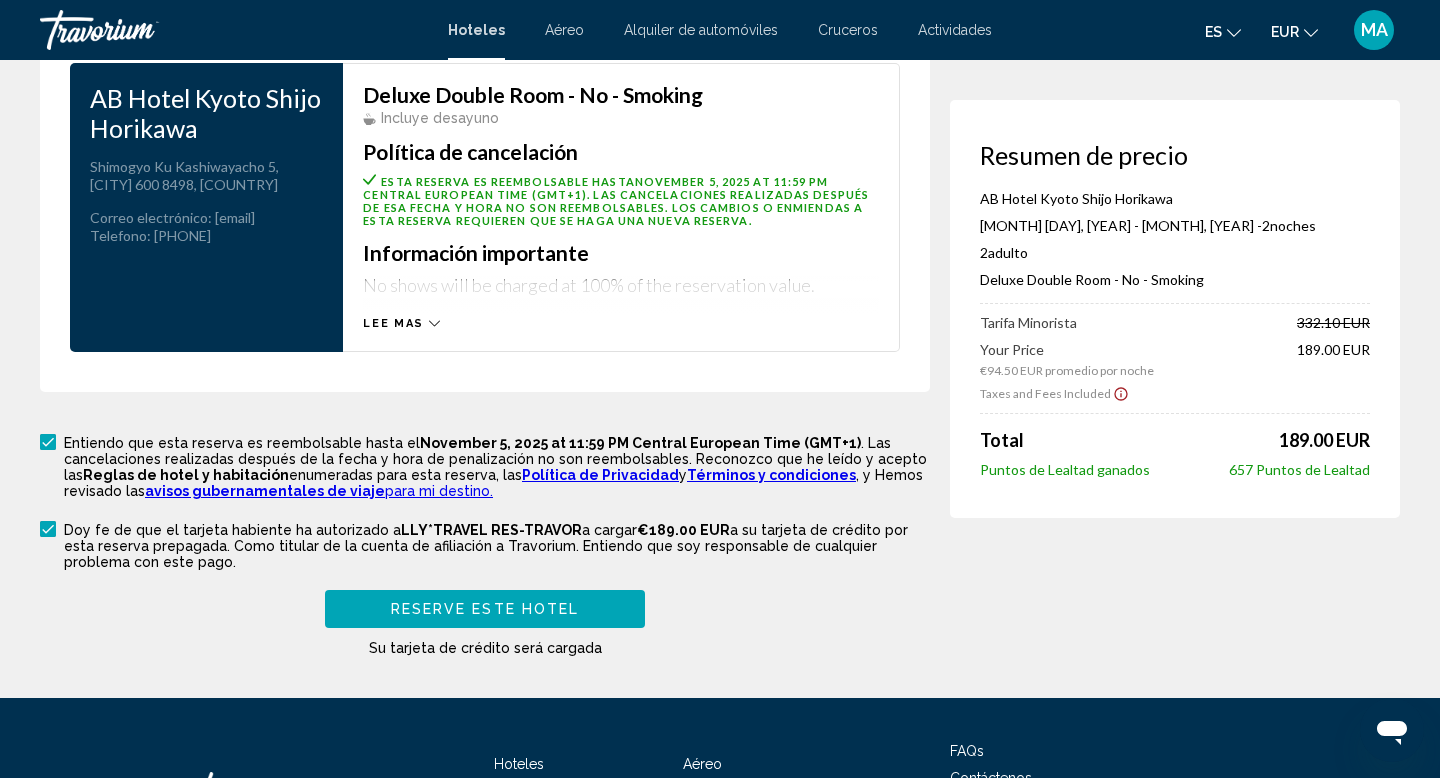 click on "Reserve este hotel" at bounding box center [485, 610] 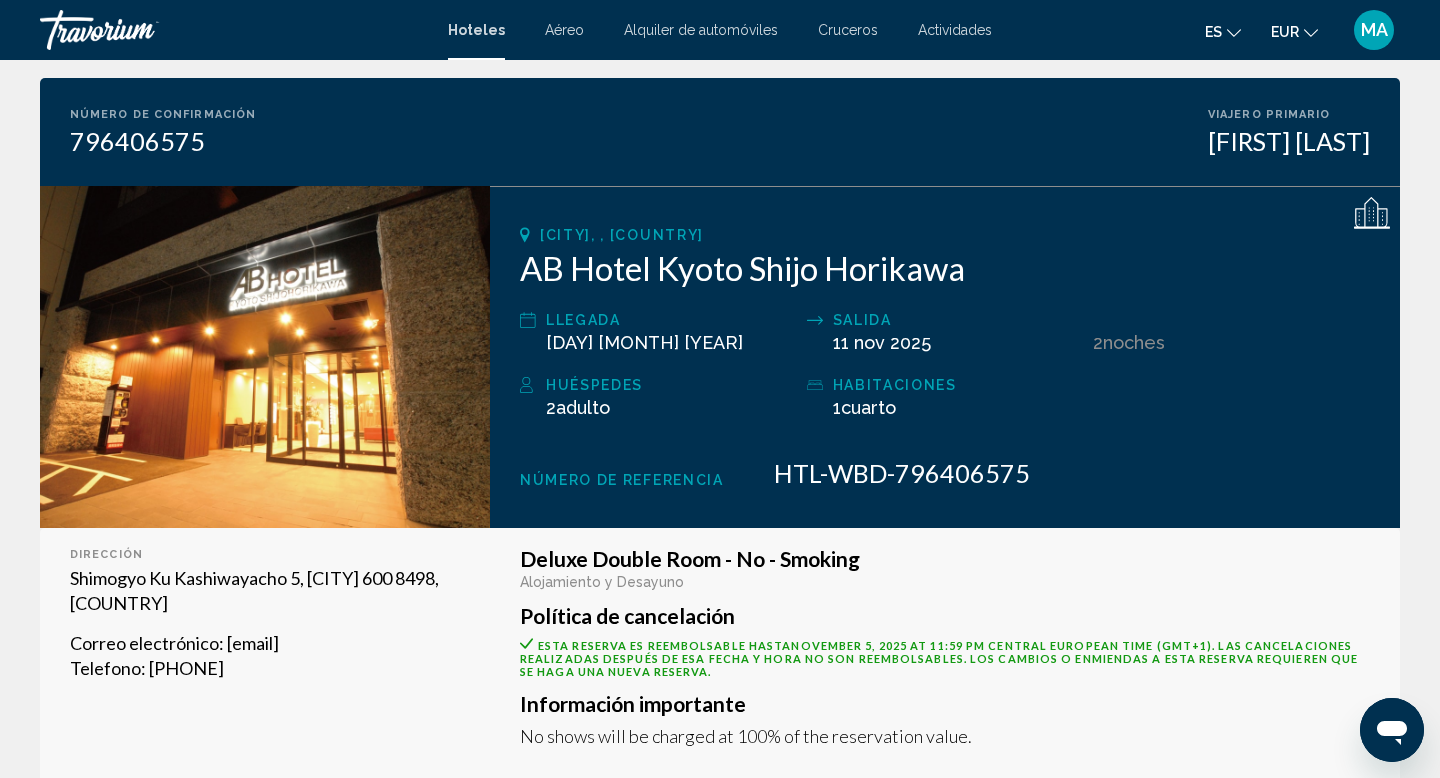 scroll, scrollTop: 136, scrollLeft: 0, axis: vertical 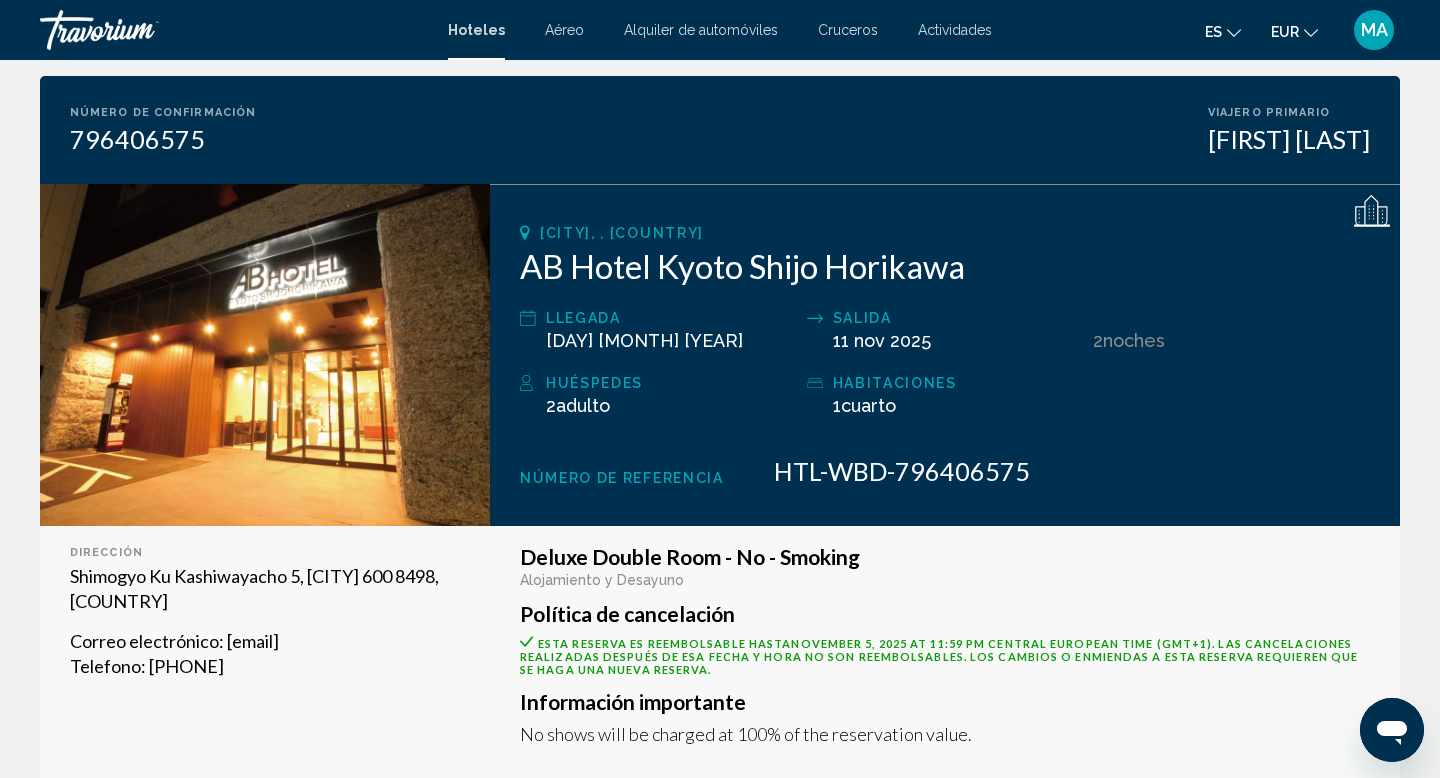 drag, startPoint x: 225, startPoint y: 638, endPoint x: 418, endPoint y: 650, distance: 193.3727 